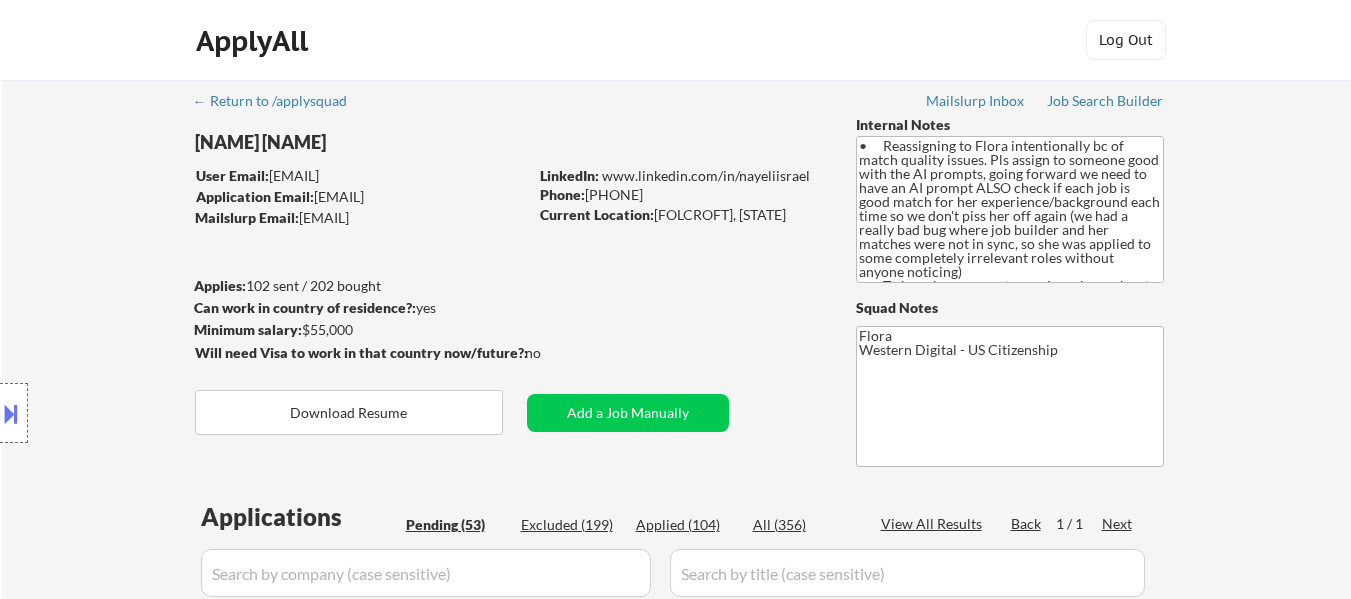 select on ""pending"" 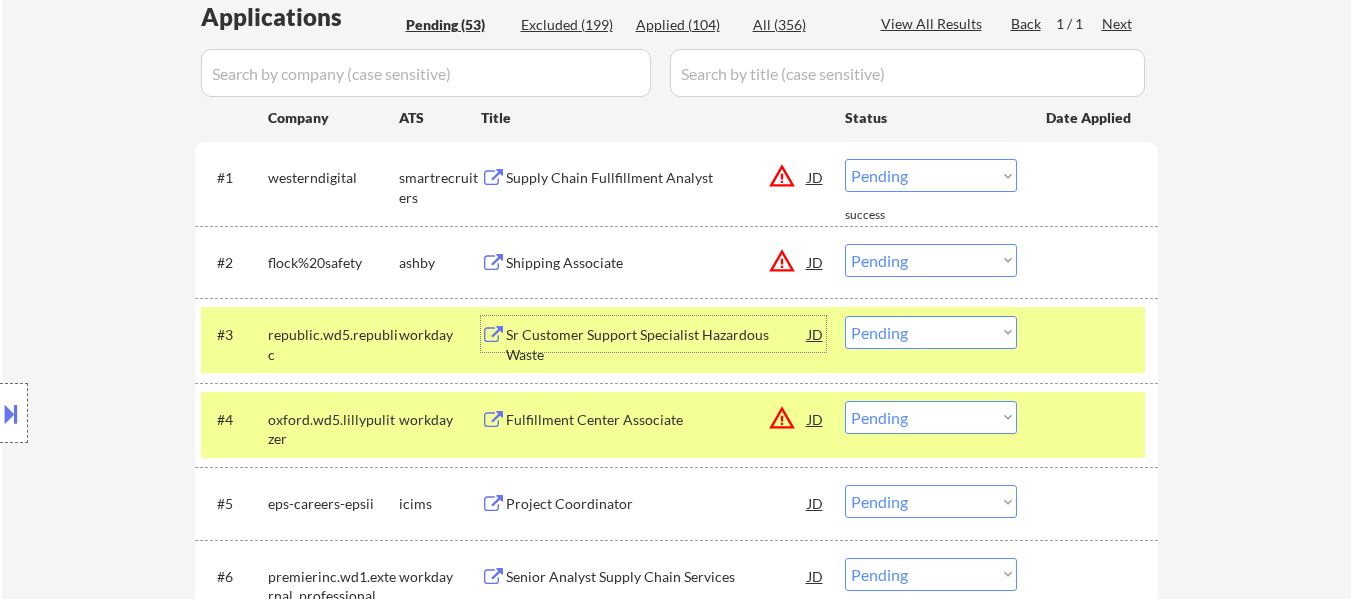scroll, scrollTop: 500, scrollLeft: 0, axis: vertical 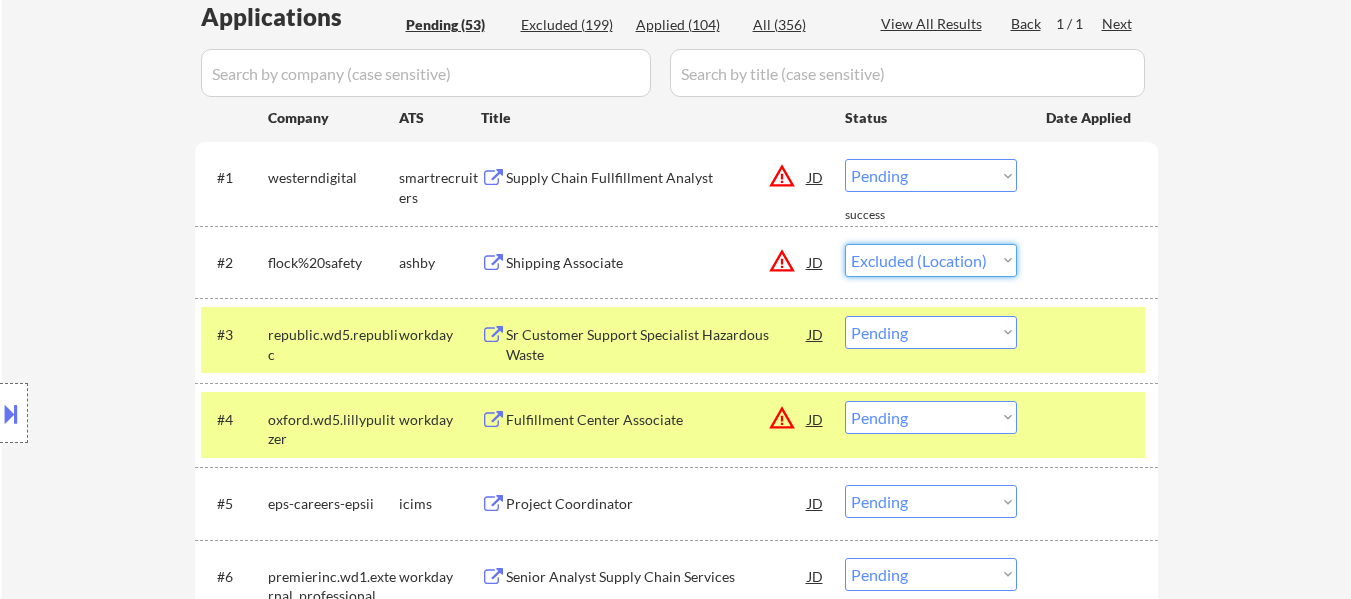 click on "Choose an option... Pending Applied Excluded (Questions) Excluded (Expired) Excluded (Location) Excluded (Bad Match) Excluded (Blocklist) Excluded (Salary) Excluded (Other)" at bounding box center (931, 260) 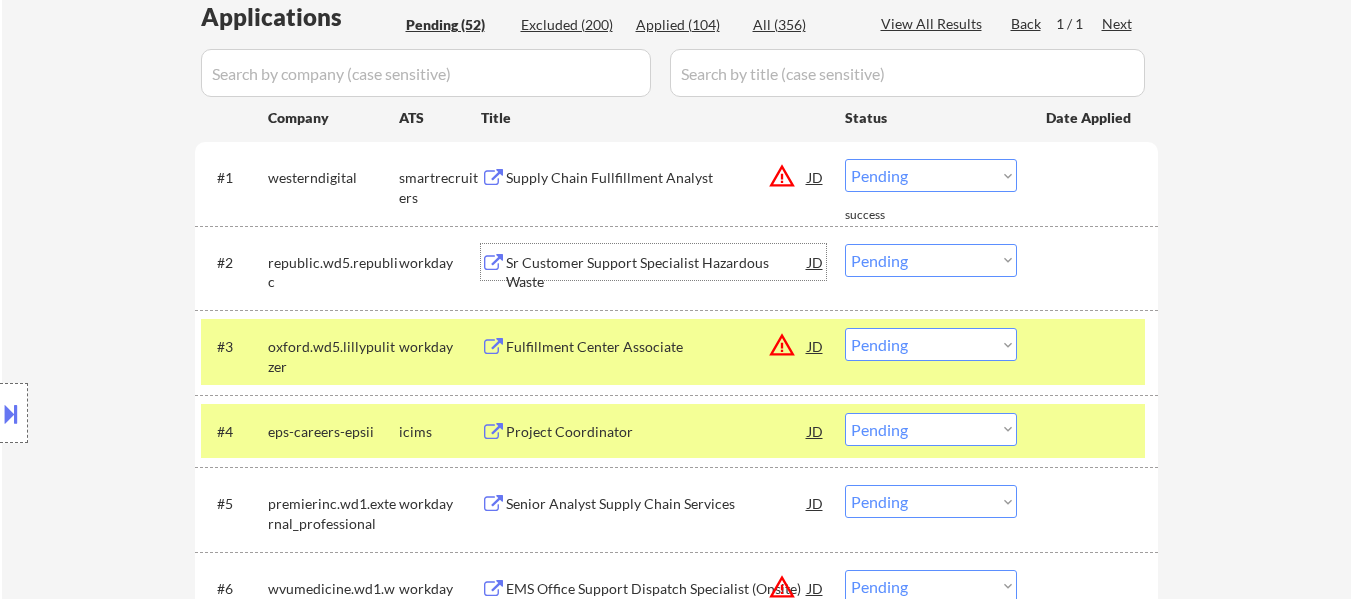 click on "Sr Customer Support Specialist Hazardous Waste" at bounding box center (657, 272) 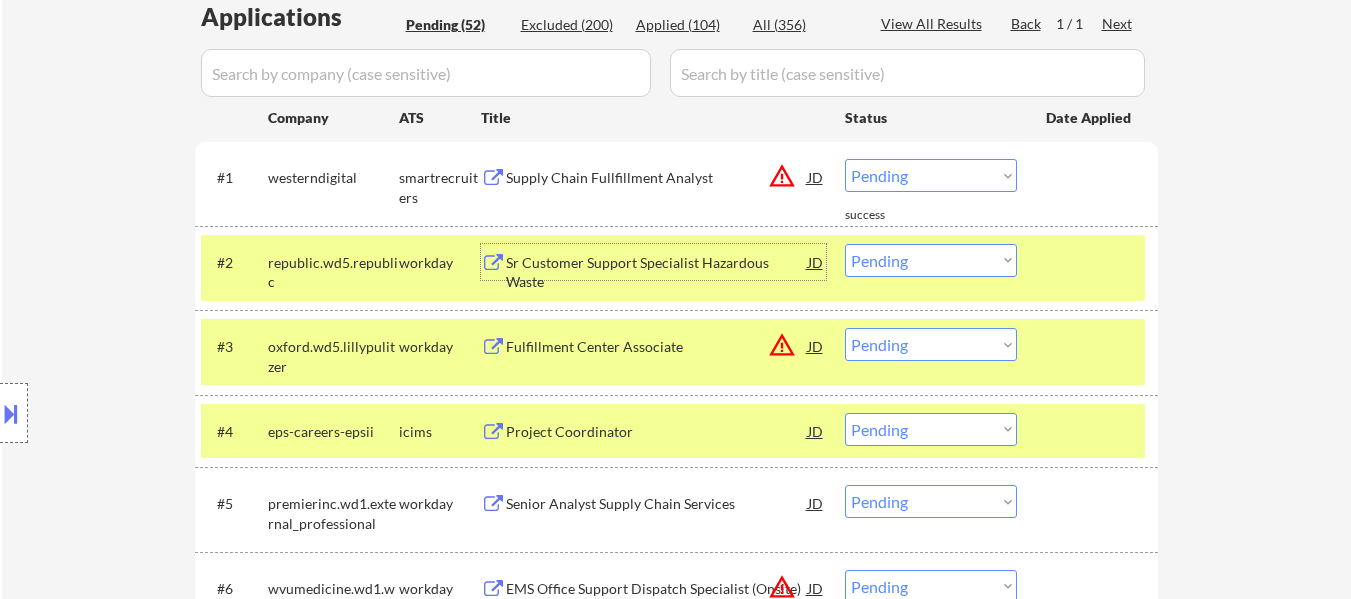 click on "#4 eps-careers-epsii icims Project Coordinator JD warning_amber Choose an option... Pending Applied Excluded (Questions) Excluded (Expired) Excluded (Location) Excluded (Bad Match) Excluded (Blocklist) Excluded (Salary) Excluded (Other)" at bounding box center [676, 431] 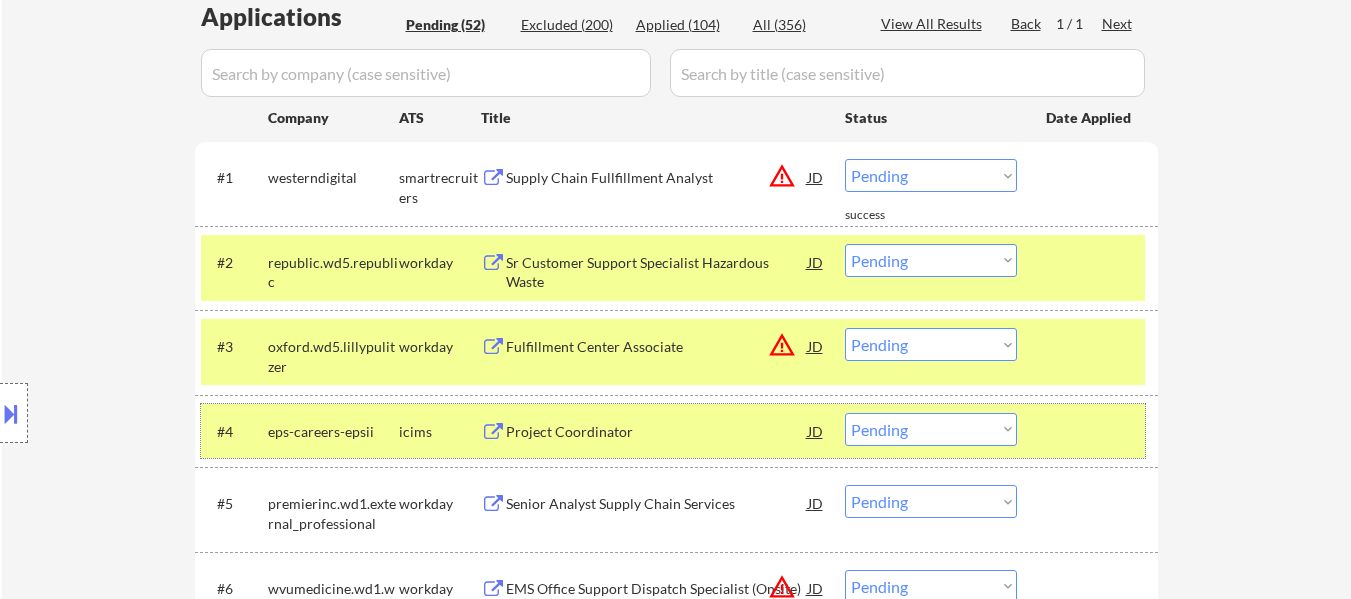 click at bounding box center [1090, 431] 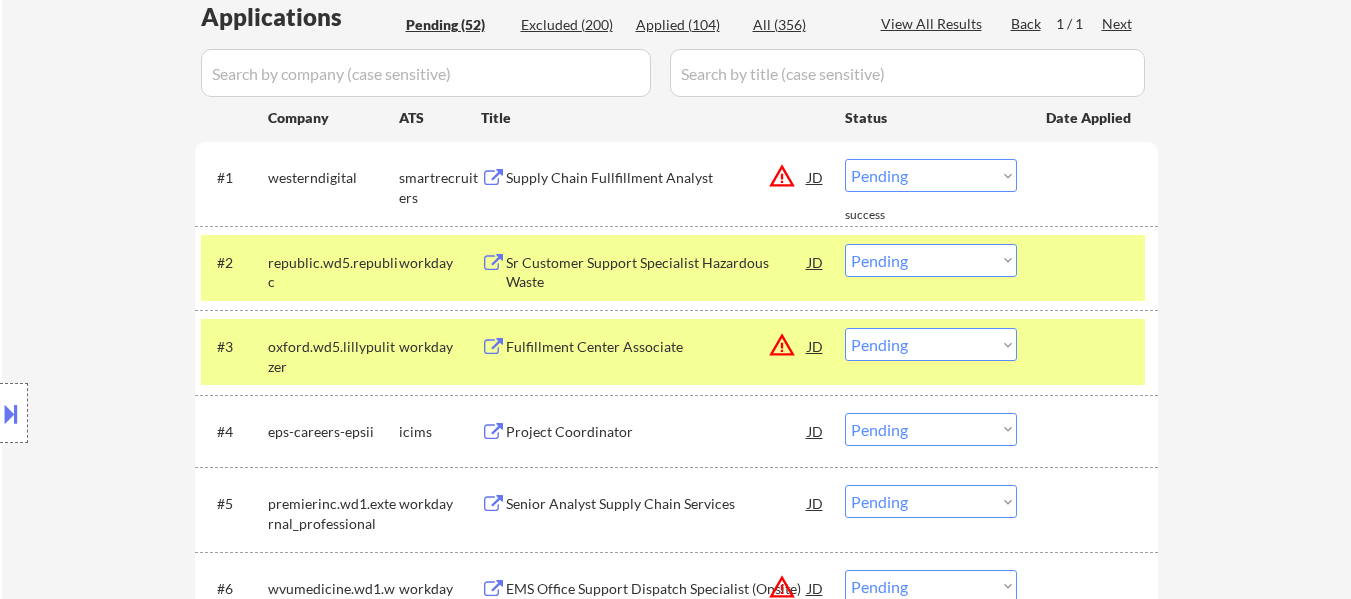 click at bounding box center (1090, 346) 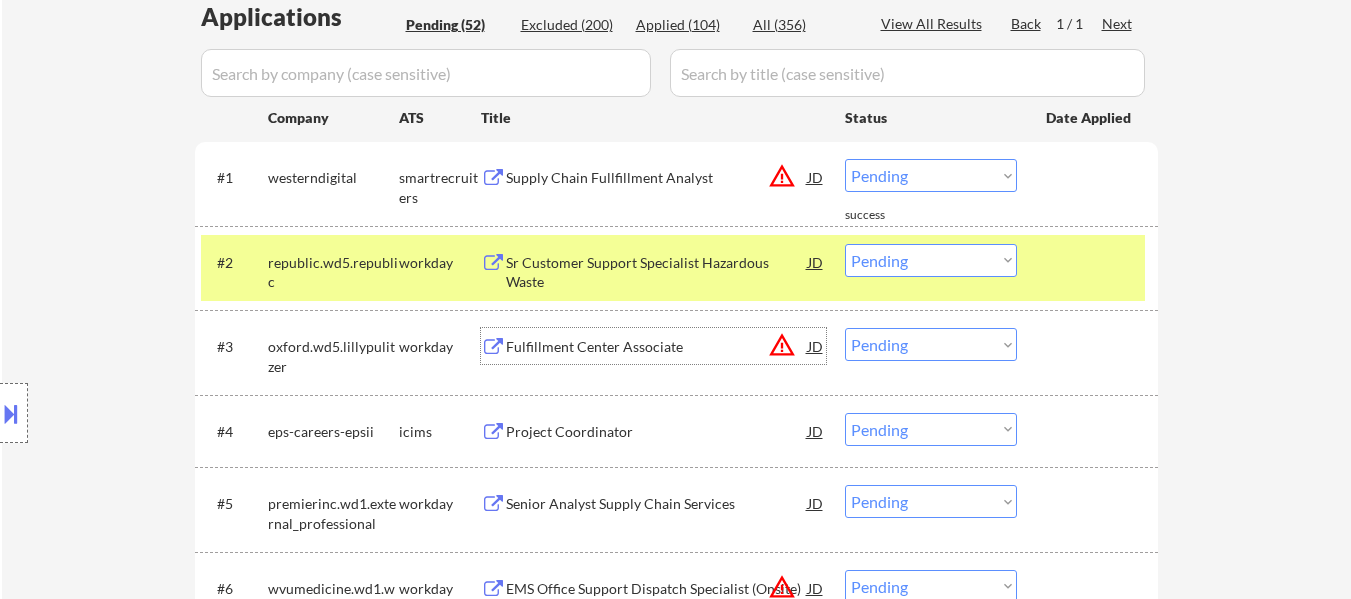click on "Fulfillment Center Associate" at bounding box center [657, 347] 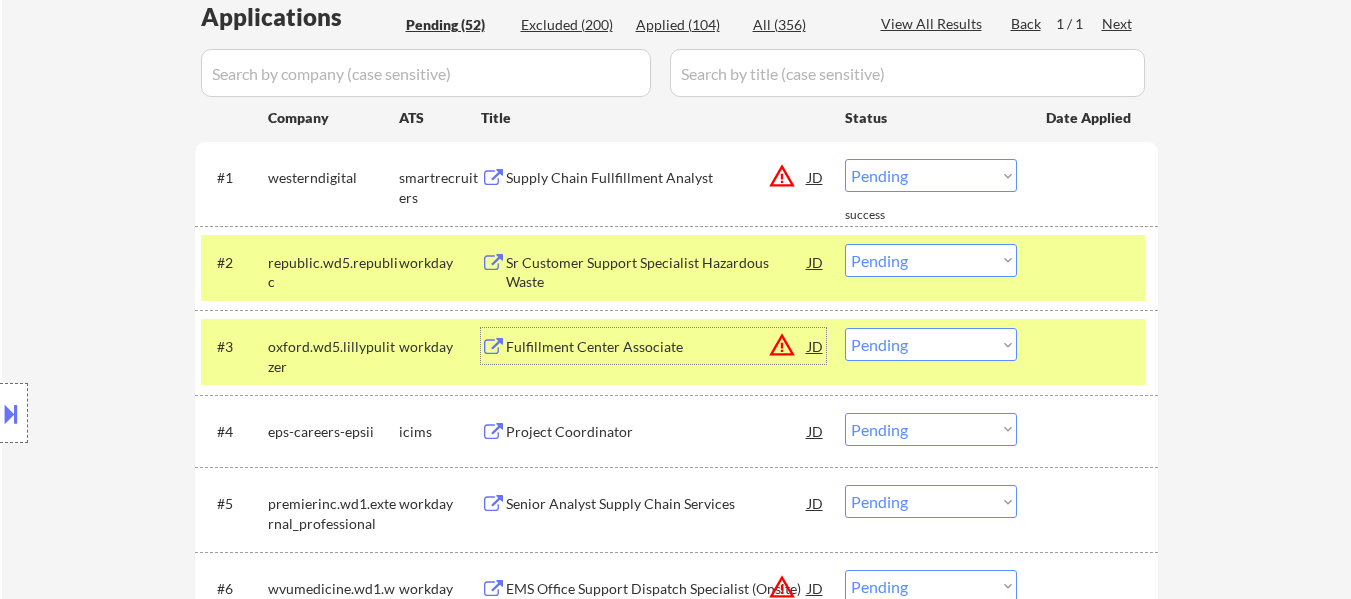 click on "Choose an option... Pending Applied Excluded (Questions) Excluded (Expired) Excluded (Location) Excluded (Bad Match) Excluded (Blocklist) Excluded (Salary) Excluded (Other)" at bounding box center [931, 260] 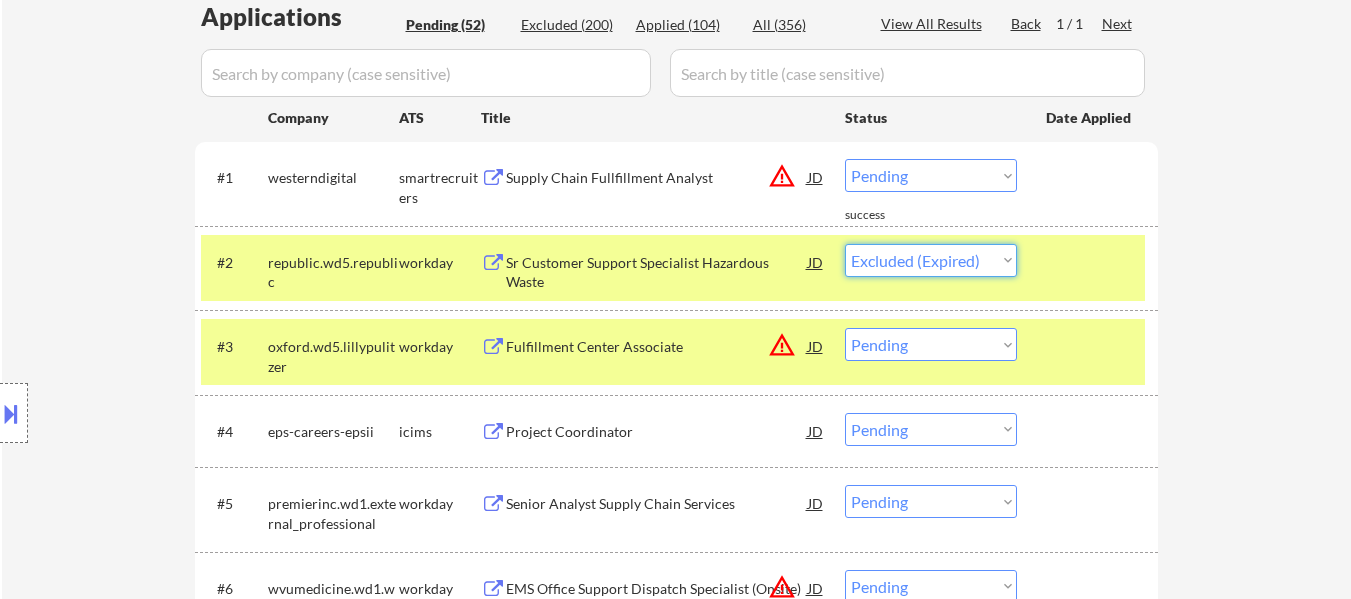 click on "Choose an option... Pending Applied Excluded (Questions) Excluded (Expired) Excluded (Location) Excluded (Bad Match) Excluded (Blocklist) Excluded (Salary) Excluded (Other)" at bounding box center [931, 260] 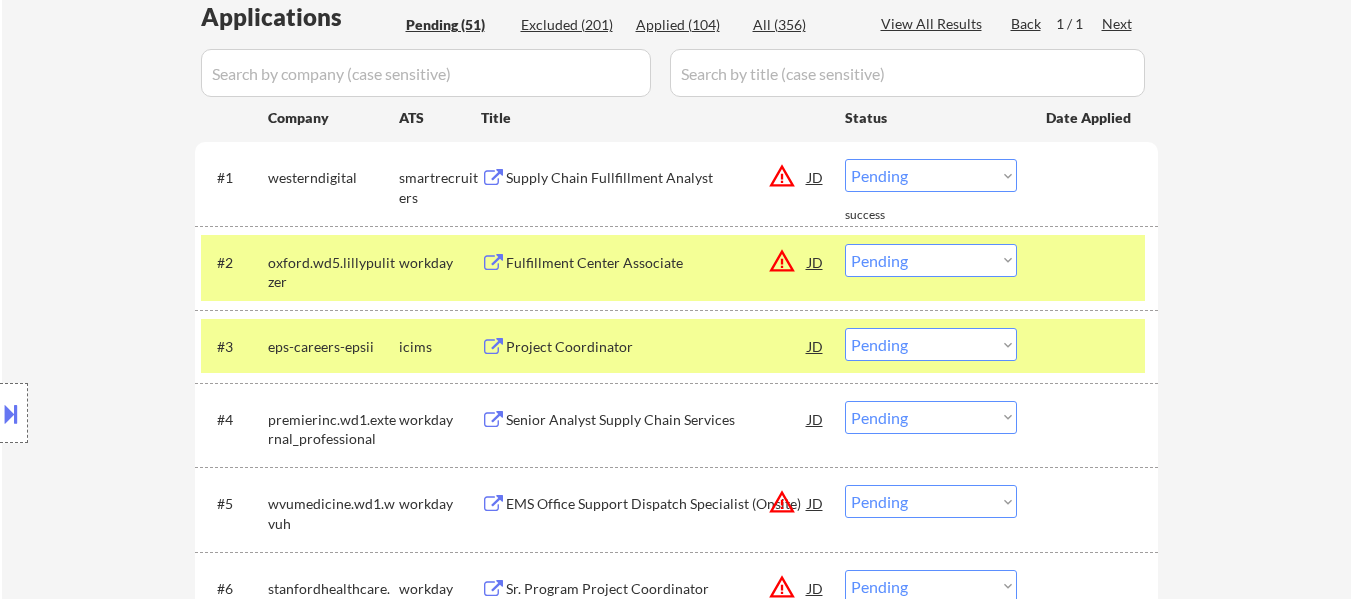 click on "Choose an option... Pending Applied Excluded (Questions) Excluded (Expired) Excluded (Location) Excluded (Bad Match) Excluded (Blocklist) Excluded (Salary) Excluded (Other)" at bounding box center (931, 260) 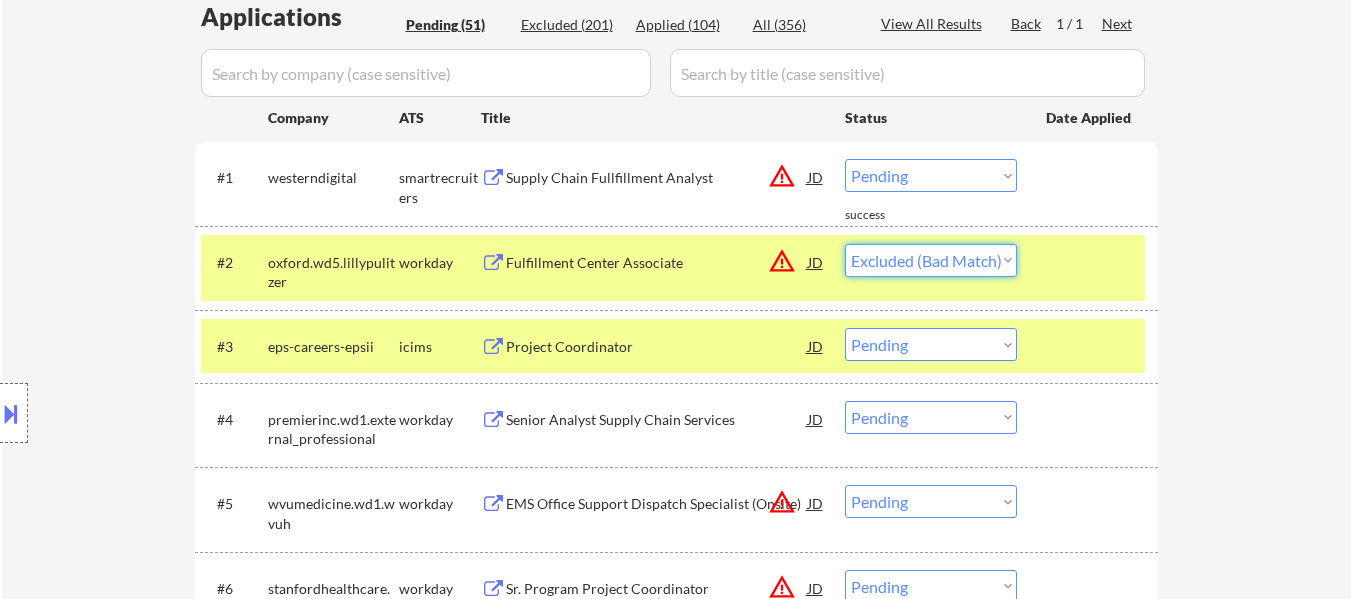 click on "Choose an option... Pending Applied Excluded (Questions) Excluded (Expired) Excluded (Location) Excluded (Bad Match) Excluded (Blocklist) Excluded (Salary) Excluded (Other)" at bounding box center [931, 260] 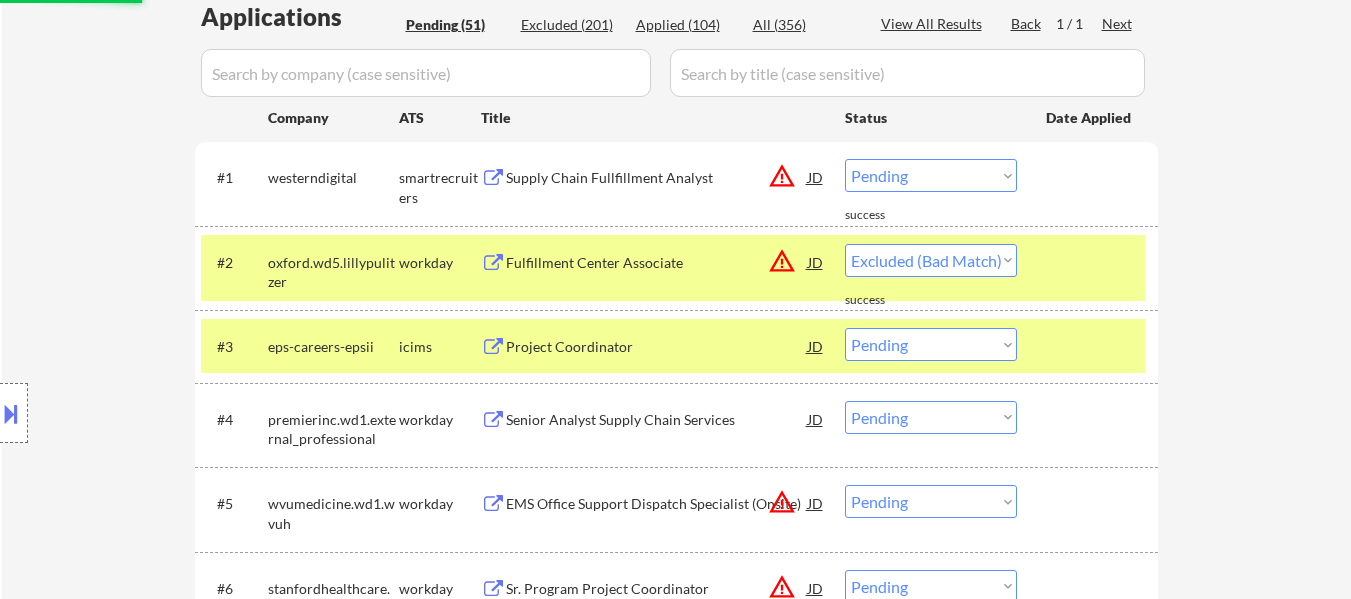select on ""pending"" 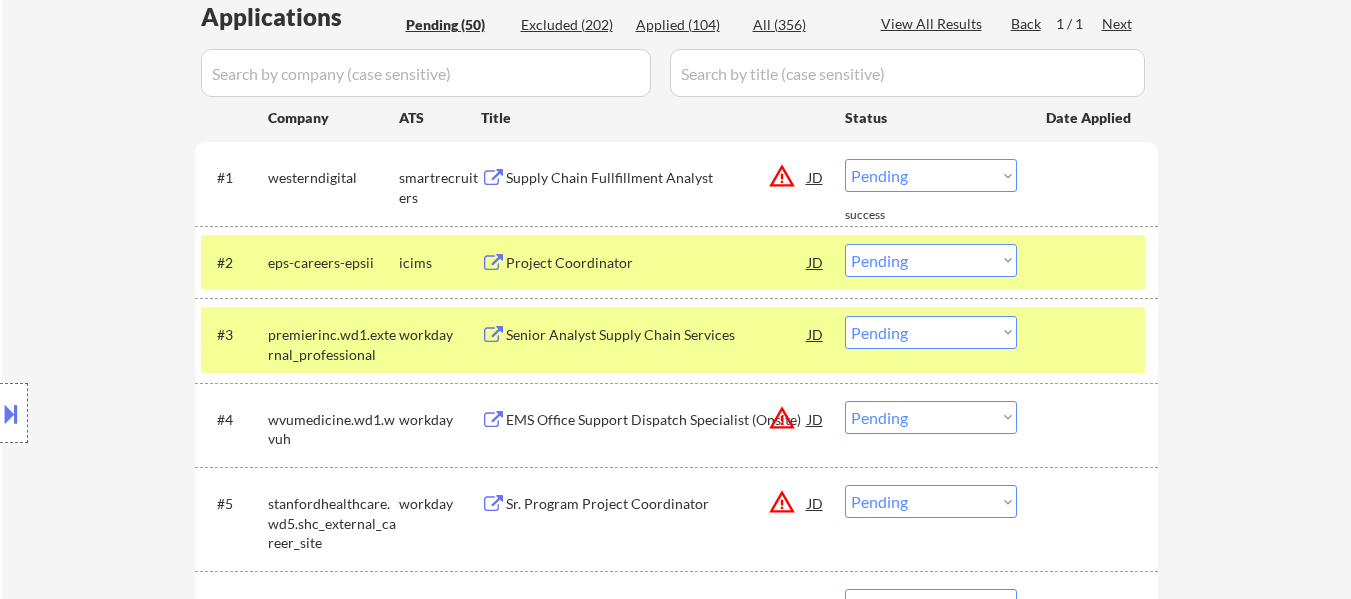 click at bounding box center [1090, 334] 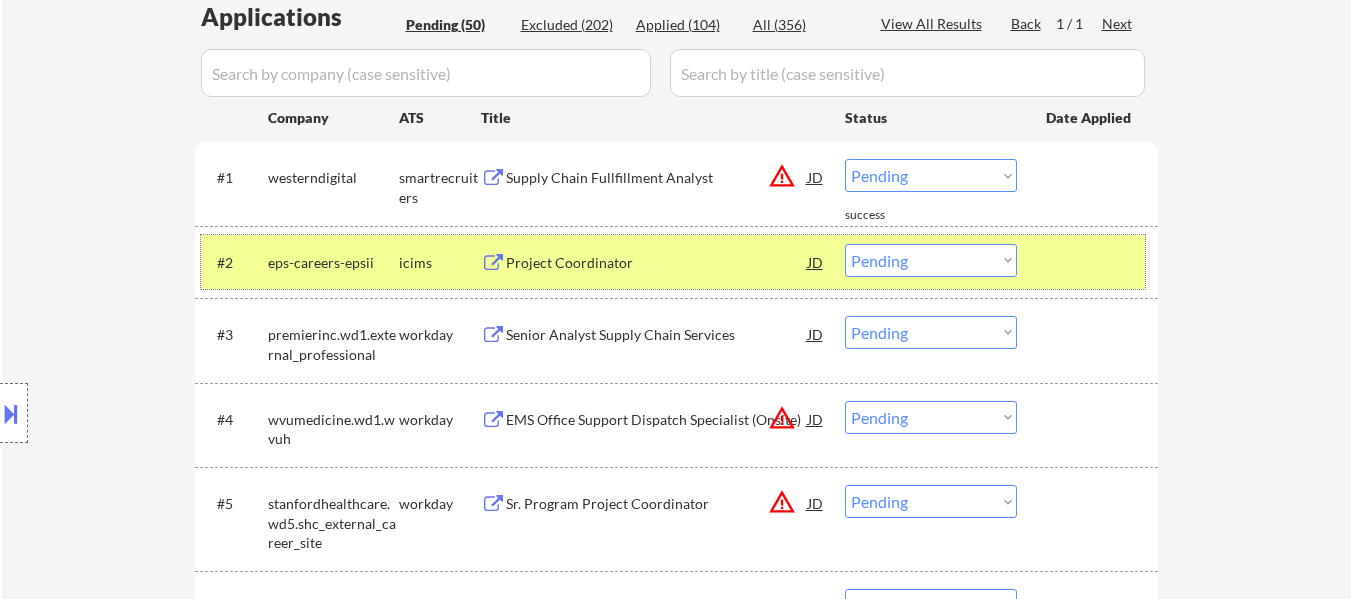click at bounding box center (1090, 262) 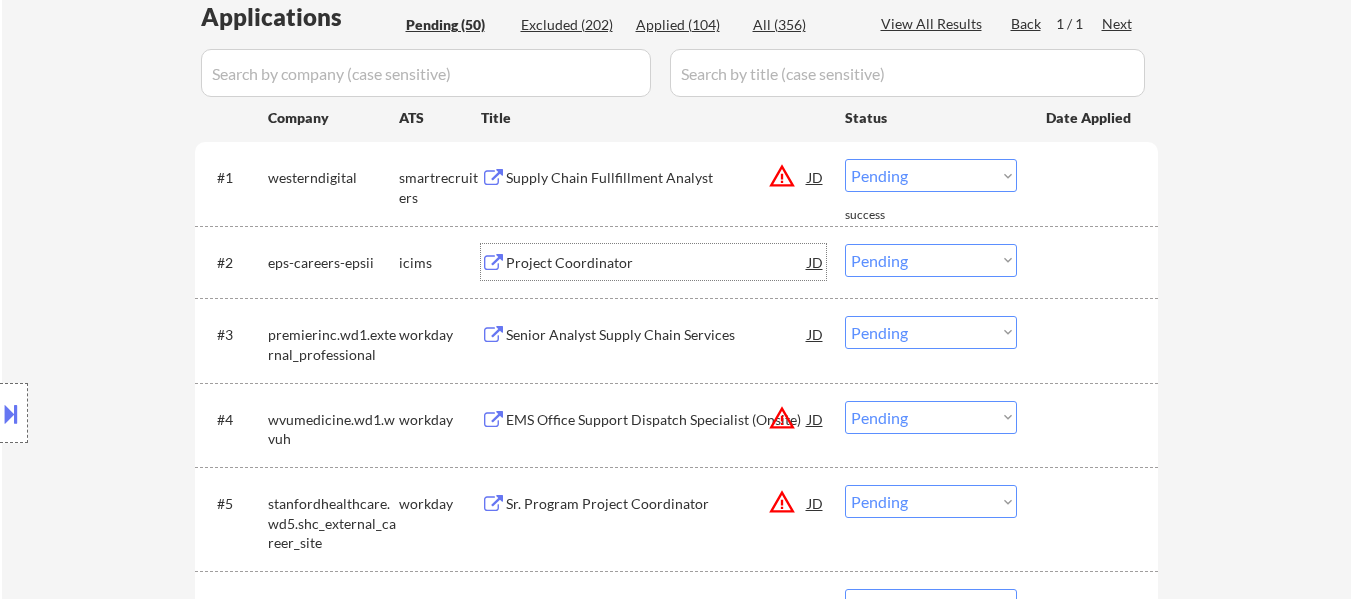 click on "Project Coordinator" at bounding box center [657, 263] 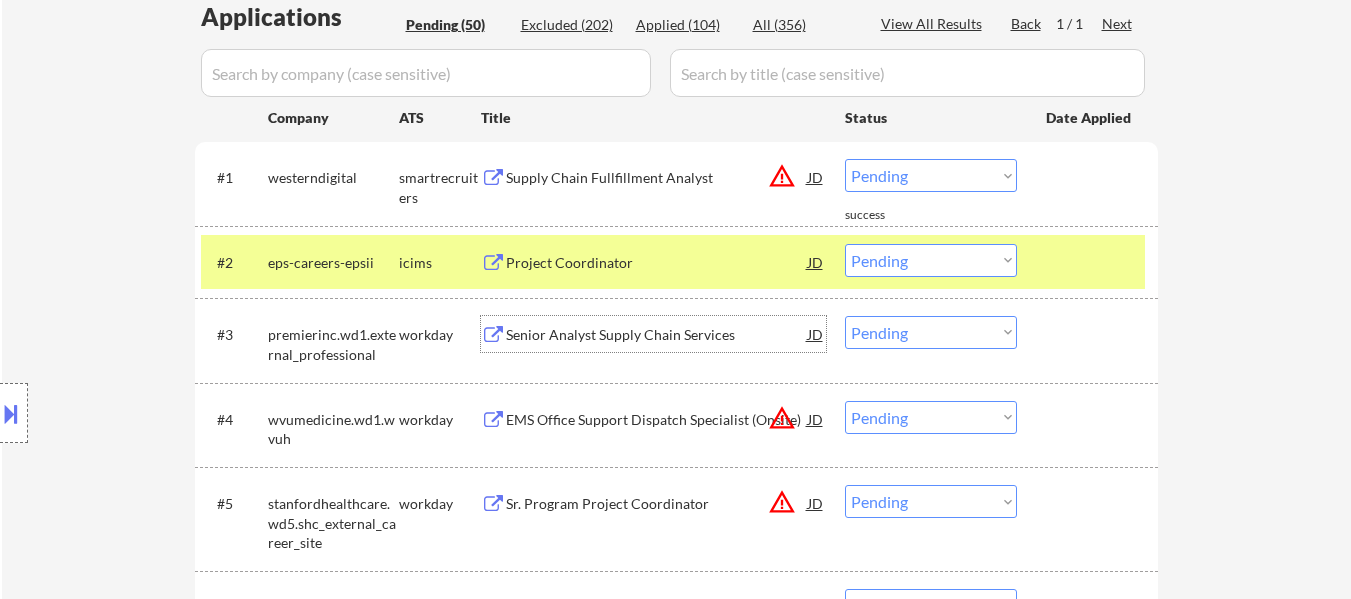 click on "Senior Analyst Supply Chain Services" at bounding box center (657, 335) 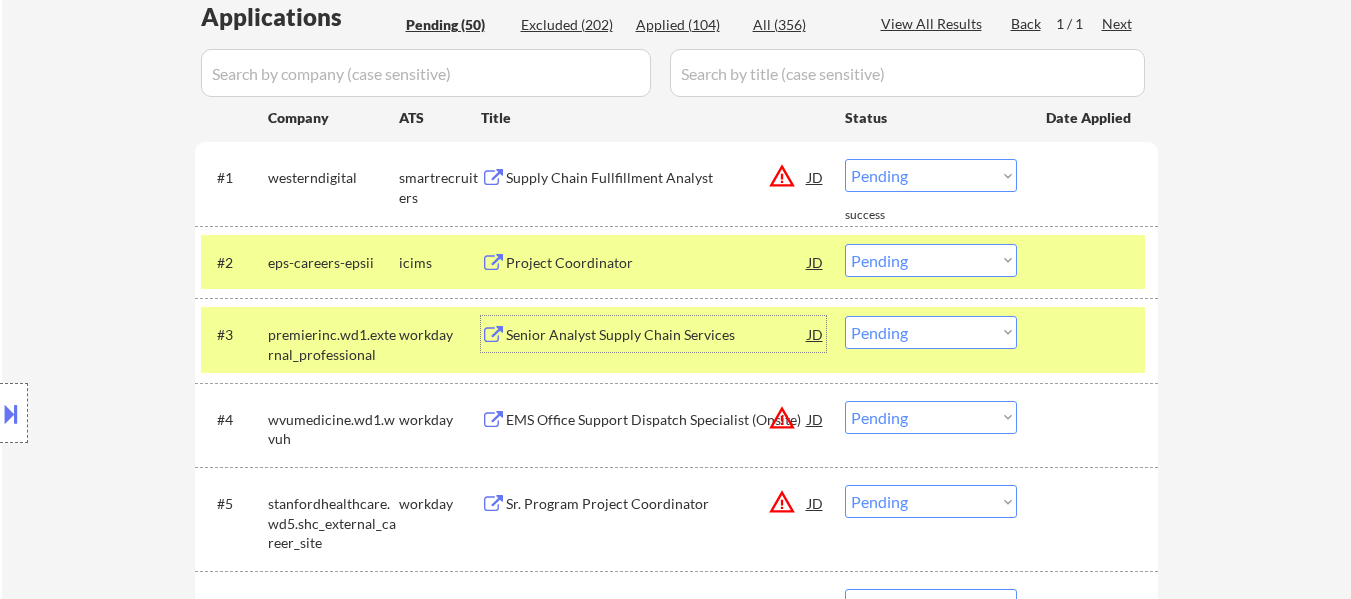 click on "Choose an option... Pending Applied Excluded (Questions) Excluded (Expired) Excluded (Location) Excluded (Bad Match) Excluded (Blocklist) Excluded (Salary) Excluded (Other)" at bounding box center (931, 332) 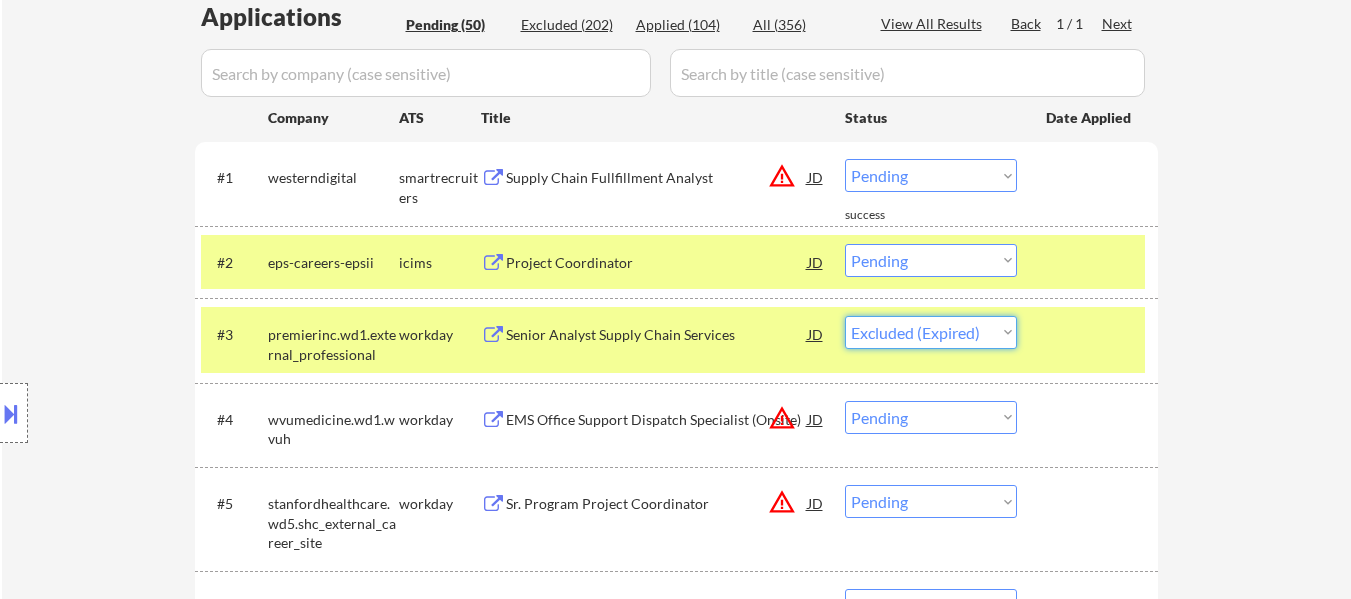 click on "Choose an option... Pending Applied Excluded (Questions) Excluded (Expired) Excluded (Location) Excluded (Bad Match) Excluded (Blocklist) Excluded (Salary) Excluded (Other)" at bounding box center (931, 332) 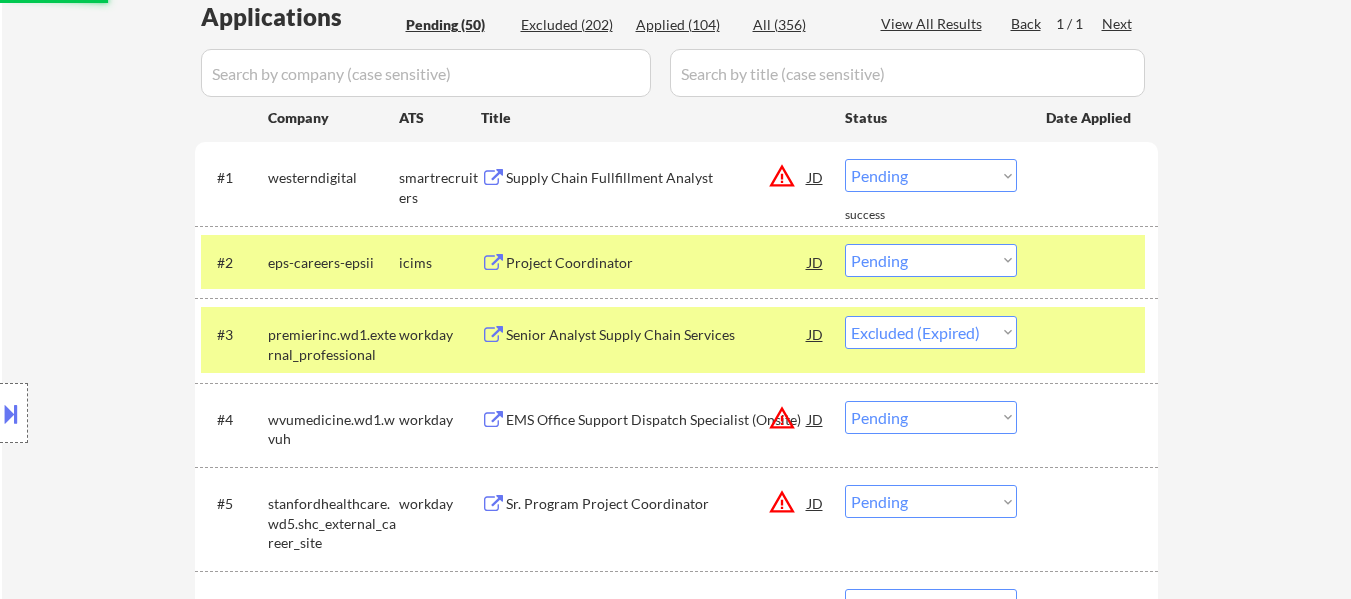 click on "EMS Office Support Dispatch Specialist (Onsite)" at bounding box center [657, 419] 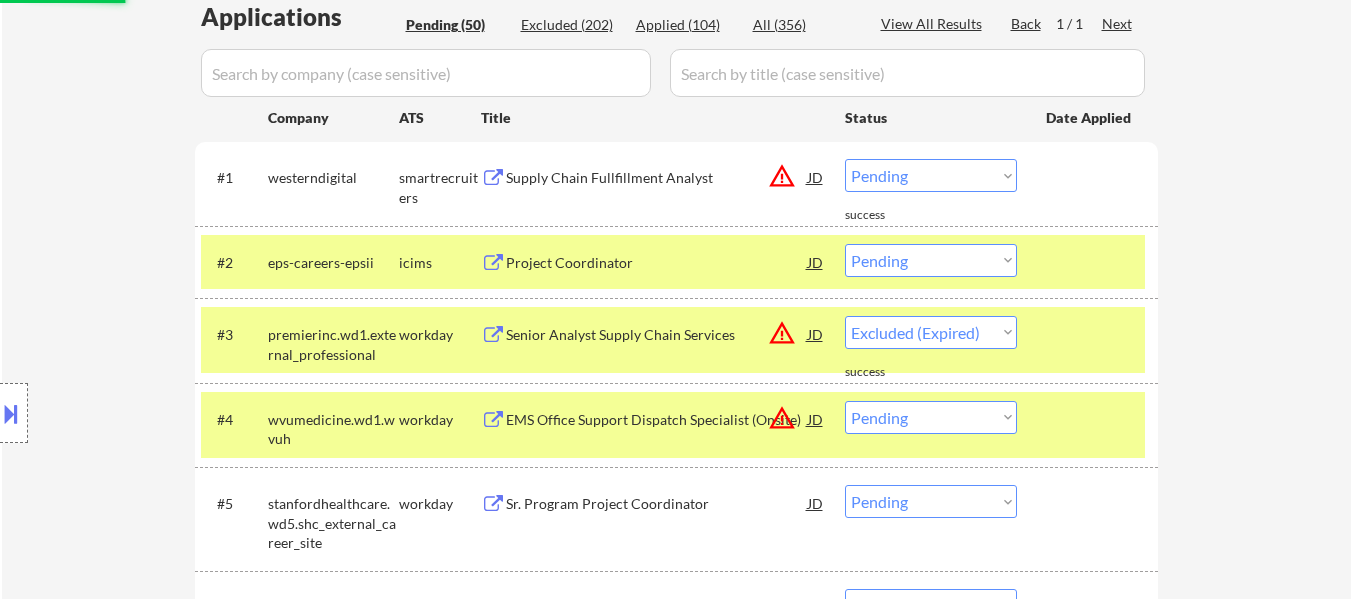 select on ""pending"" 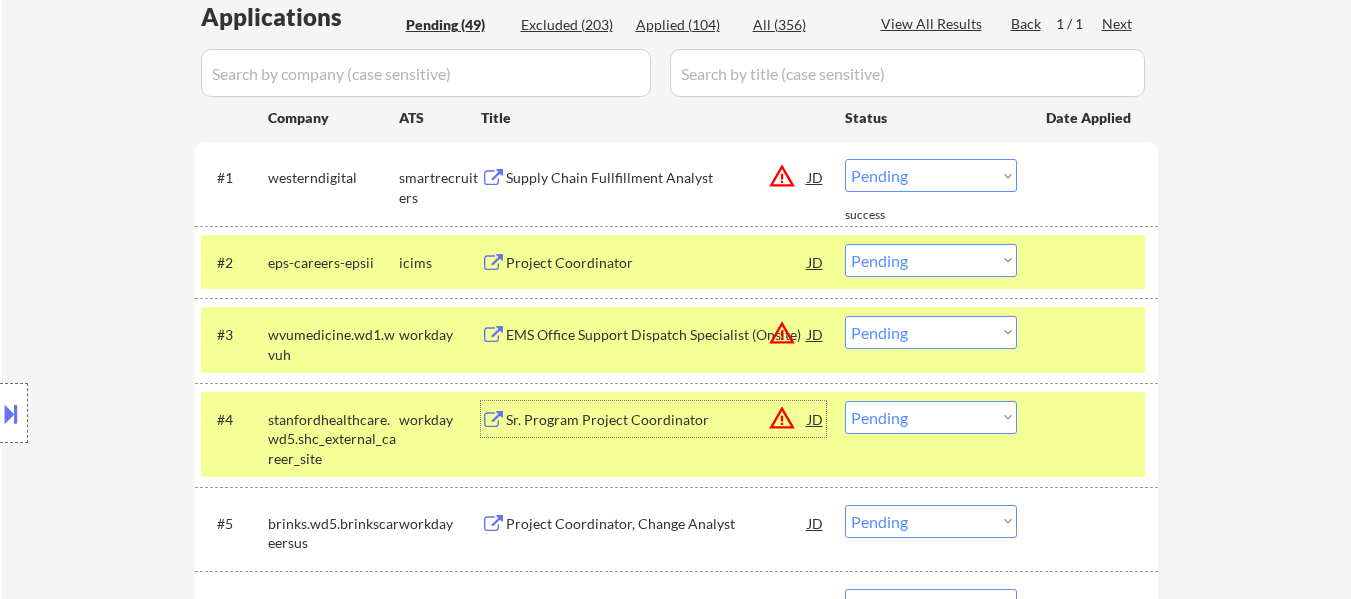 click on "Choose an option... Pending Applied Excluded (Questions) Excluded (Expired) Excluded (Location) Excluded (Bad Match) Excluded (Blocklist) Excluded (Salary) Excluded (Other)" at bounding box center [931, 260] 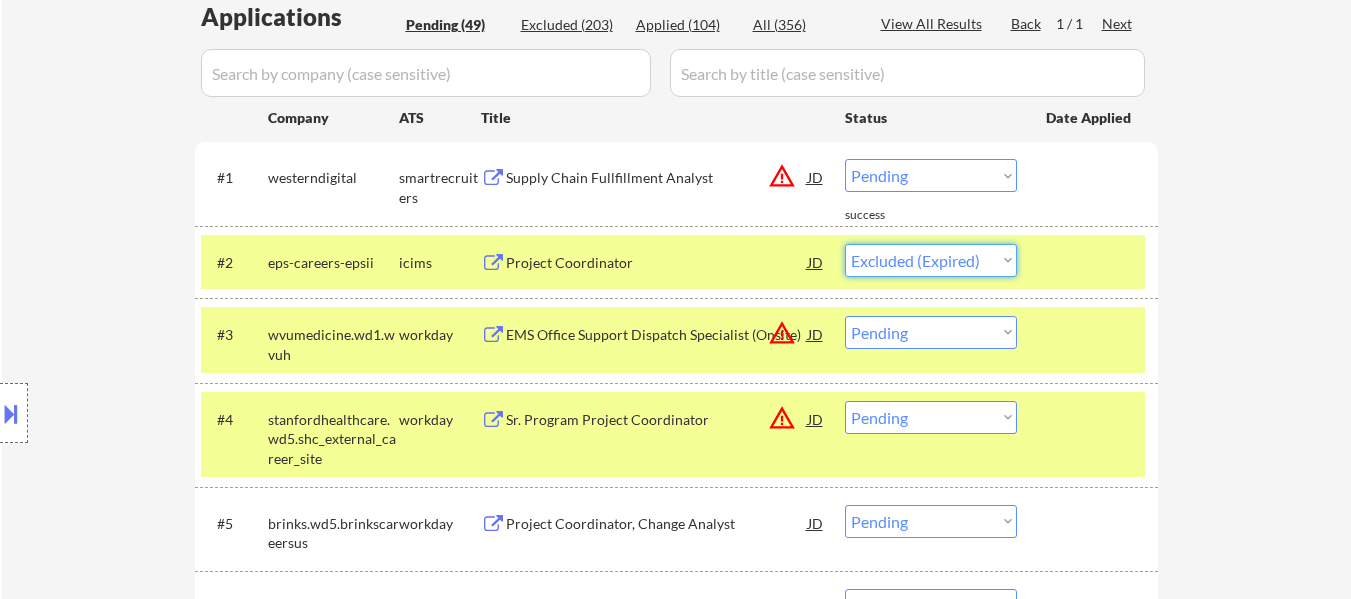 click on "Choose an option... Pending Applied Excluded (Questions) Excluded (Expired) Excluded (Location) Excluded (Bad Match) Excluded (Blocklist) Excluded (Salary) Excluded (Other)" at bounding box center [931, 260] 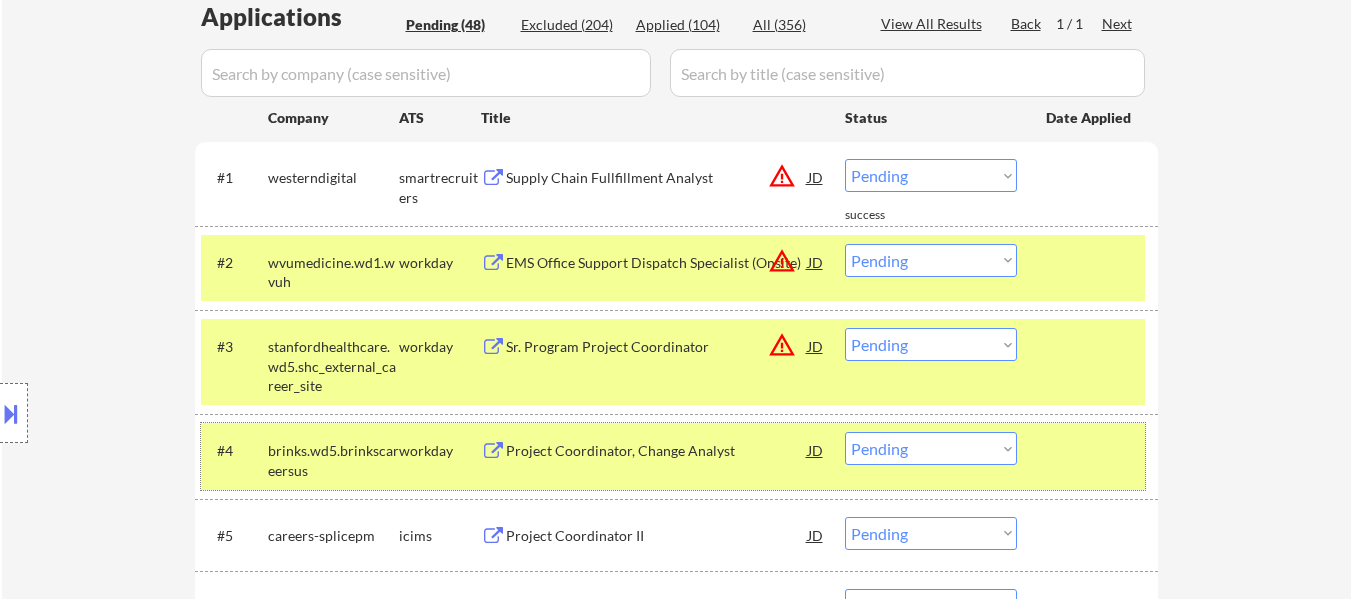 click at bounding box center [1090, 450] 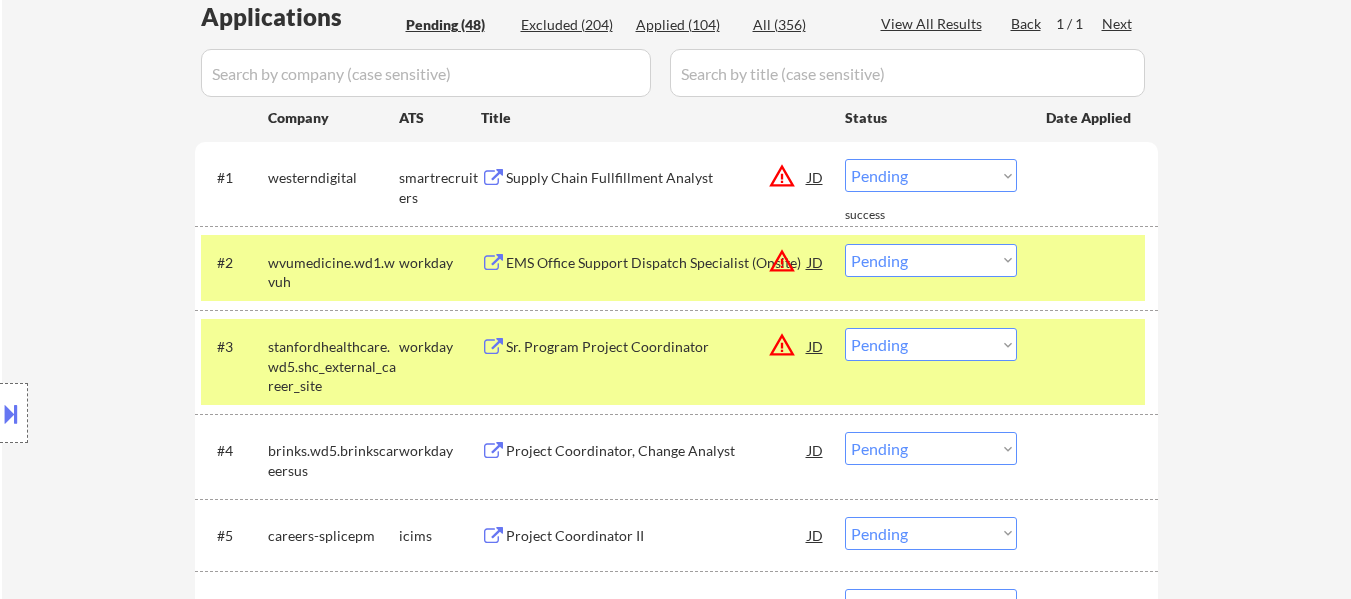 click on "Project Coordinator, Change Analyst" at bounding box center [657, 450] 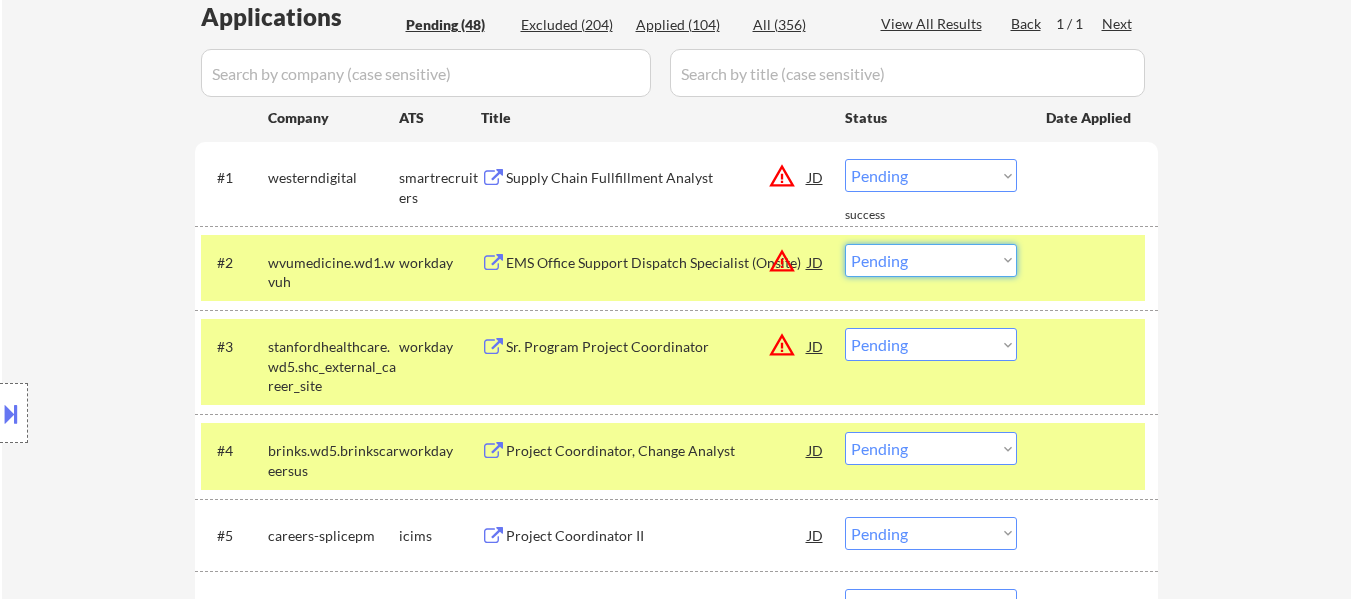 click on "Choose an option... Pending Applied Excluded (Questions) Excluded (Expired) Excluded (Location) Excluded (Bad Match) Excluded (Blocklist) Excluded (Salary) Excluded (Other)" at bounding box center [931, 260] 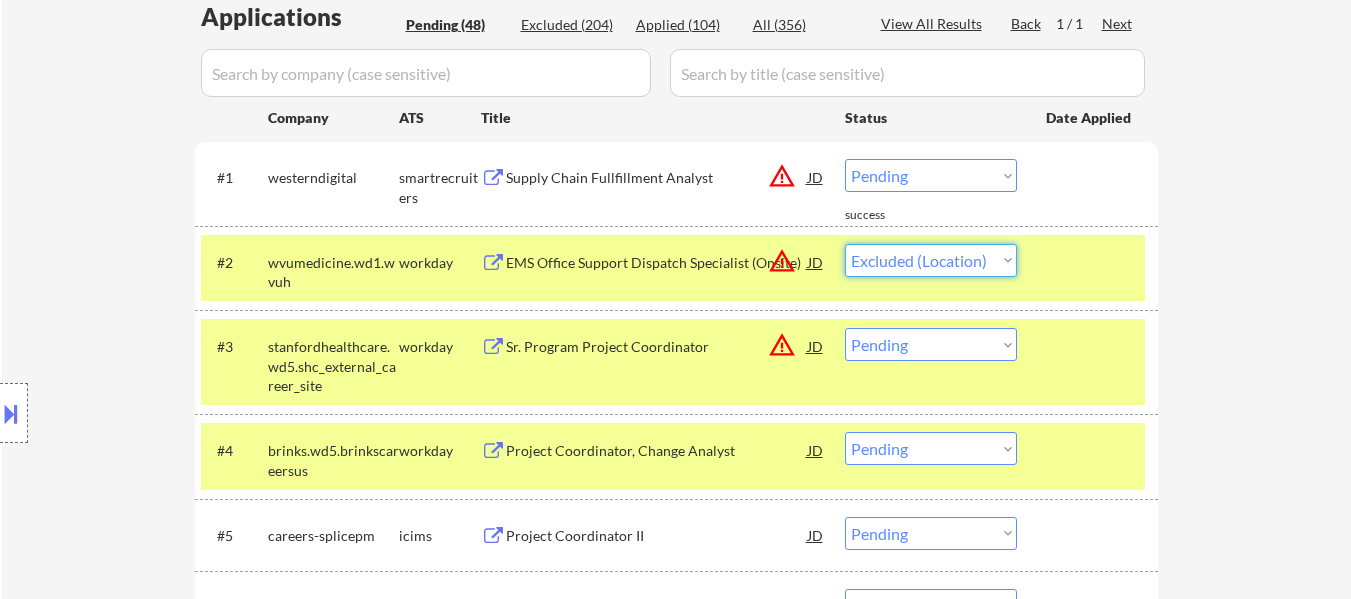 click on "Choose an option... Pending Applied Excluded (Questions) Excluded (Expired) Excluded (Location) Excluded (Bad Match) Excluded (Blocklist) Excluded (Salary) Excluded (Other)" at bounding box center [931, 260] 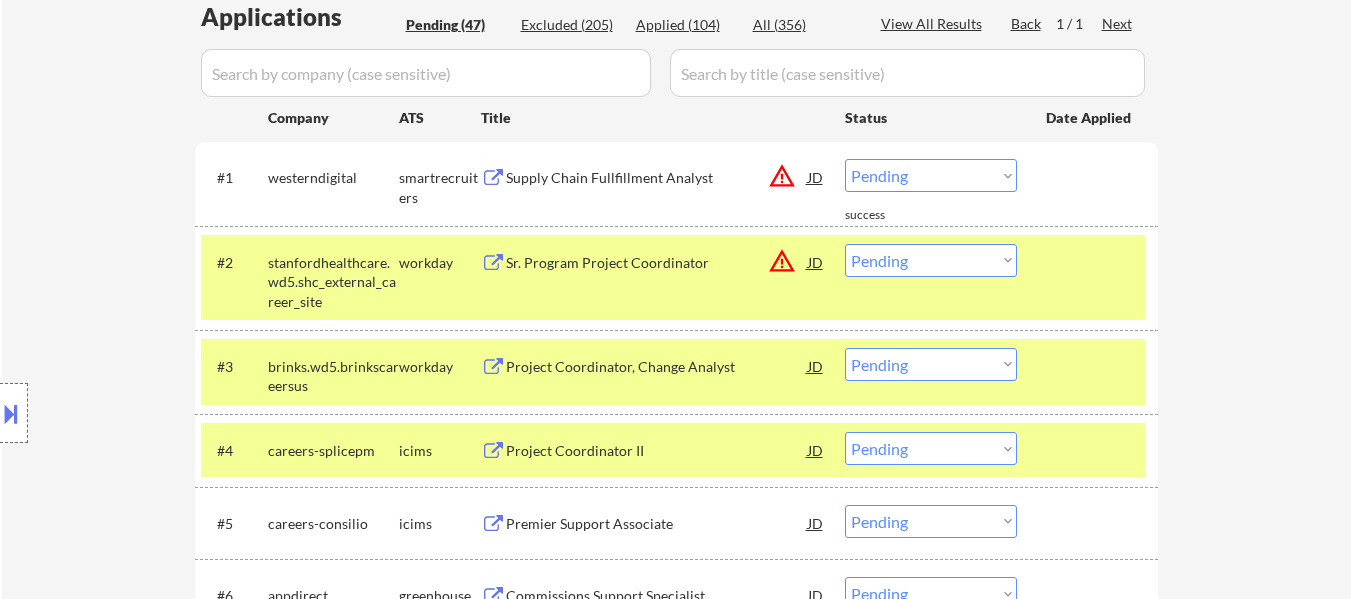 click on "Choose an option... Pending Applied Excluded (Questions) Excluded (Expired) Excluded (Location) Excluded (Bad Match) Excluded (Blocklist) Excluded (Salary) Excluded (Other)" at bounding box center (931, 260) 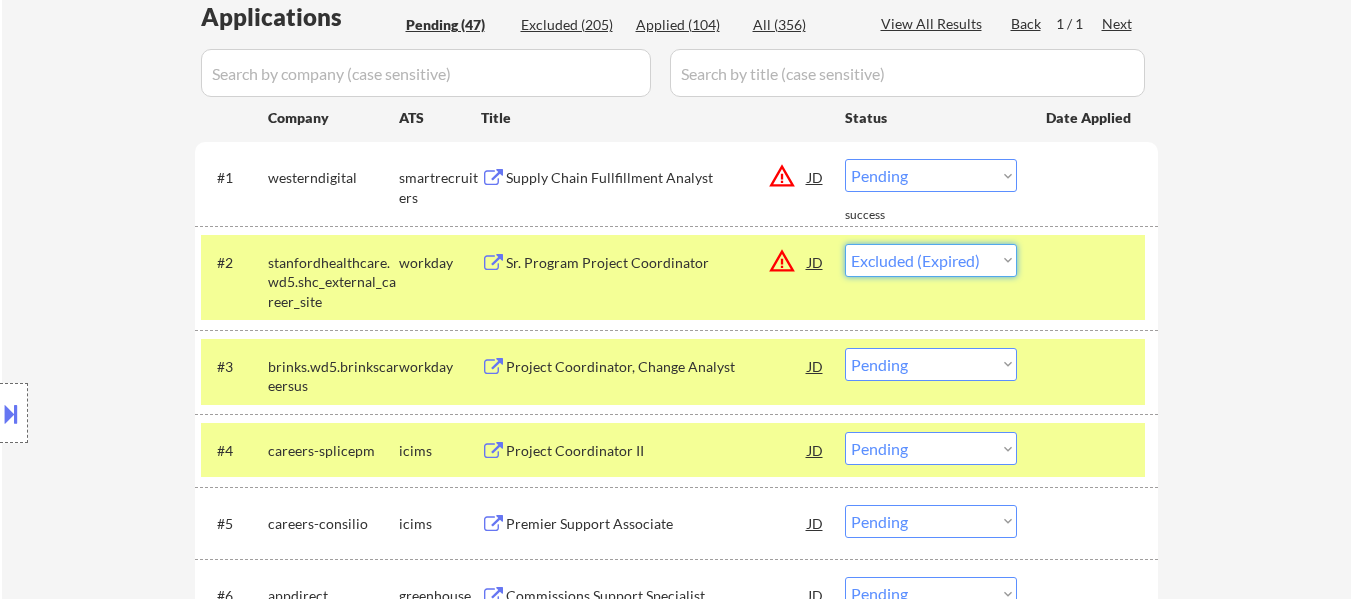click on "Choose an option... Pending Applied Excluded (Questions) Excluded (Expired) Excluded (Location) Excluded (Bad Match) Excluded (Blocklist) Excluded (Salary) Excluded (Other)" at bounding box center (931, 260) 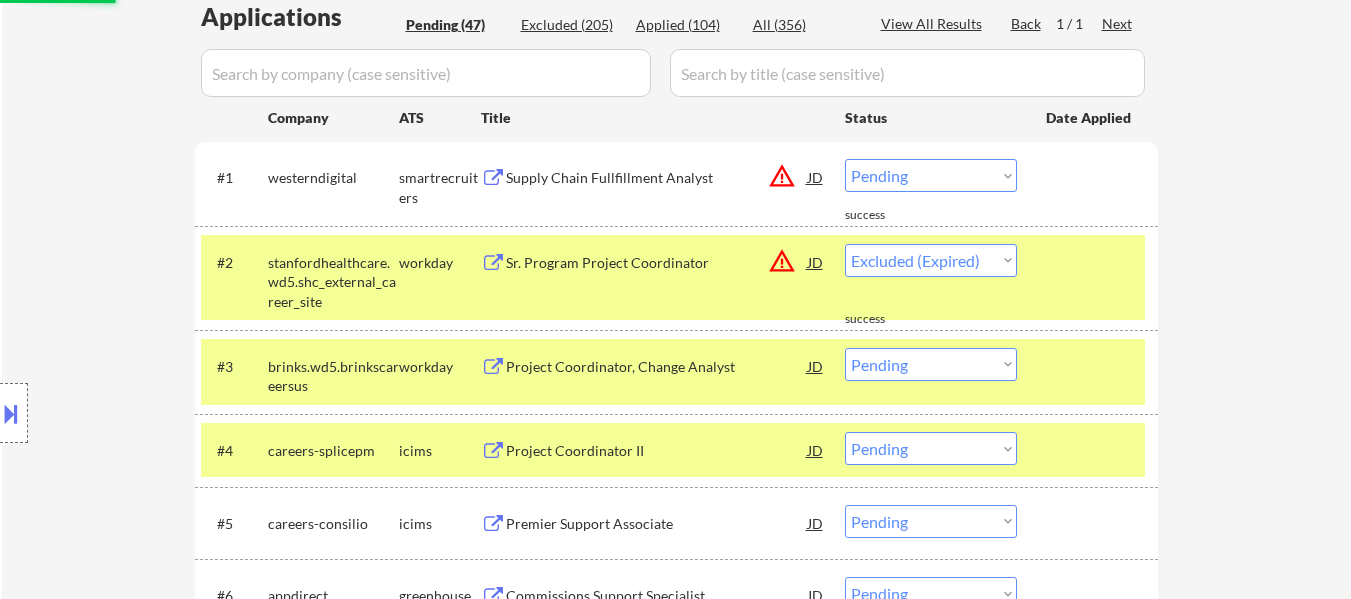 click at bounding box center [1090, 366] 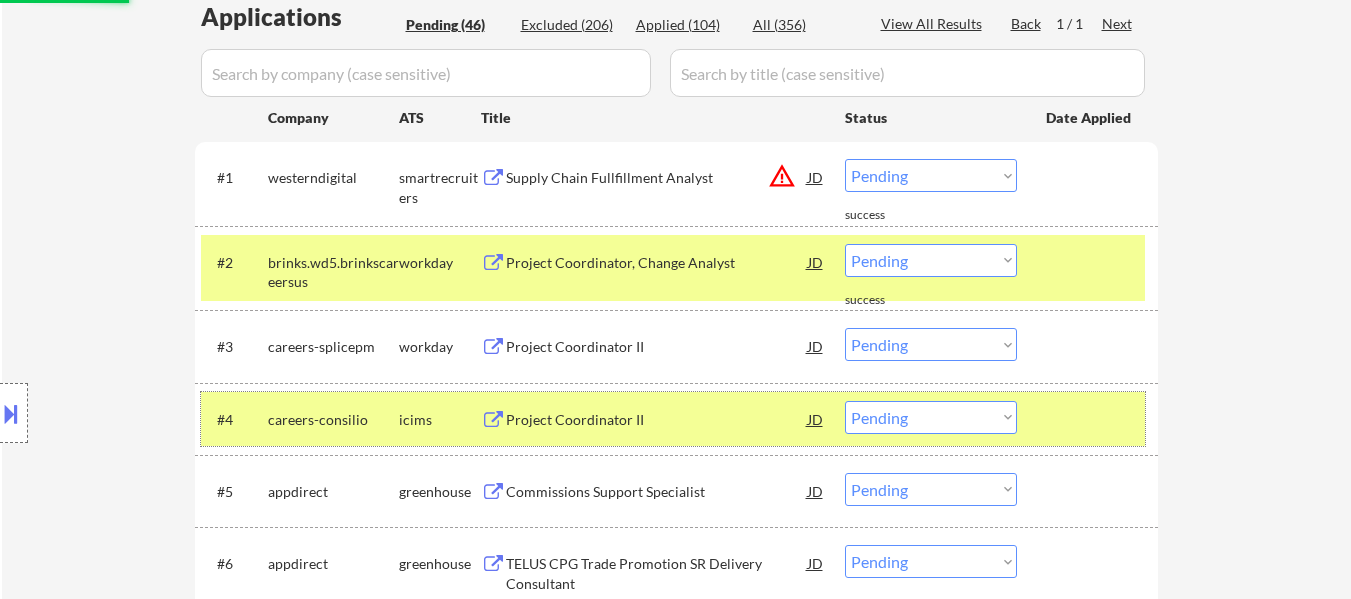 click on "#4 careers-consilio icims Project Coordinator II JD warning_amber Choose an option... Pending Applied Excluded (Questions) Excluded (Expired) Excluded (Location) Excluded (Bad Match) Excluded (Blocklist) Excluded (Salary) Excluded (Other)" at bounding box center (673, 419) 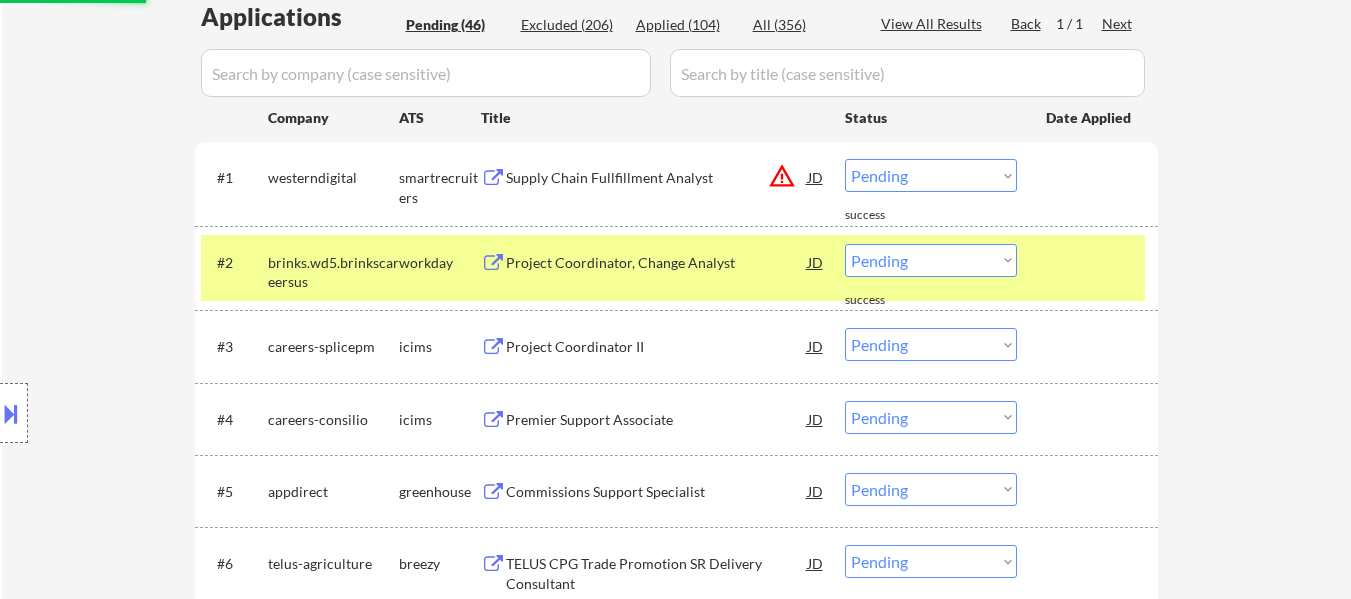 click on "Project Coordinator, Change Analyst" at bounding box center (657, 262) 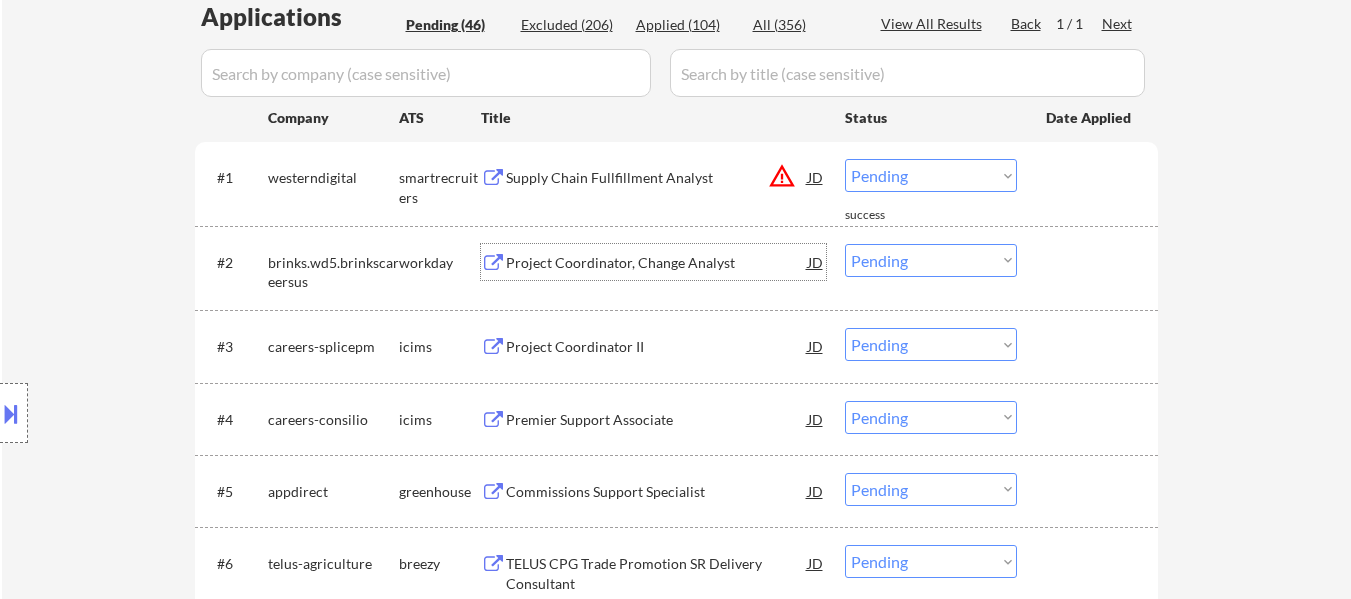 click on "Choose an option... Pending Applied Excluded (Questions) Excluded (Expired) Excluded (Location) Excluded (Bad Match) Excluded (Blocklist) Excluded (Salary) Excluded (Other)" at bounding box center [931, 260] 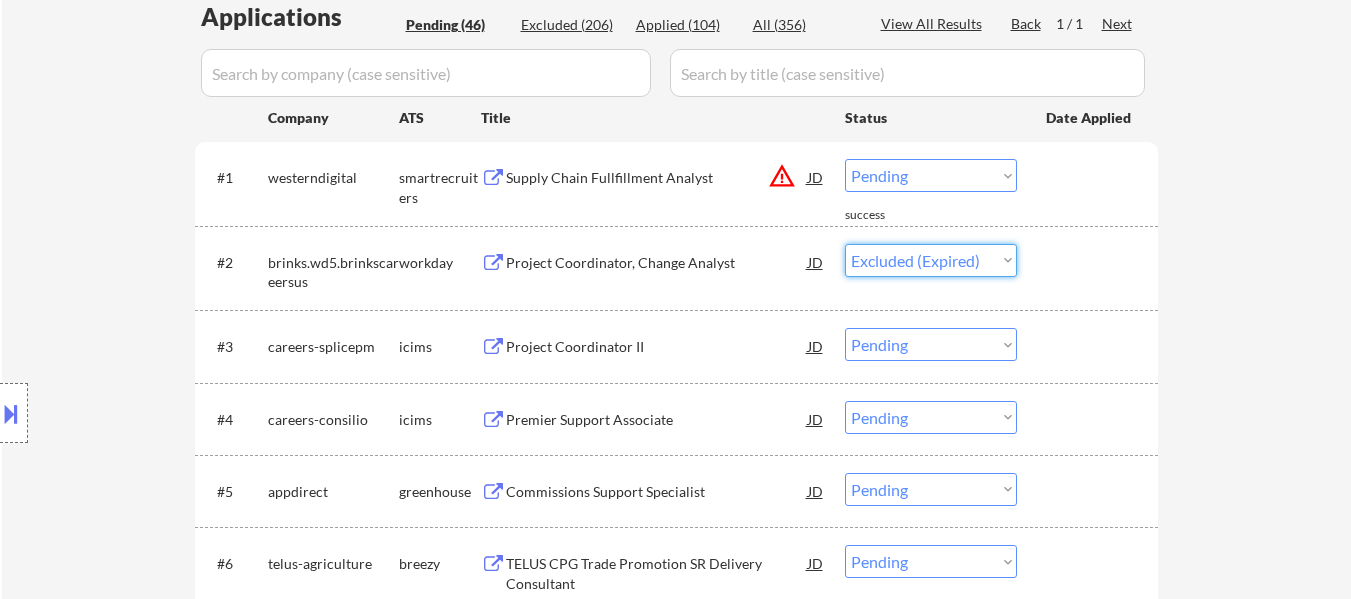 click on "Choose an option... Pending Applied Excluded (Questions) Excluded (Expired) Excluded (Location) Excluded (Bad Match) Excluded (Blocklist) Excluded (Salary) Excluded (Other)" at bounding box center [931, 260] 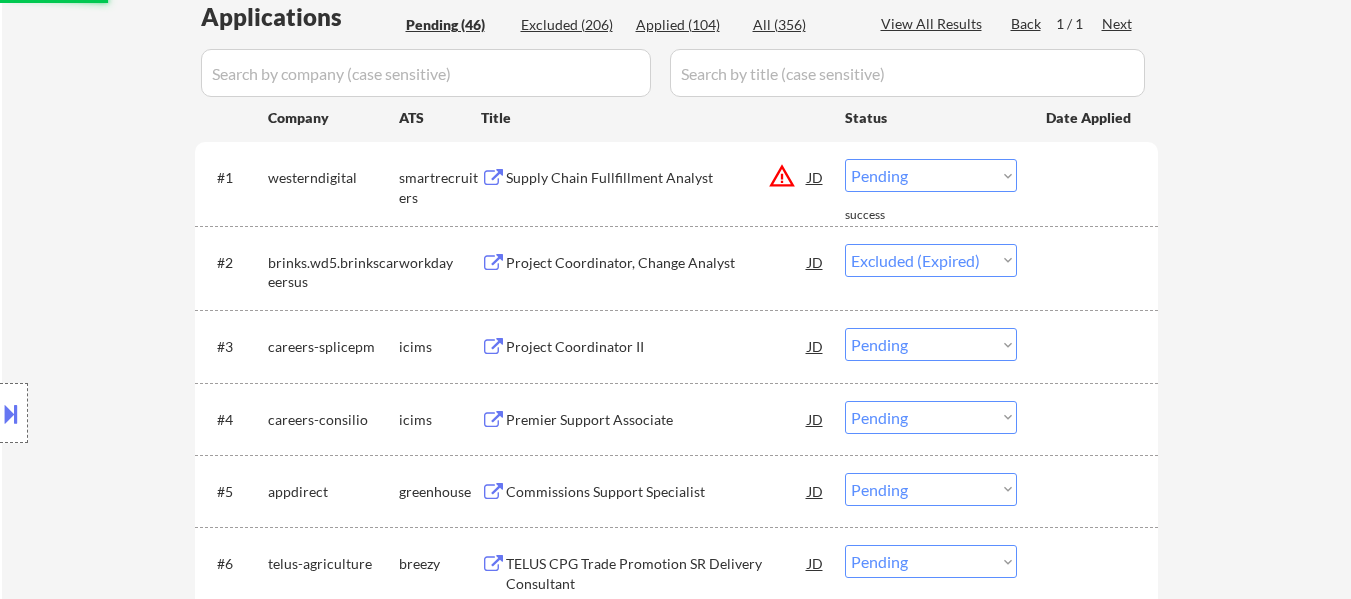 click on "Project Coordinator II" at bounding box center (657, 347) 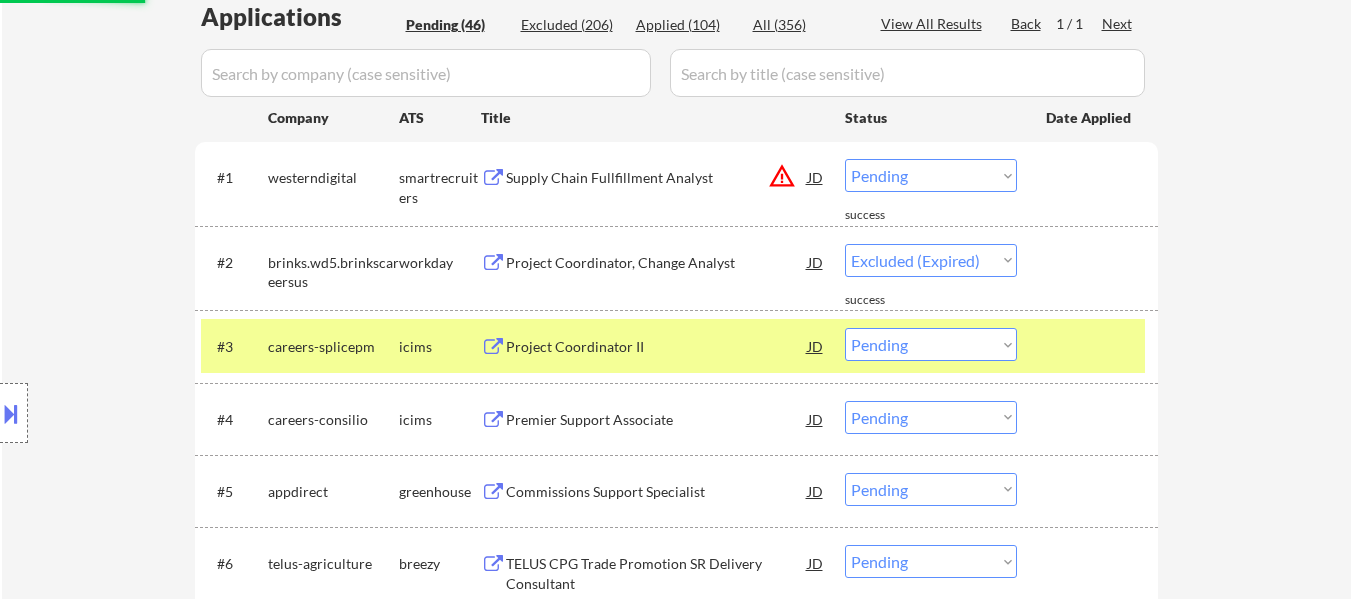 select on ""pending"" 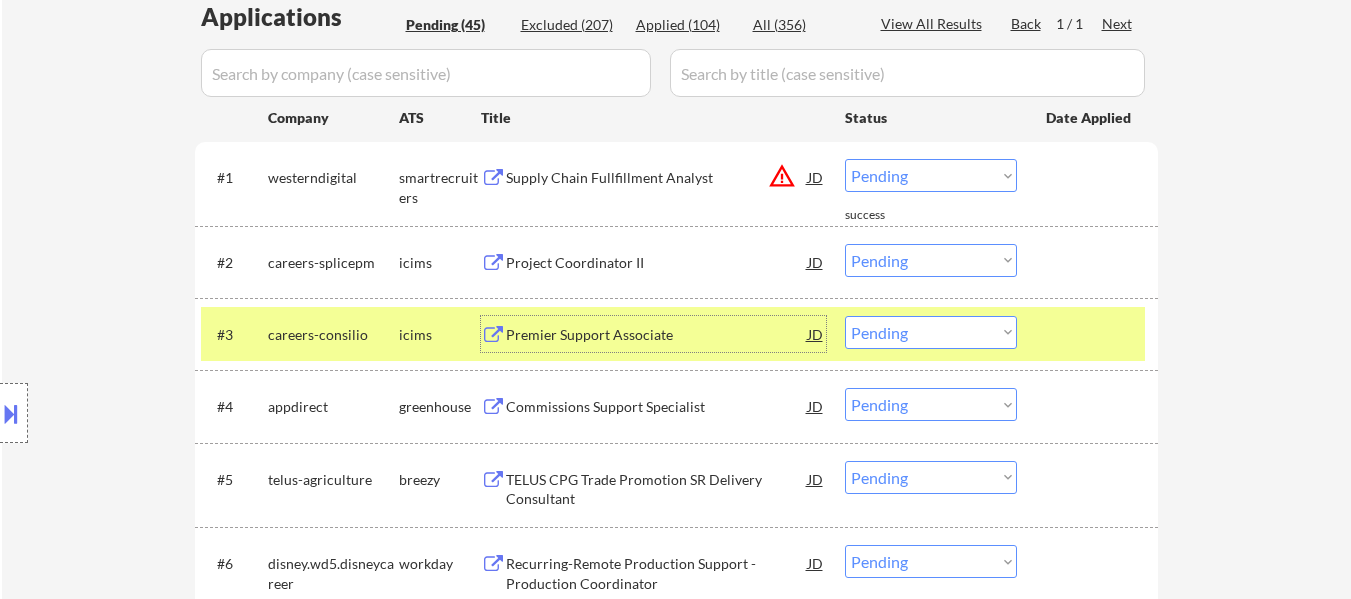click at bounding box center [1090, 334] 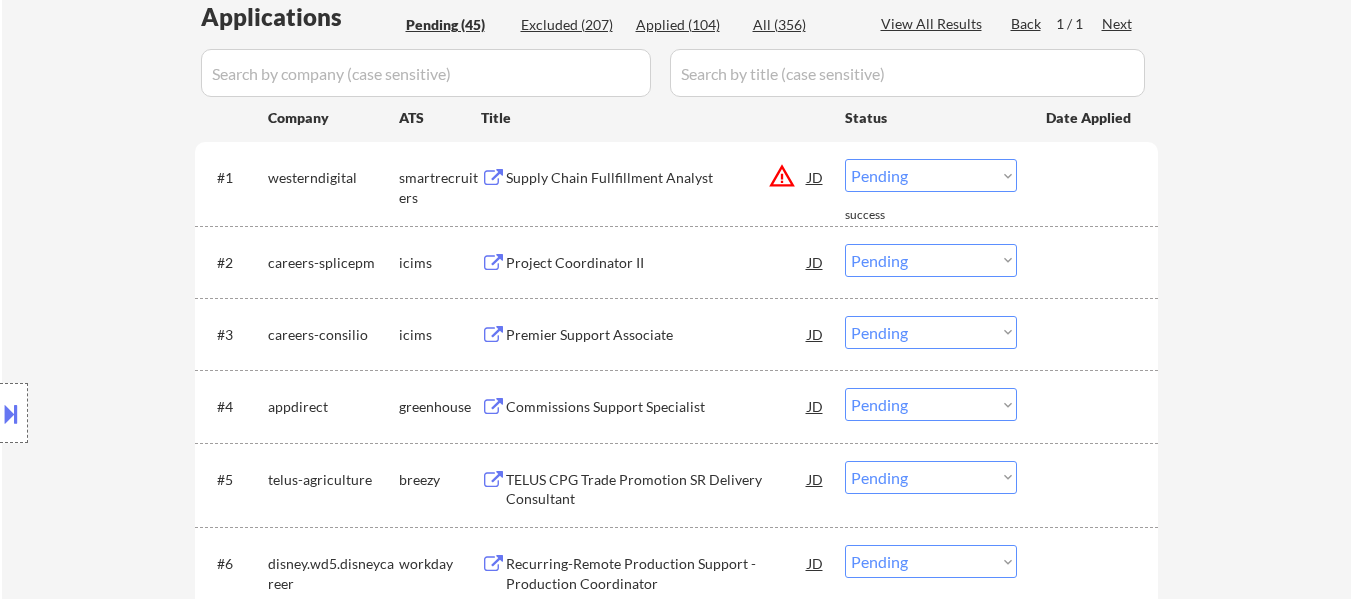 click on "Premier Support Associate" at bounding box center (657, 334) 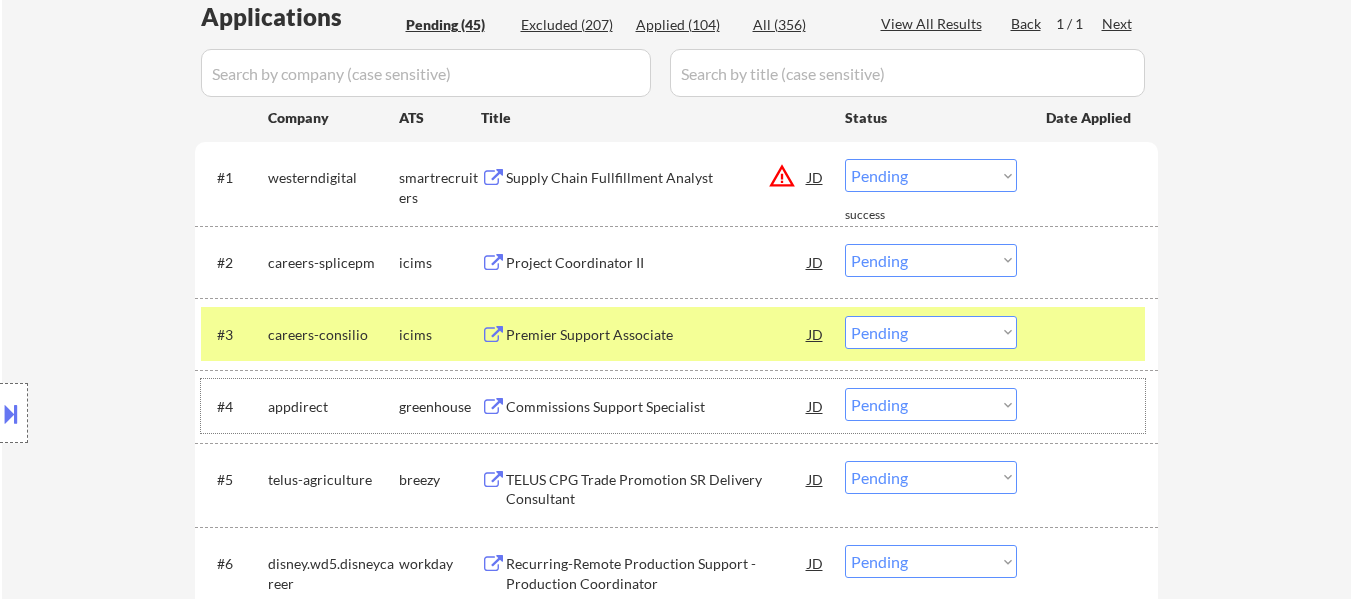 click on "#4 appdirect greenhouse Commissions Support Specialist JD warning_amber Choose an option... Pending Applied Excluded (Questions) Excluded (Expired) Excluded (Location) Excluded (Bad Match) Excluded (Blocklist) Excluded (Salary) Excluded (Other)" at bounding box center (673, 406) 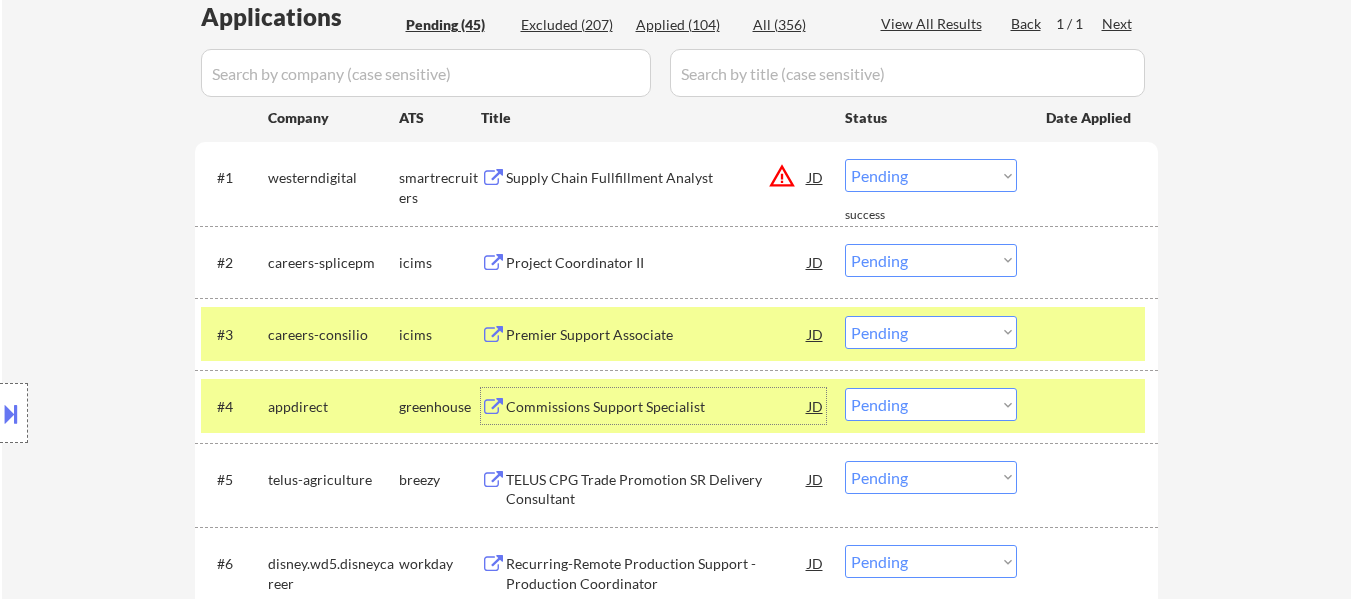 click on "Commissions Support Specialist" at bounding box center [657, 407] 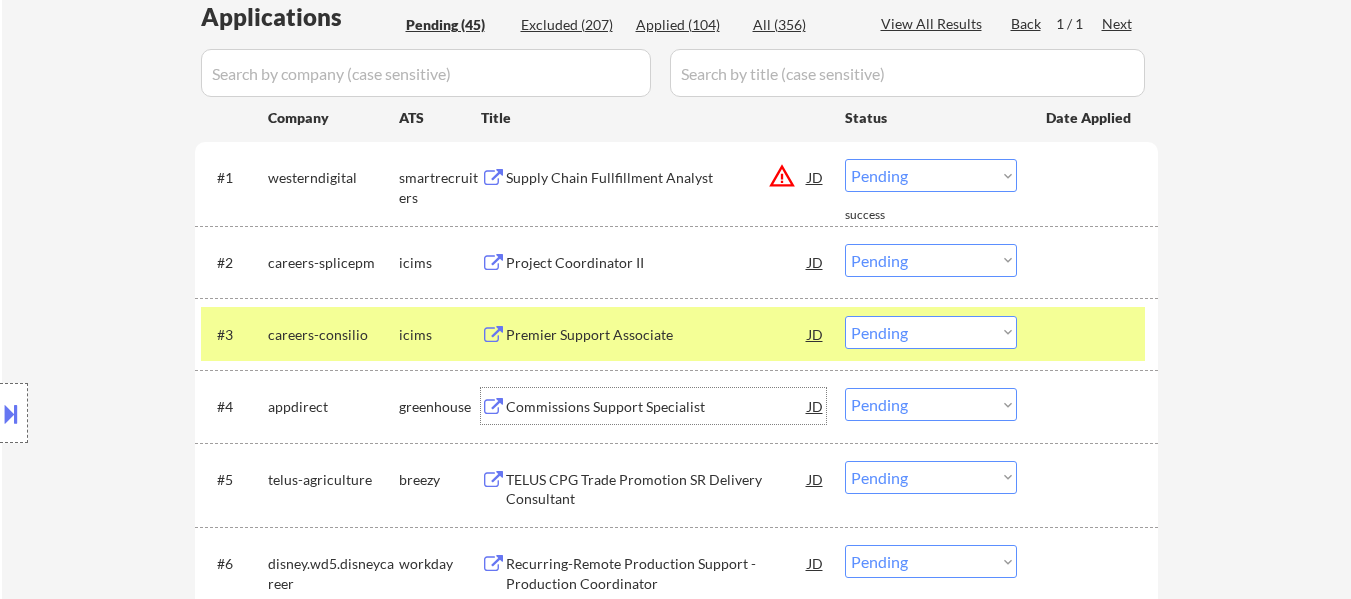 click on "Choose an option... Pending Applied Excluded (Questions) Excluded (Expired) Excluded (Location) Excluded (Bad Match) Excluded (Blocklist) Excluded (Salary) Excluded (Other)" at bounding box center (931, 404) 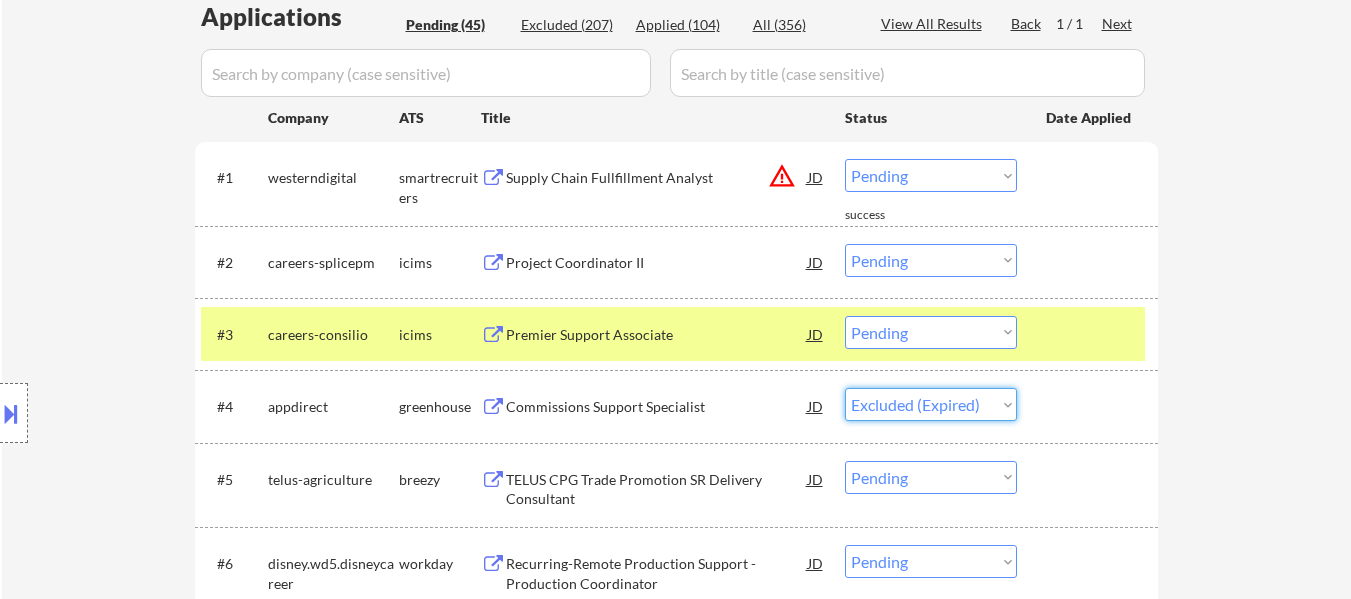 click on "Choose an option... Pending Applied Excluded (Questions) Excluded (Expired) Excluded (Location) Excluded (Bad Match) Excluded (Blocklist) Excluded (Salary) Excluded (Other)" at bounding box center [931, 404] 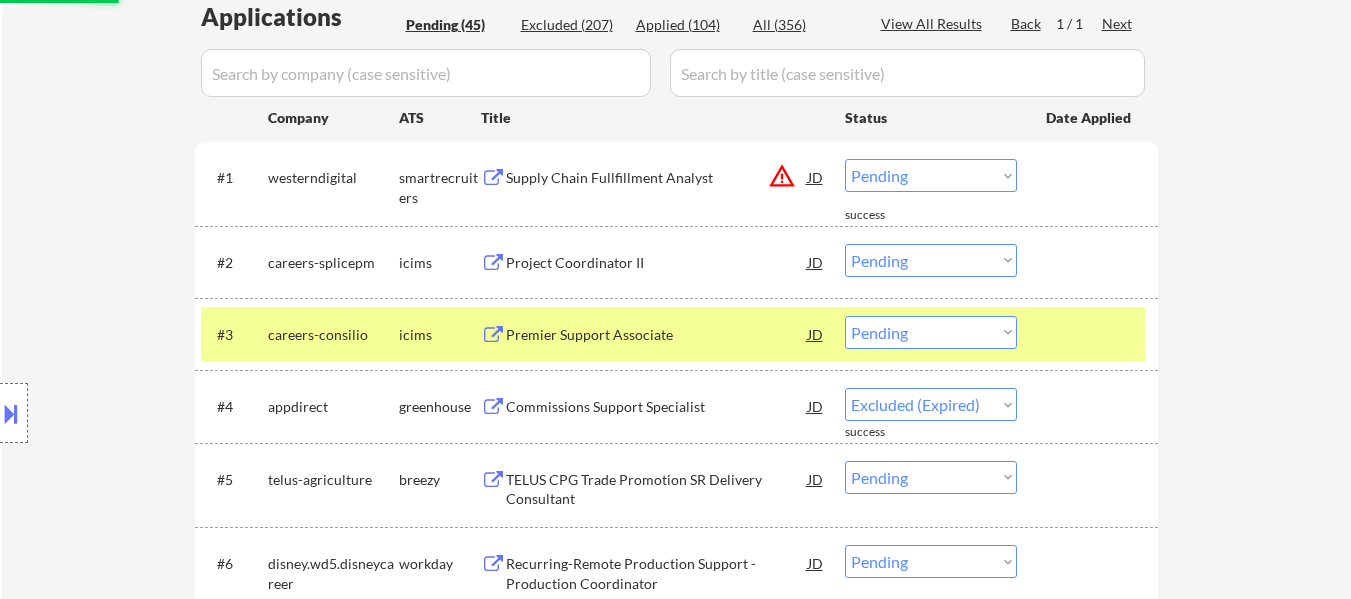 select on ""pending"" 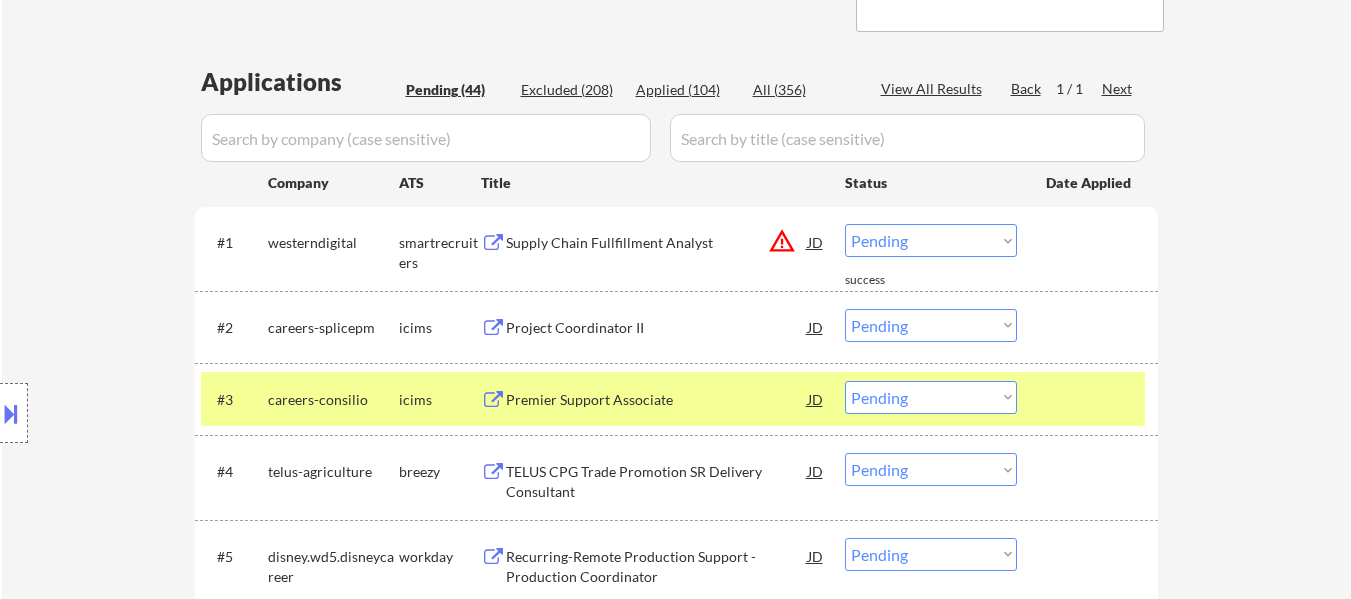 scroll, scrollTop: 400, scrollLeft: 0, axis: vertical 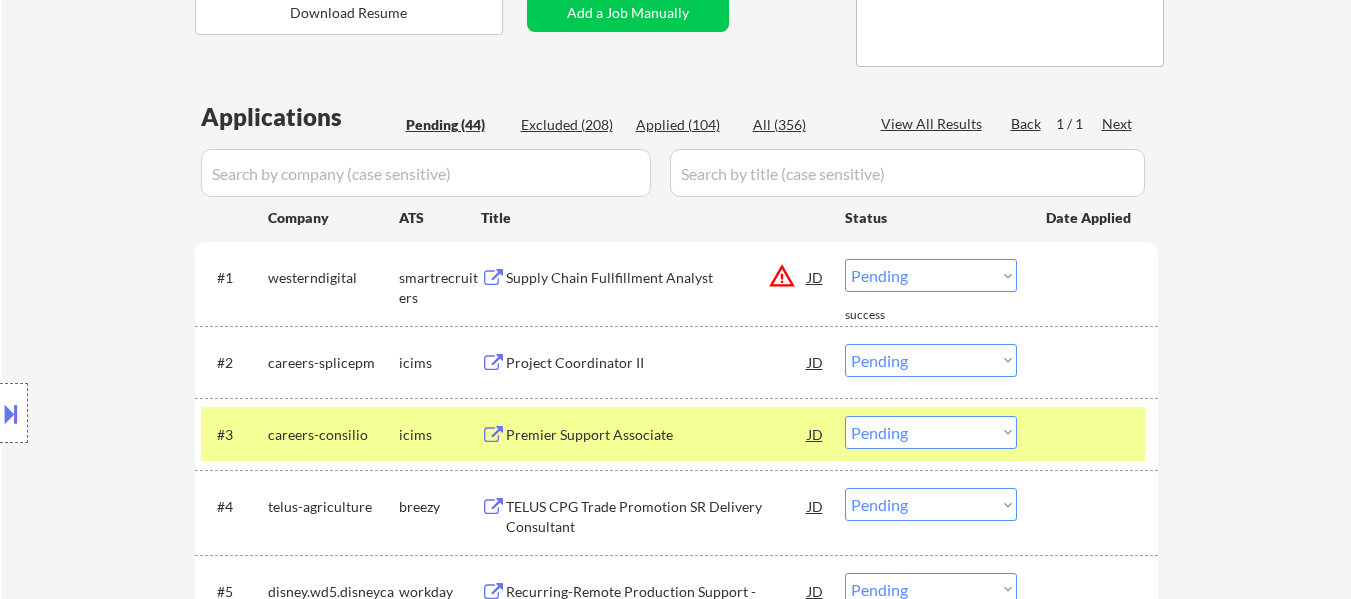 click on "Choose an option... Pending Applied Excluded (Questions) Excluded (Expired) Excluded (Location) Excluded (Bad Match) Excluded (Blocklist) Excluded (Salary) Excluded (Other)" at bounding box center (931, 360) 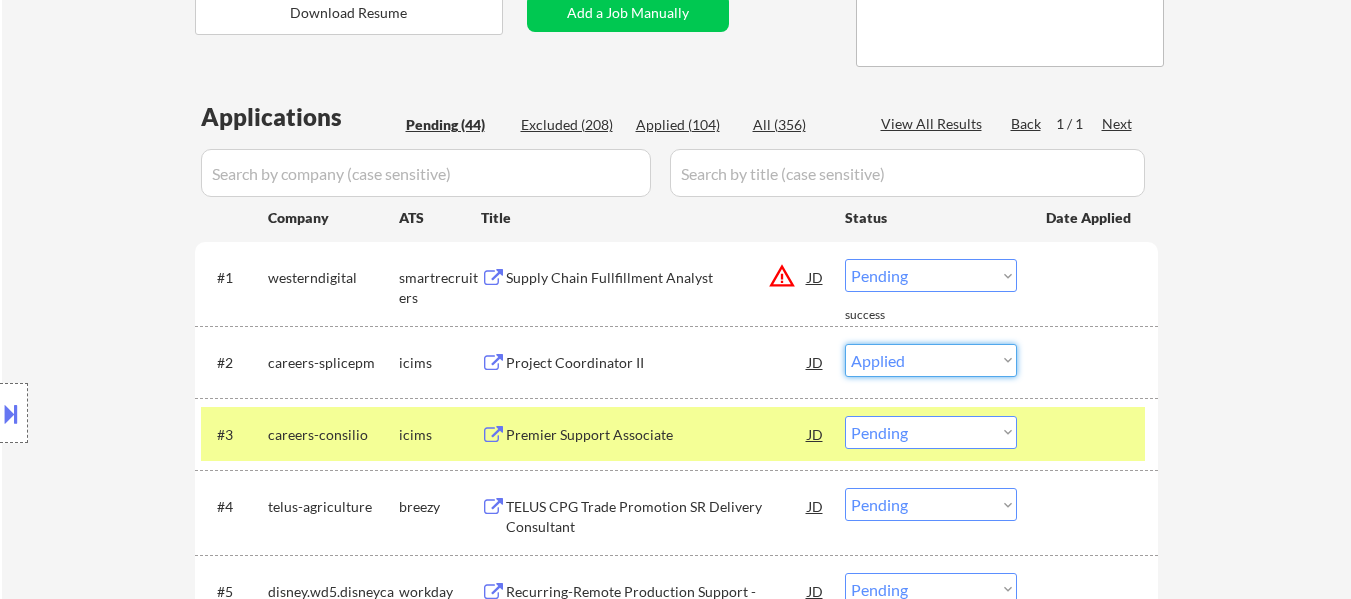 click on "Choose an option... Pending Applied Excluded (Questions) Excluded (Expired) Excluded (Location) Excluded (Bad Match) Excluded (Blocklist) Excluded (Salary) Excluded (Other)" at bounding box center (931, 360) 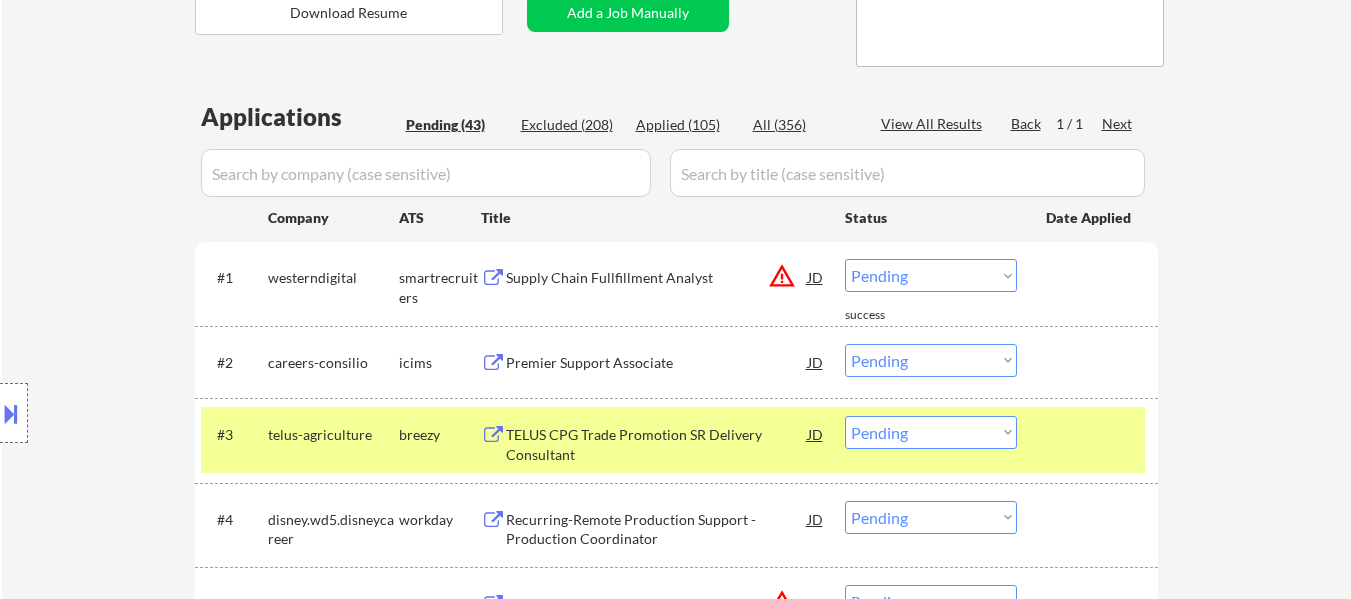 scroll, scrollTop: 500, scrollLeft: 0, axis: vertical 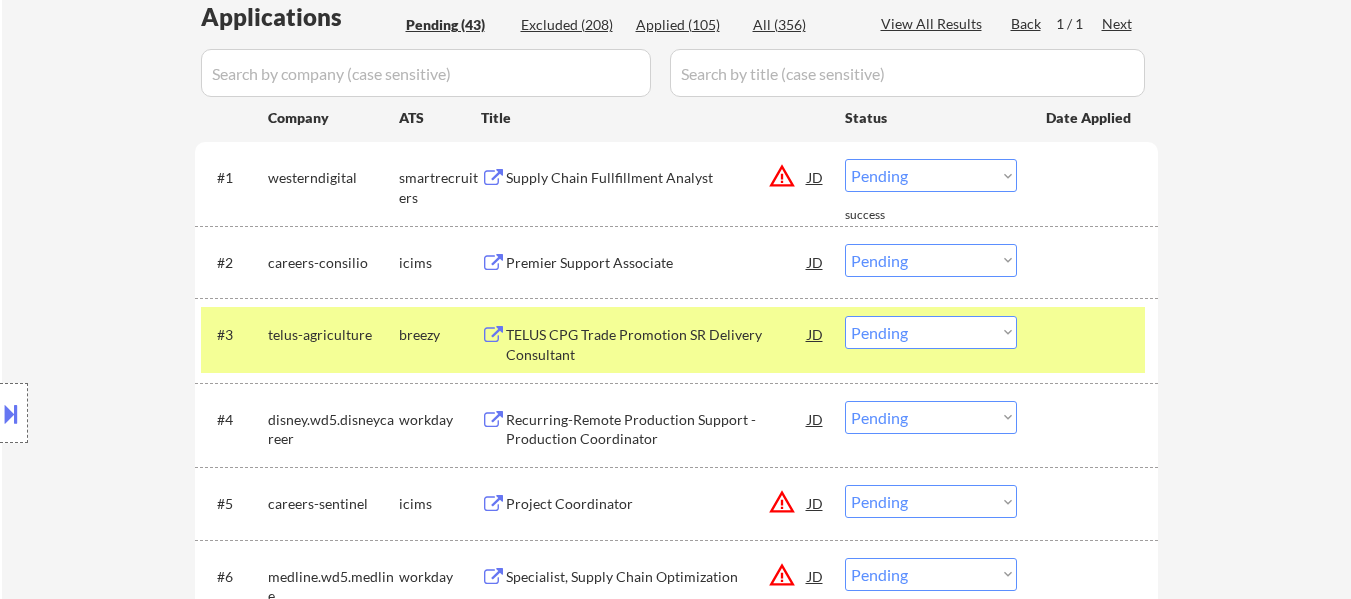 click at bounding box center [1090, 334] 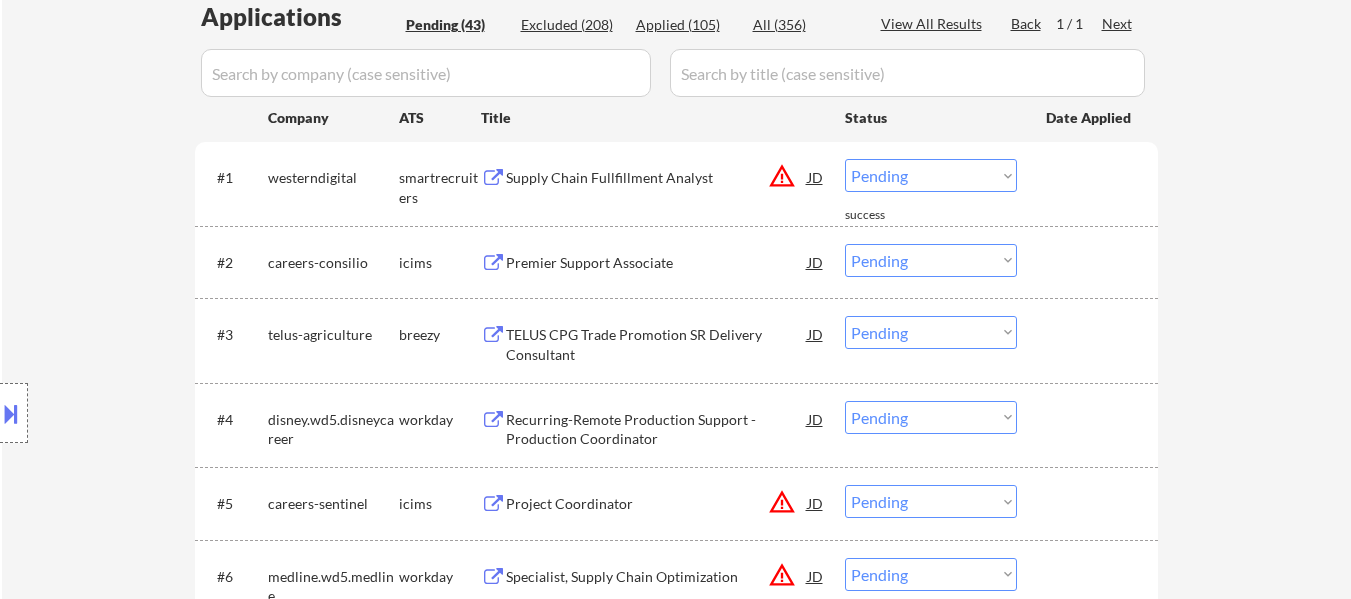 click on "TELUS CPG Trade Promotion SR Delivery Consultant" at bounding box center [657, 344] 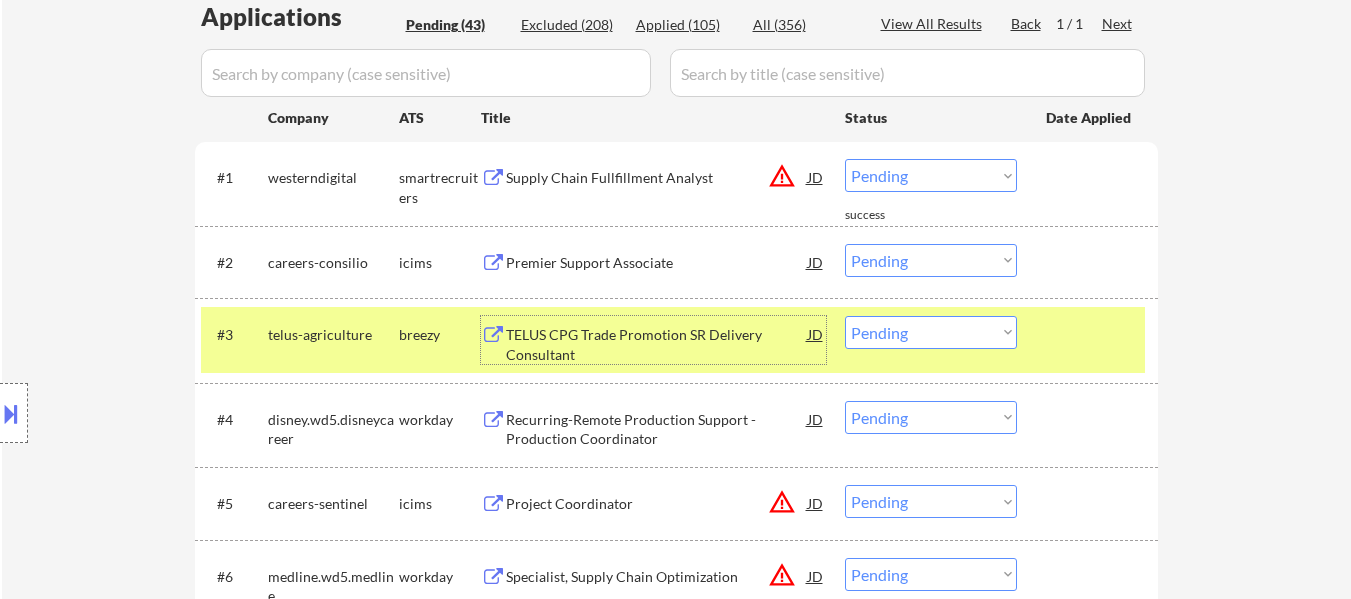 click on "Choose an option... Pending Applied Excluded (Questions) Excluded (Expired) Excluded (Location) Excluded (Bad Match) Excluded (Blocklist) Excluded (Salary) Excluded (Other)" at bounding box center (931, 260) 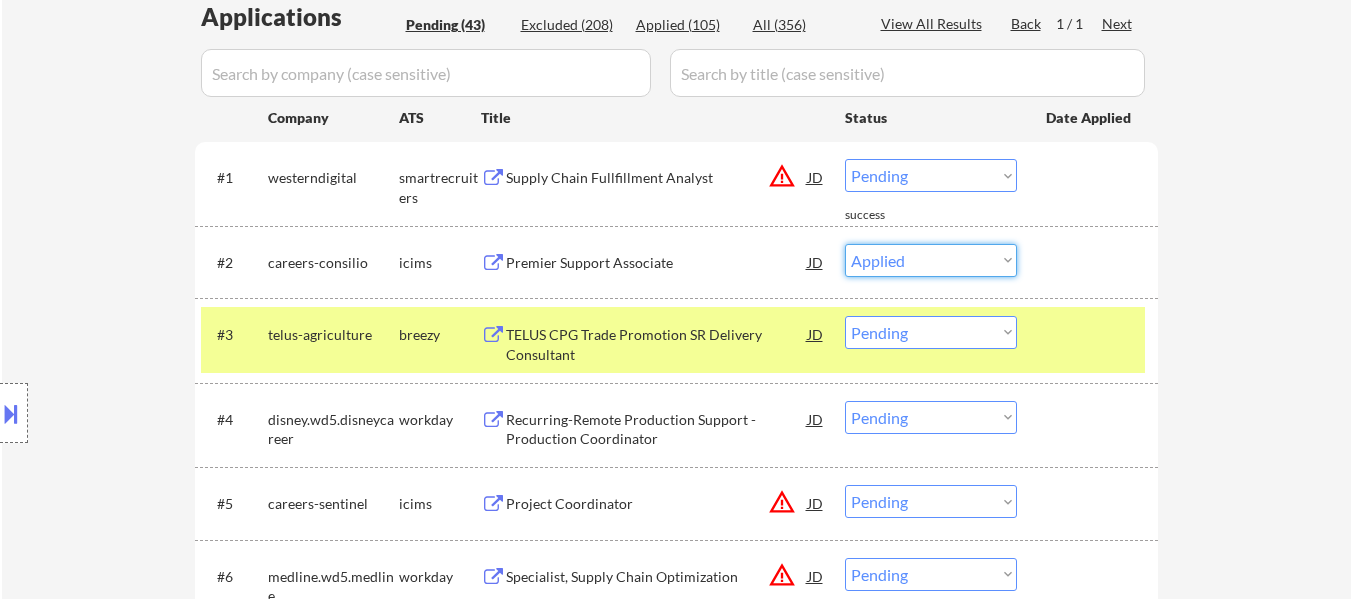 click on "Choose an option... Pending Applied Excluded (Questions) Excluded (Expired) Excluded (Location) Excluded (Bad Match) Excluded (Blocklist) Excluded (Salary) Excluded (Other)" at bounding box center [931, 260] 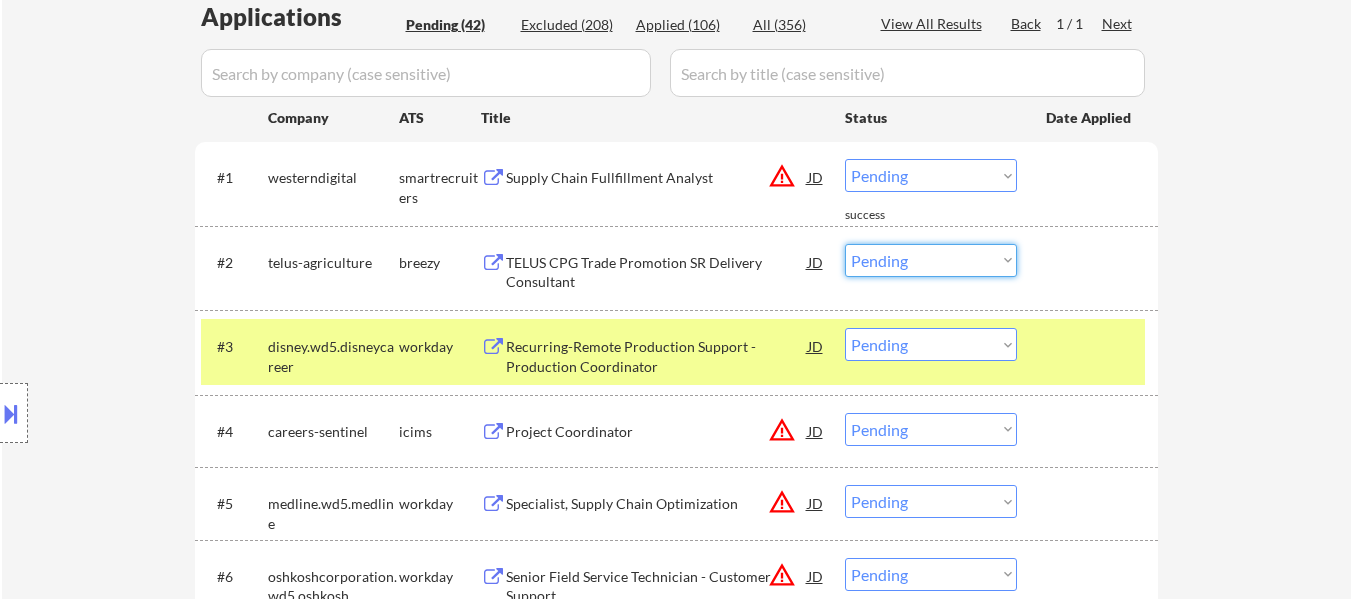 click on "Choose an option... Pending Applied Excluded (Questions) Excluded (Expired) Excluded (Location) Excluded (Bad Match) Excluded (Blocklist) Excluded (Salary) Excluded (Other)" at bounding box center (931, 260) 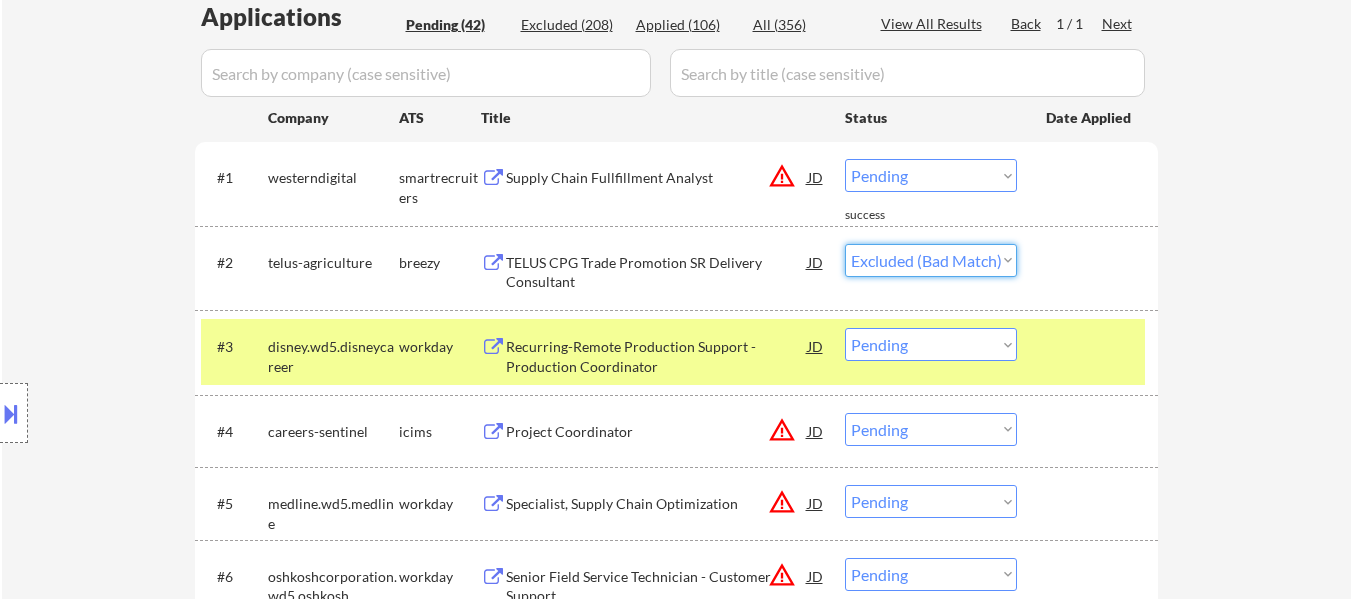 click on "Choose an option... Pending Applied Excluded (Questions) Excluded (Expired) Excluded (Location) Excluded (Bad Match) Excluded (Blocklist) Excluded (Salary) Excluded (Other)" at bounding box center (931, 260) 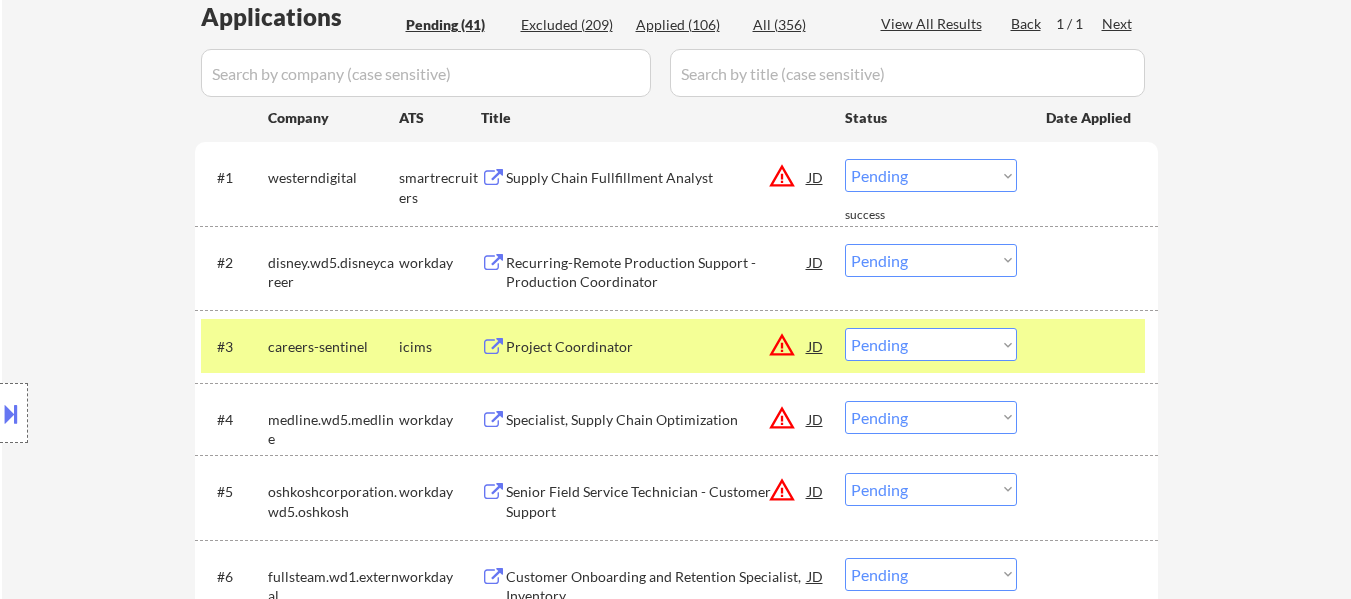 click at bounding box center (1090, 346) 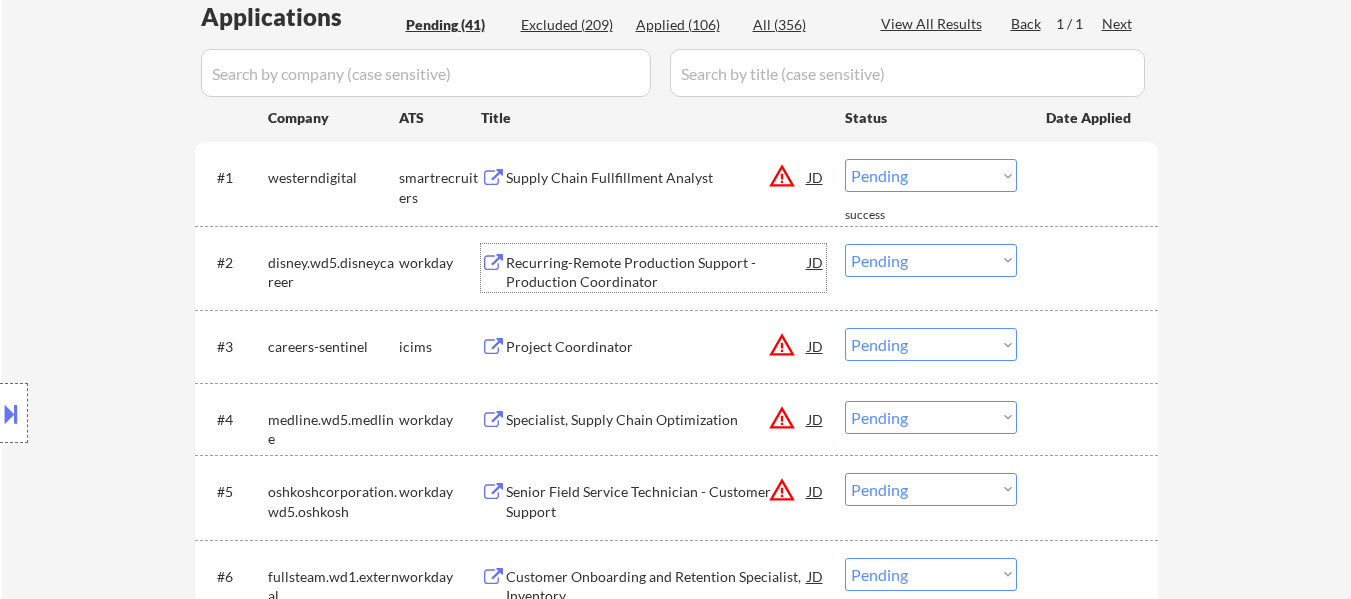click on "Recurring-Remote Production Support - Production Coordinator" at bounding box center [657, 272] 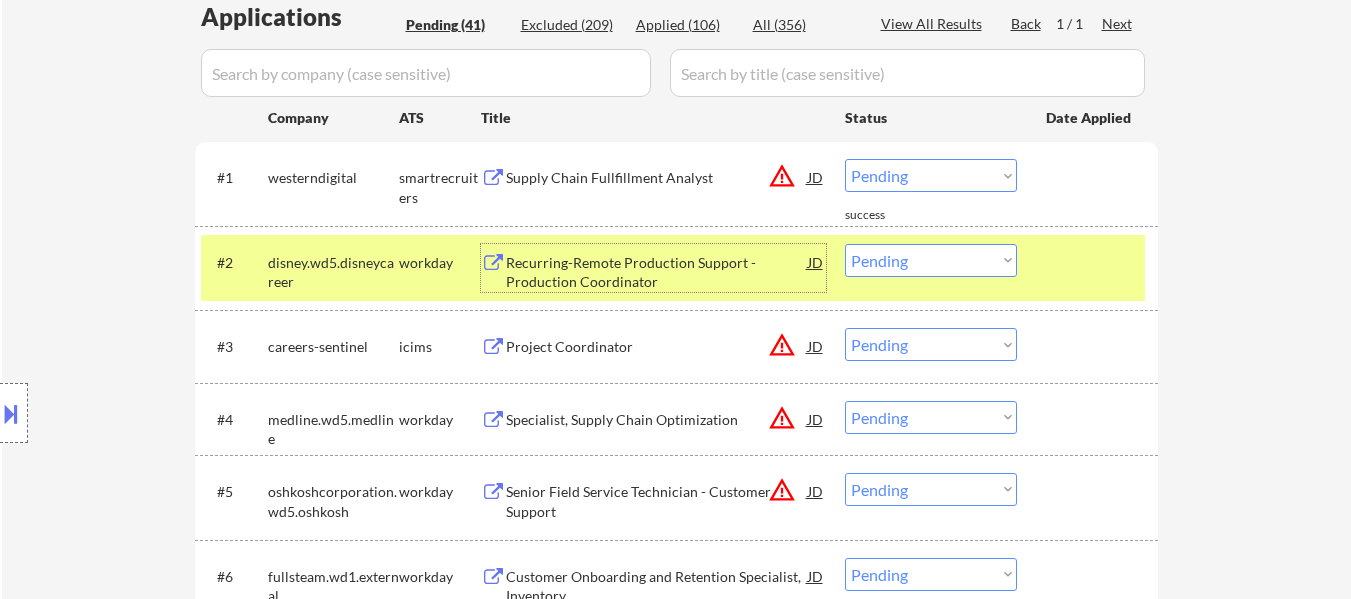 click on "Project Coordinator" at bounding box center (657, 347) 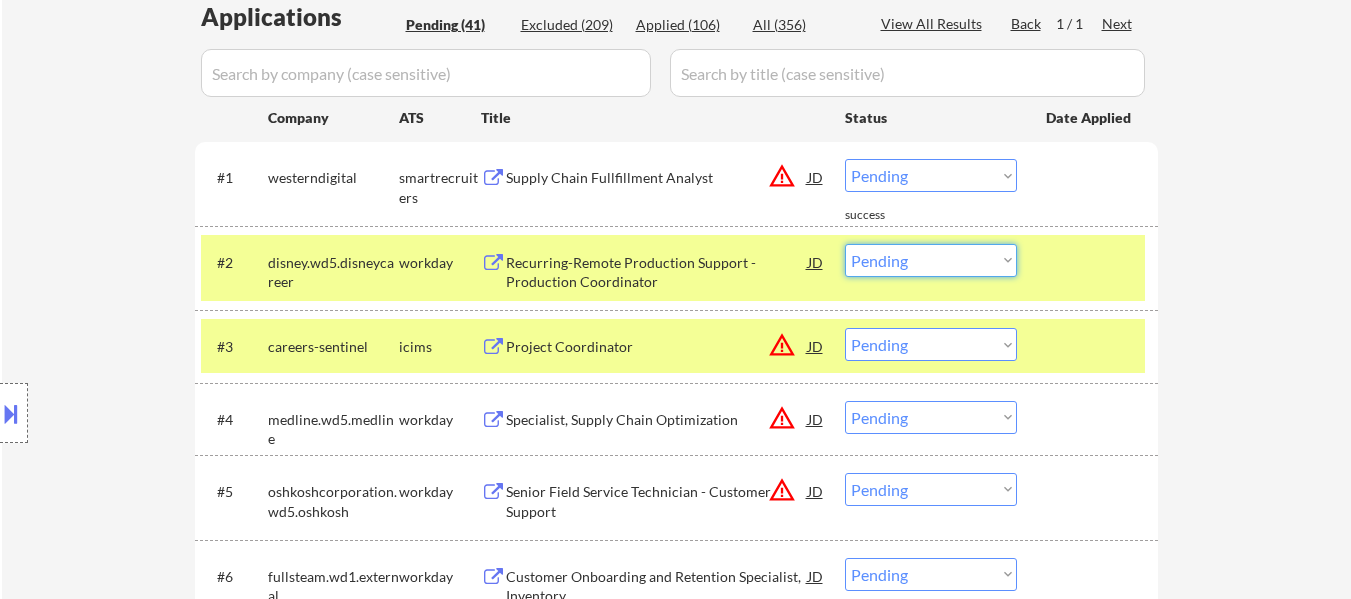 click on "Choose an option... Pending Applied Excluded (Questions) Excluded (Expired) Excluded (Location) Excluded (Bad Match) Excluded (Blocklist) Excluded (Salary) Excluded (Other)" at bounding box center (931, 260) 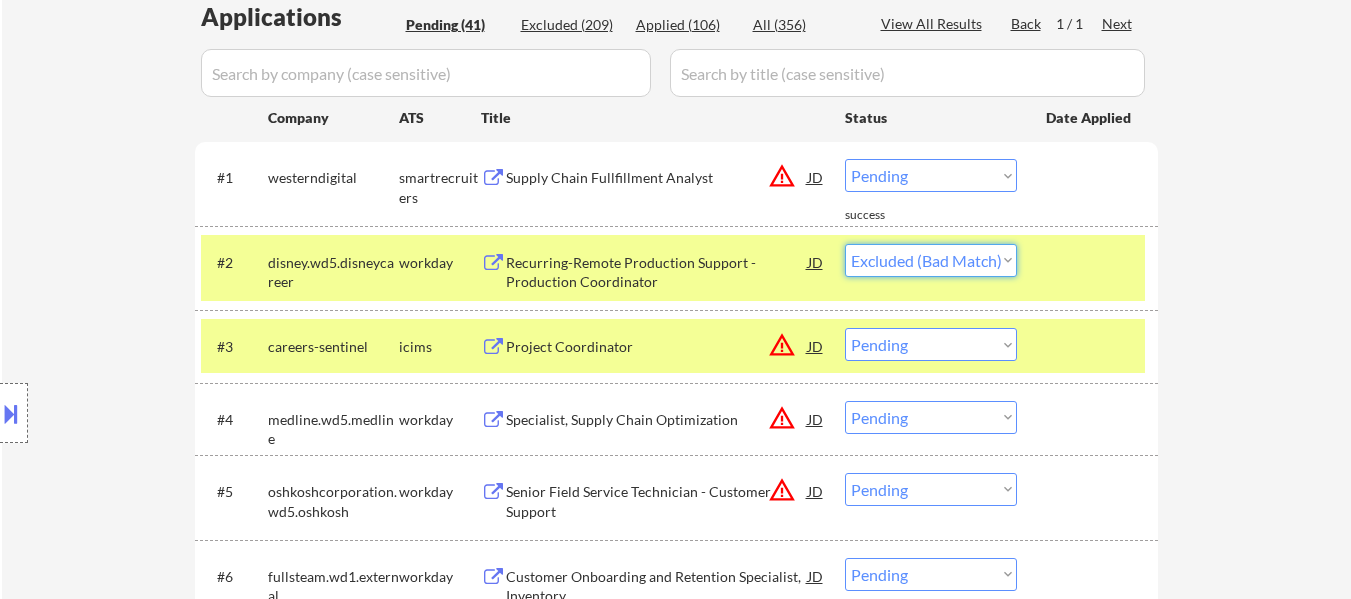 click on "Choose an option... Pending Applied Excluded (Questions) Excluded (Expired) Excluded (Location) Excluded (Bad Match) Excluded (Blocklist) Excluded (Salary) Excluded (Other)" at bounding box center [931, 260] 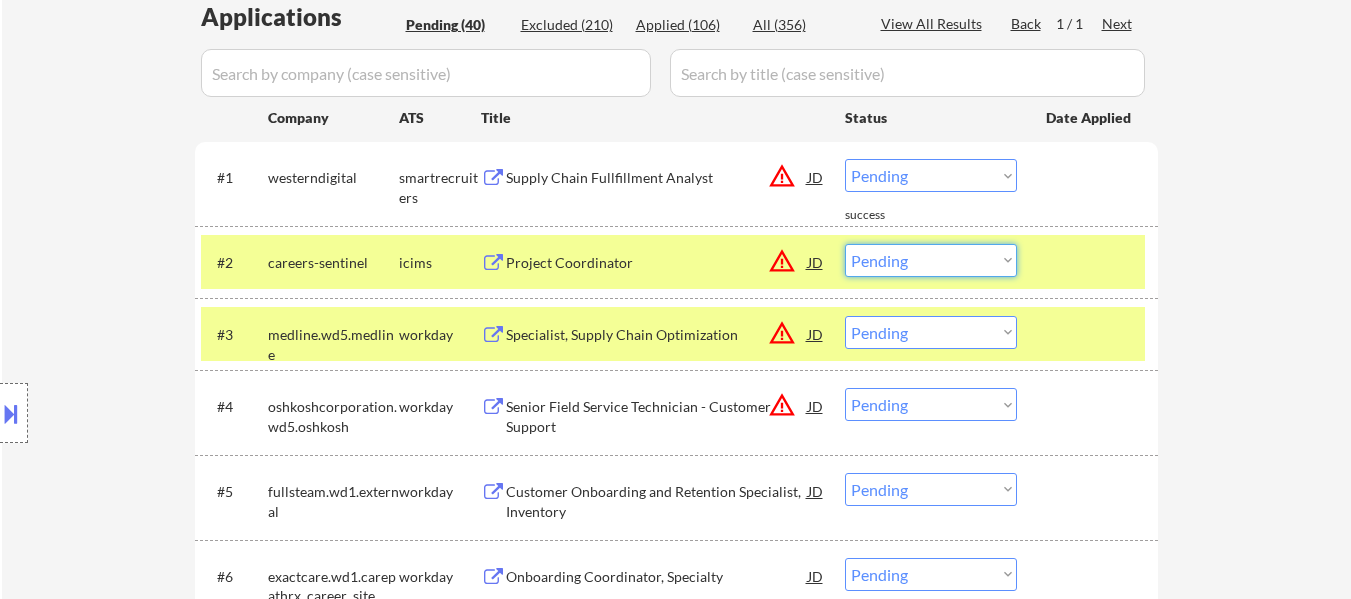 click on "Choose an option... Pending Applied Excluded (Questions) Excluded (Expired) Excluded (Location) Excluded (Bad Match) Excluded (Blocklist) Excluded (Salary) Excluded (Other)" at bounding box center [931, 260] 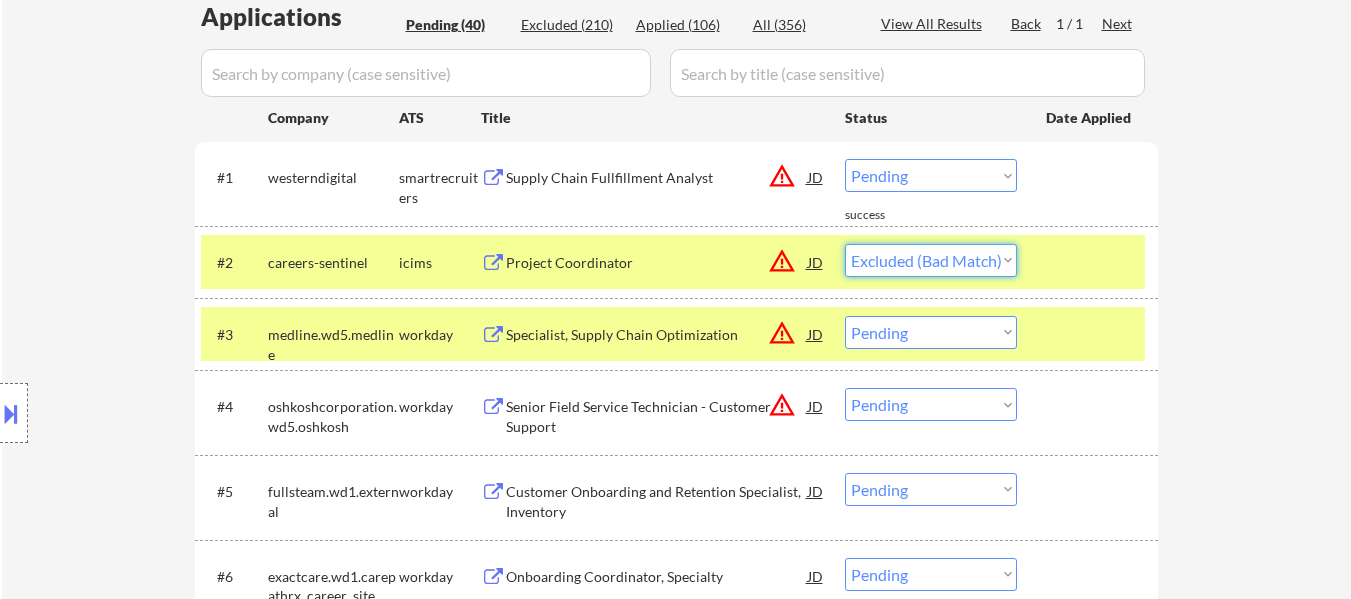 click on "Choose an option... Pending Applied Excluded (Questions) Excluded (Expired) Excluded (Location) Excluded (Bad Match) Excluded (Blocklist) Excluded (Salary) Excluded (Other)" at bounding box center (931, 260) 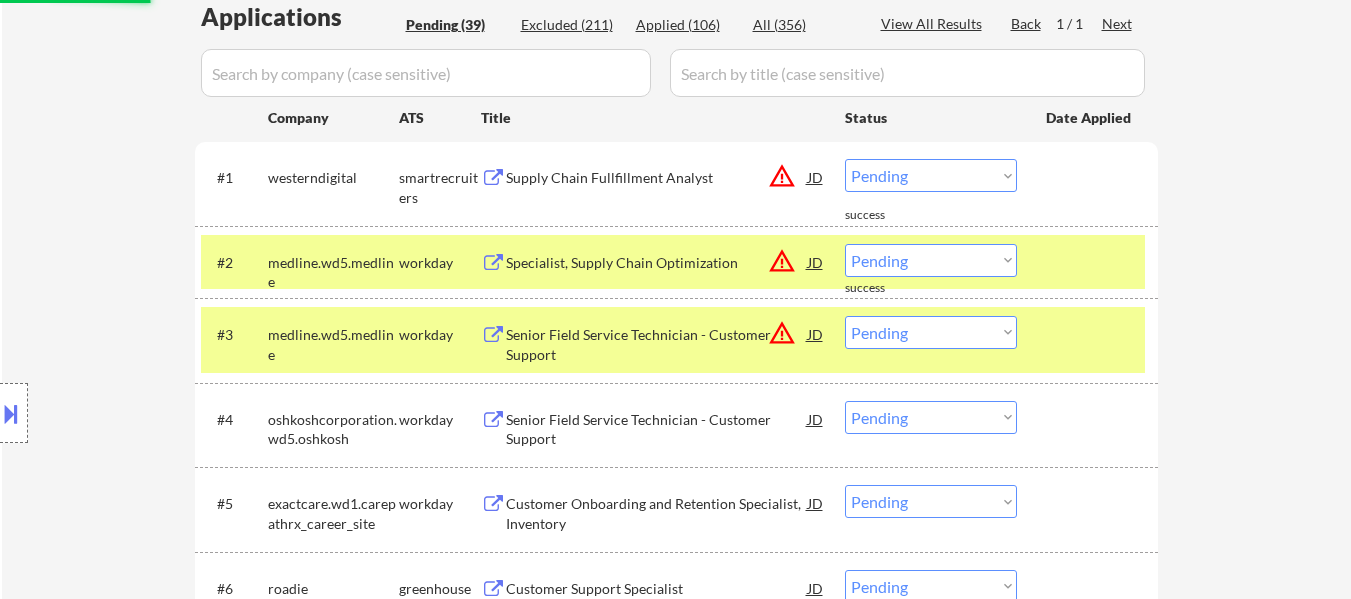 click at bounding box center [1090, 334] 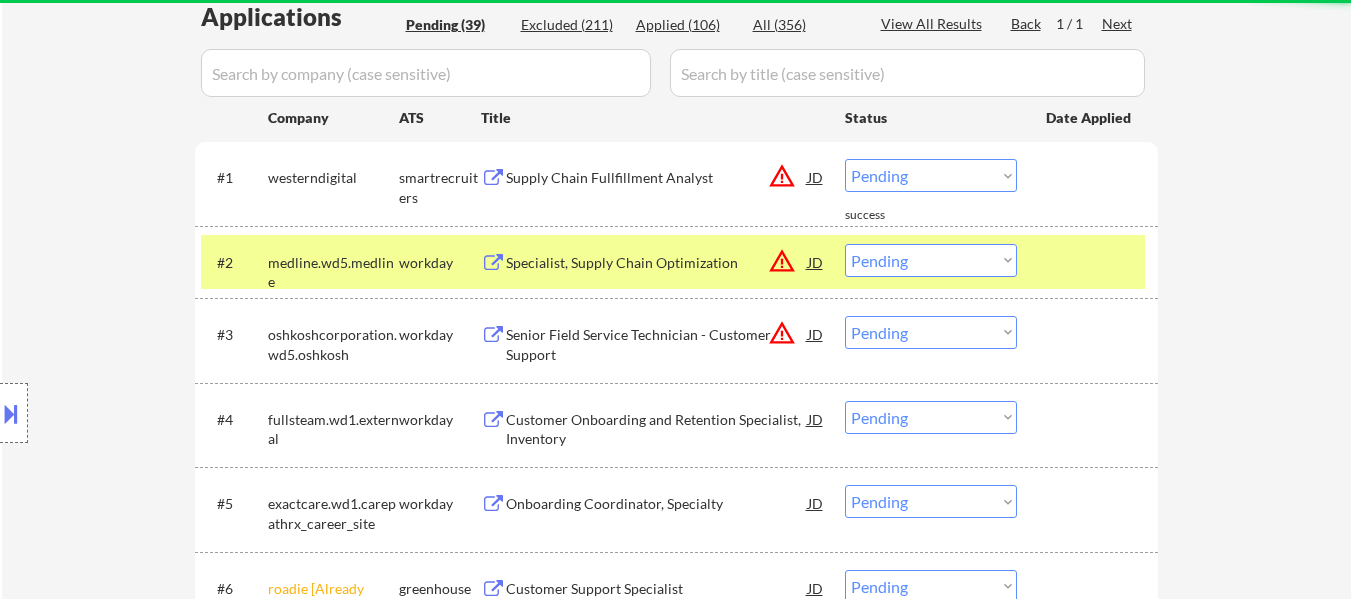 click at bounding box center (1090, 262) 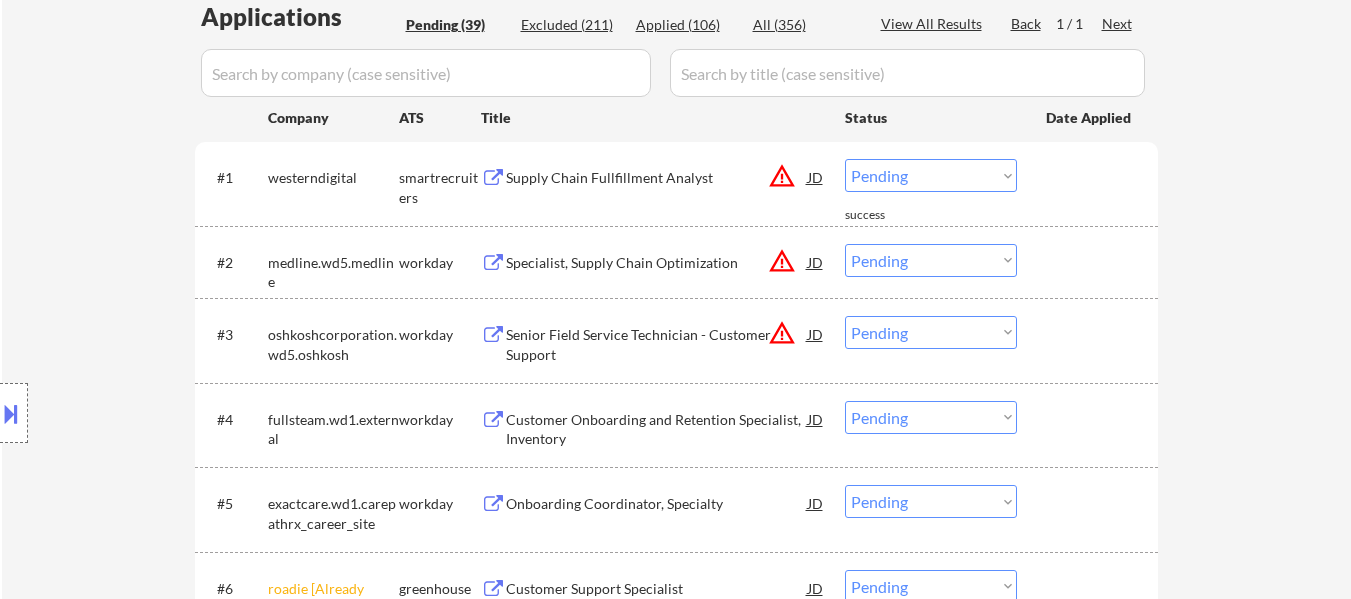 click on "Specialist, Supply Chain Optimization" at bounding box center [657, 263] 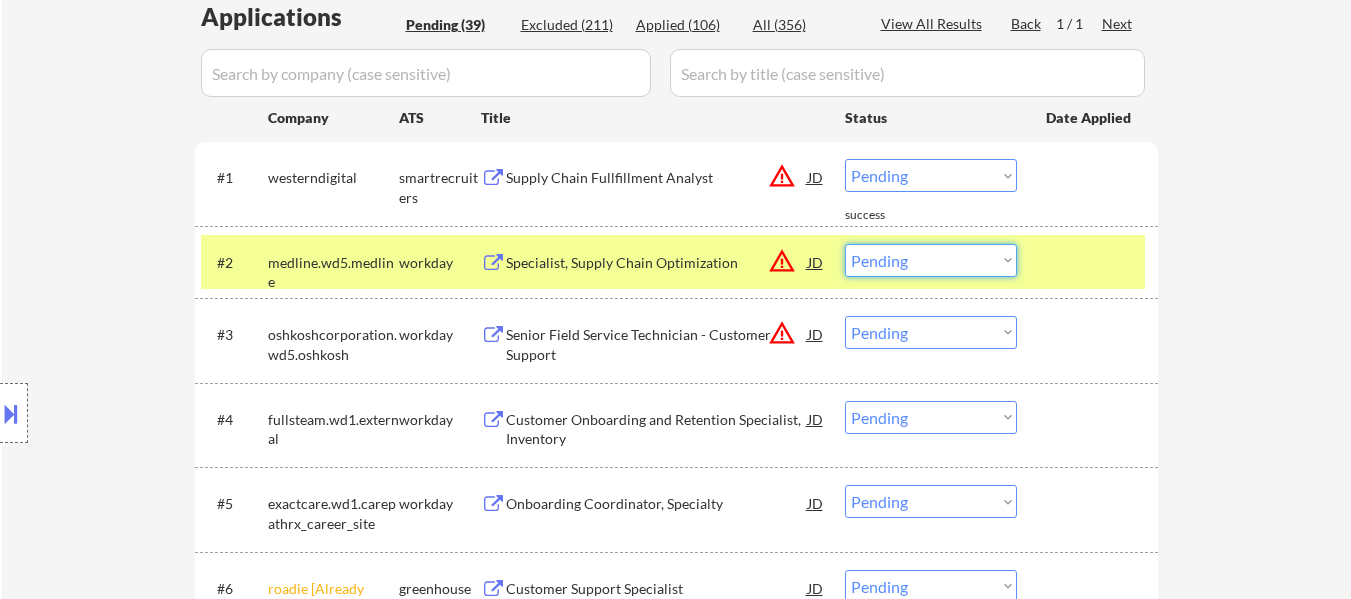 drag, startPoint x: 996, startPoint y: 259, endPoint x: 996, endPoint y: 271, distance: 12 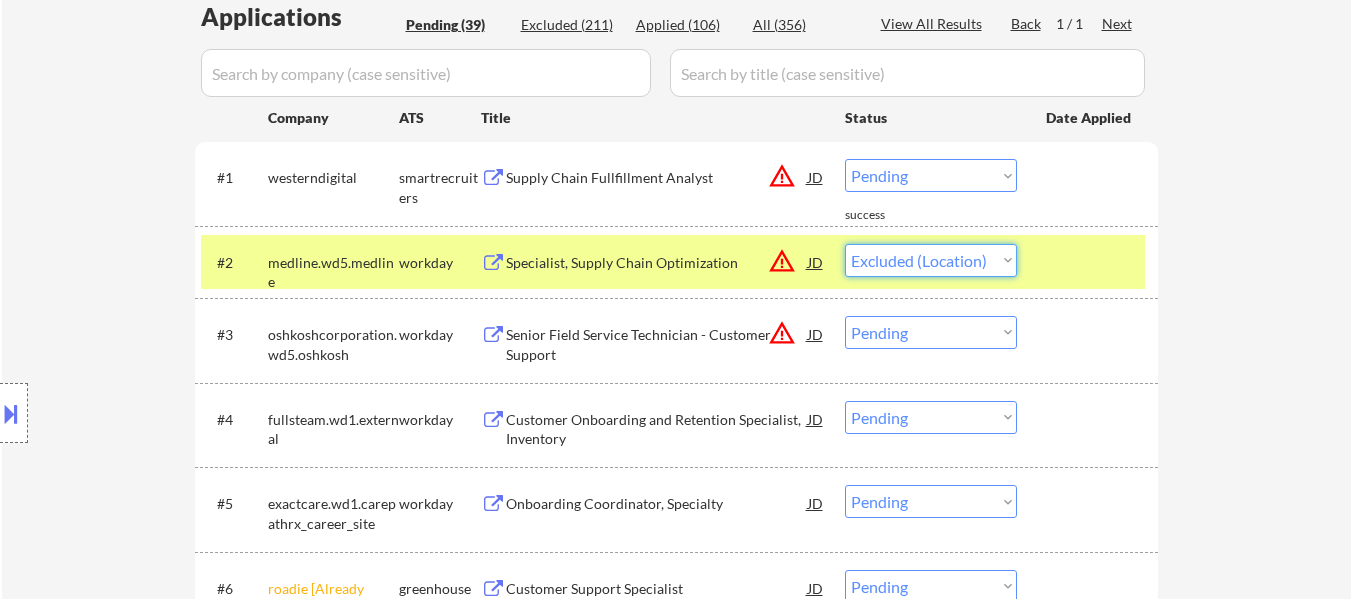 click on "Choose an option... Pending Applied Excluded (Questions) Excluded (Expired) Excluded (Location) Excluded (Bad Match) Excluded (Blocklist) Excluded (Salary) Excluded (Other)" at bounding box center (931, 260) 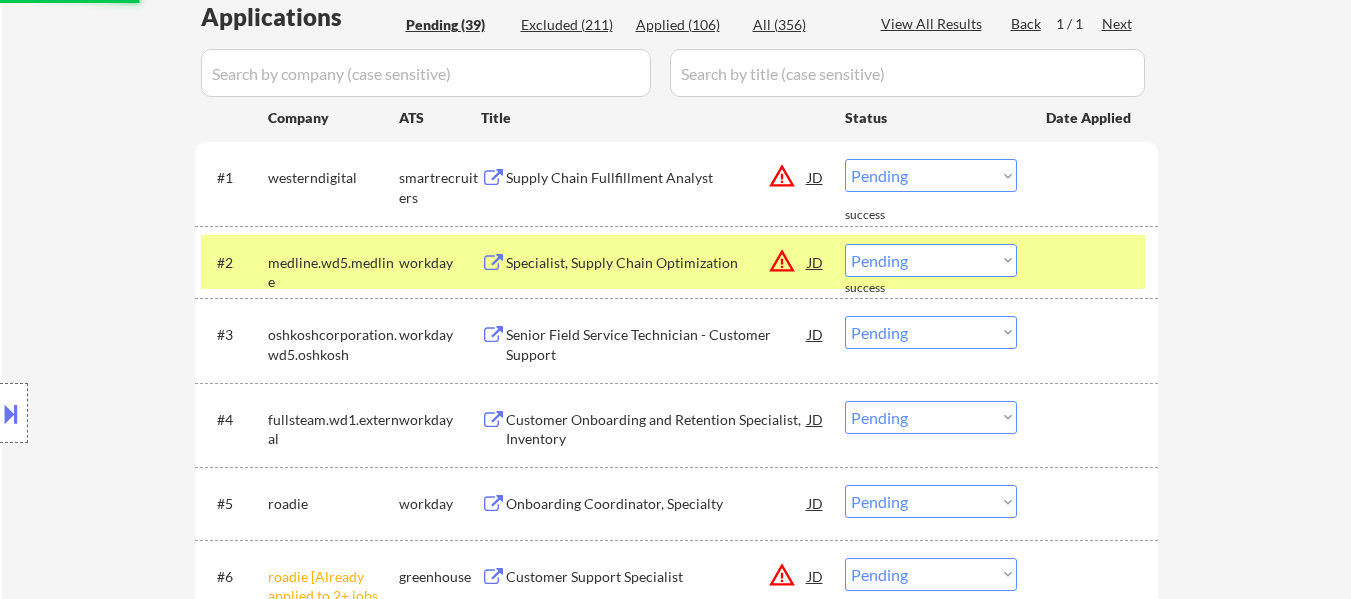 click on "#3 oshkoshcorporation.wd5.oshkosh workday Senior Field Service Technician - Customer Support JD warning_amber Choose an option... Pending Applied Excluded (Questions) Excluded (Expired) Excluded (Location) Excluded (Bad Match) Excluded (Blocklist) Excluded (Salary) Excluded (Other) success" at bounding box center [676, 340] 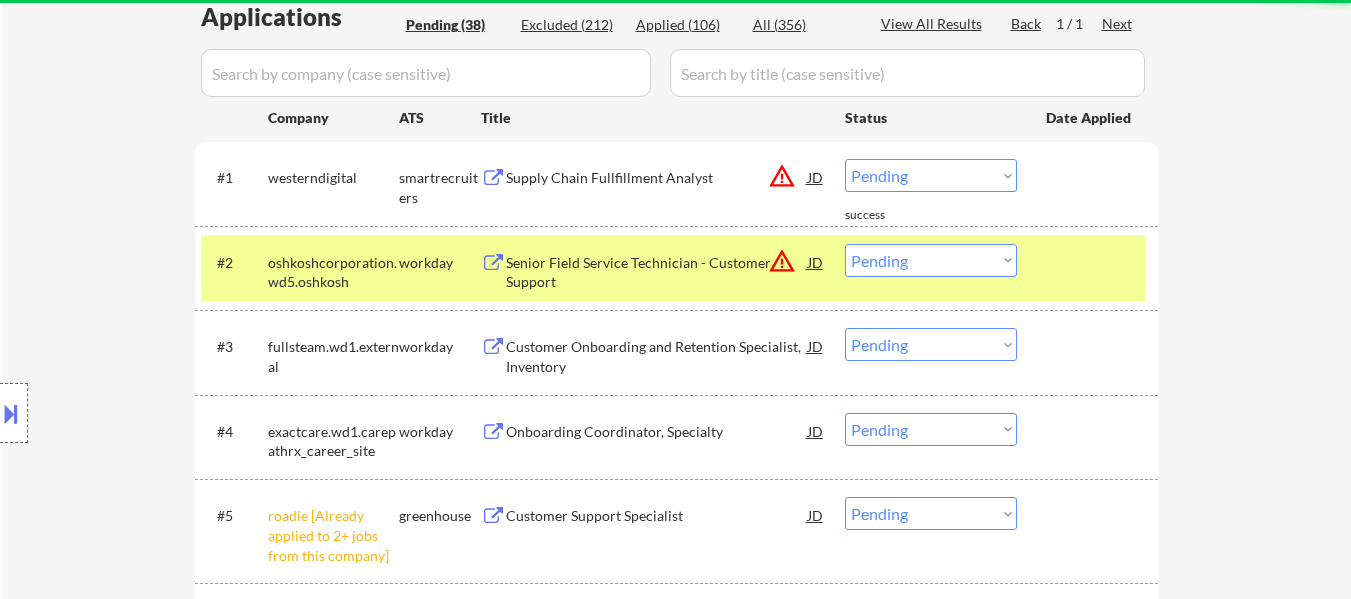 click at bounding box center [1090, 262] 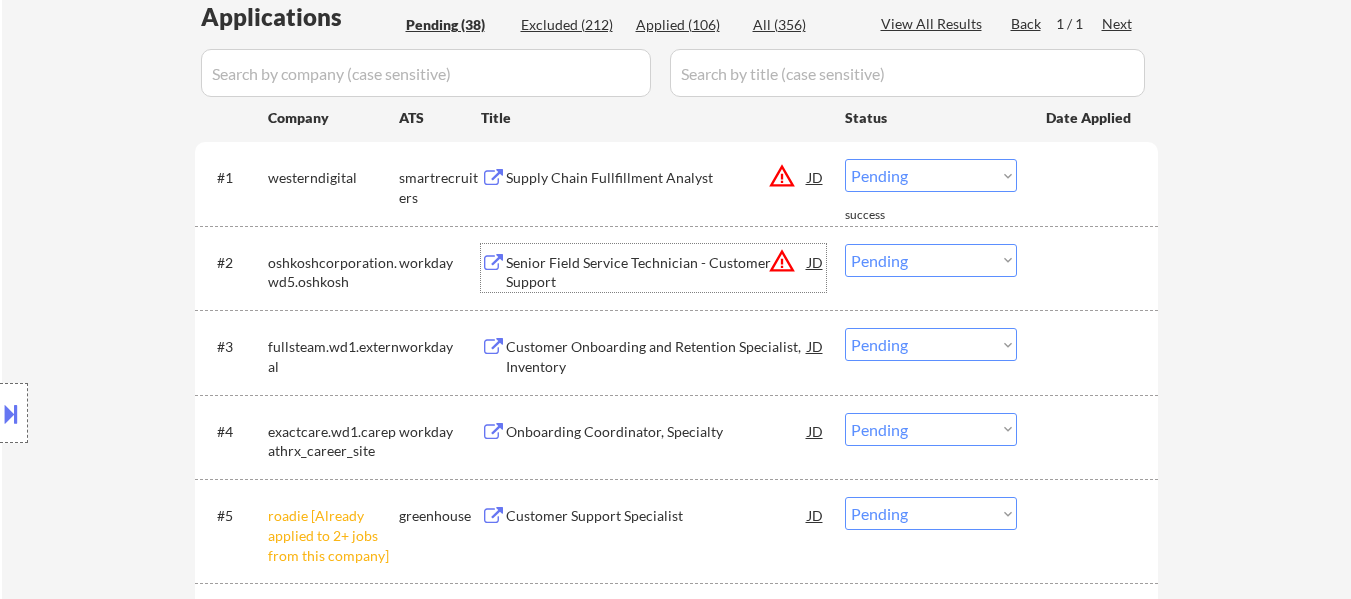 click on "Senior Field Service Technician - Customer Support" at bounding box center (657, 272) 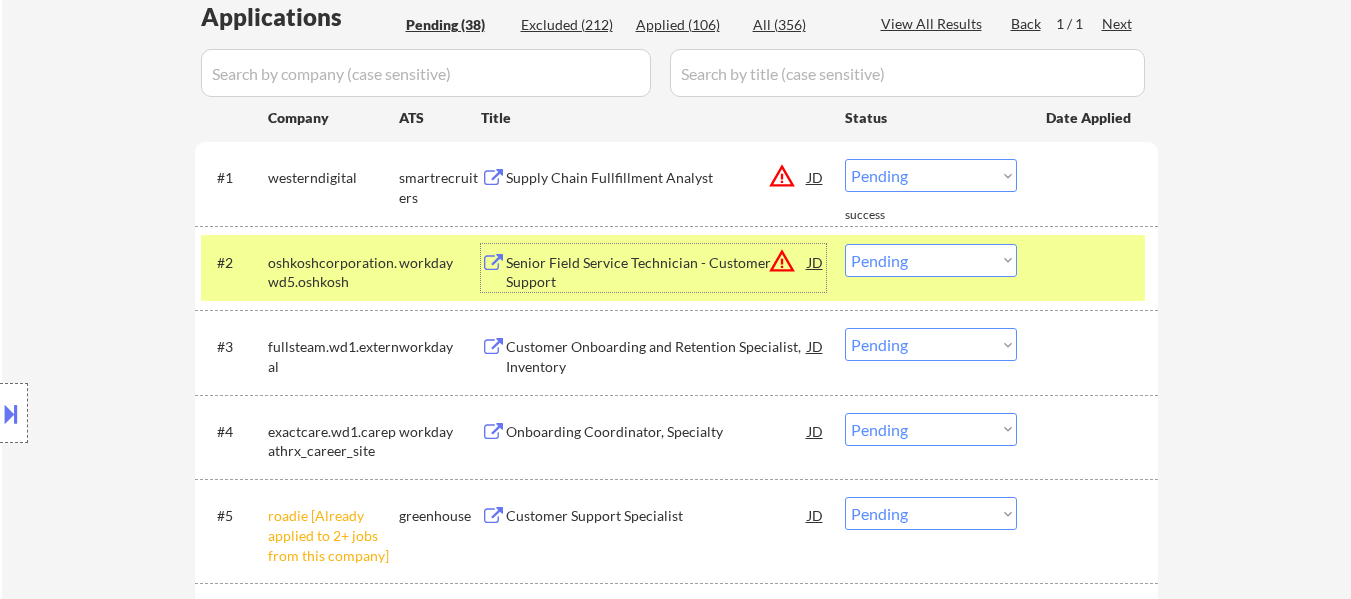 click on "Customer Onboarding and Retention Specialist, Inventory" at bounding box center (657, 356) 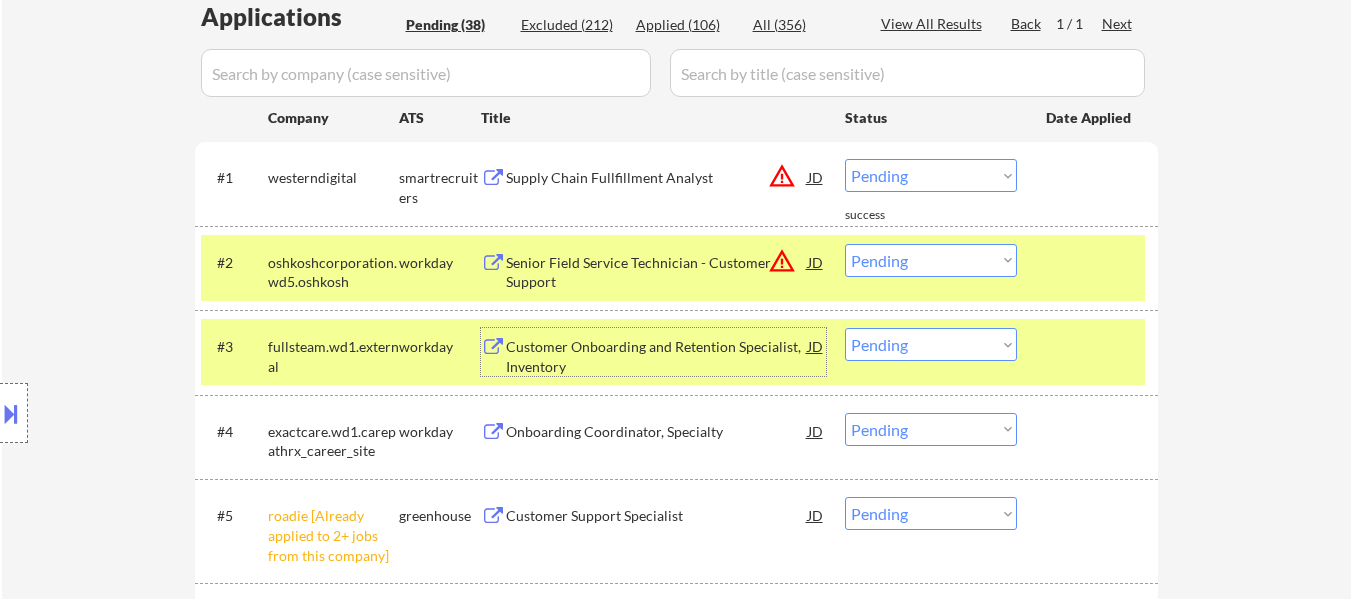 click on "Choose an option... Pending Applied Excluded (Questions) Excluded (Expired) Excluded (Location) Excluded (Bad Match) Excluded (Blocklist) Excluded (Salary) Excluded (Other)" at bounding box center (931, 260) 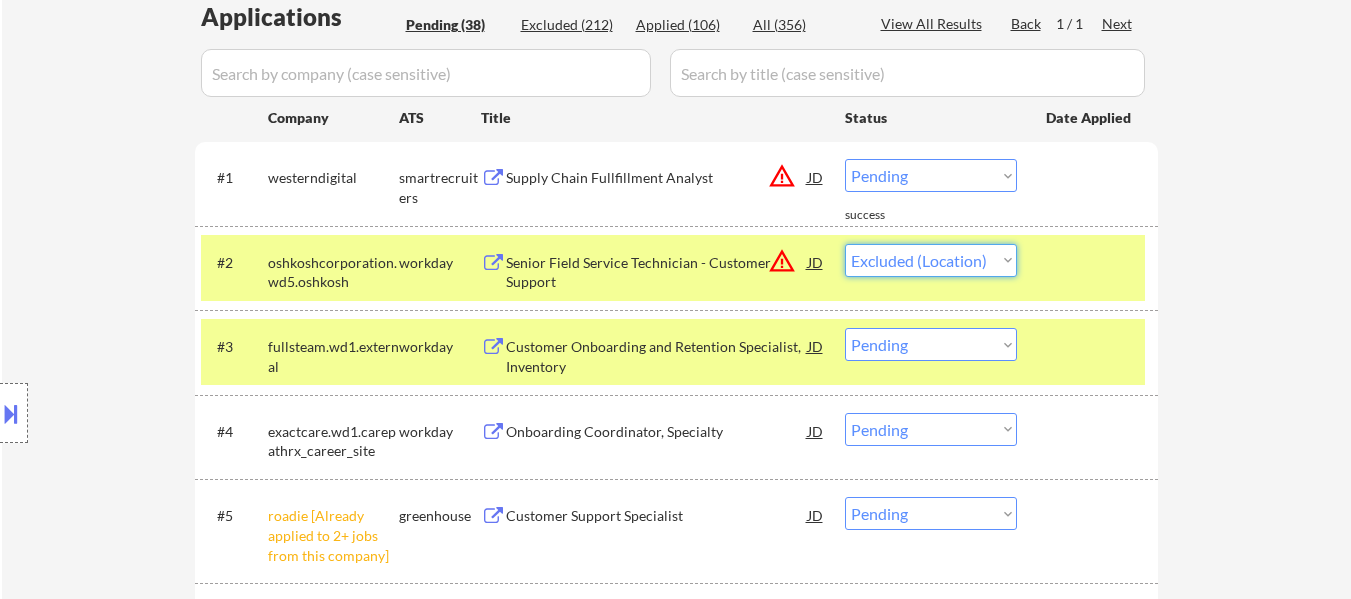 click on "Choose an option... Pending Applied Excluded (Questions) Excluded (Expired) Excluded (Location) Excluded (Bad Match) Excluded (Blocklist) Excluded (Salary) Excluded (Other)" at bounding box center [931, 260] 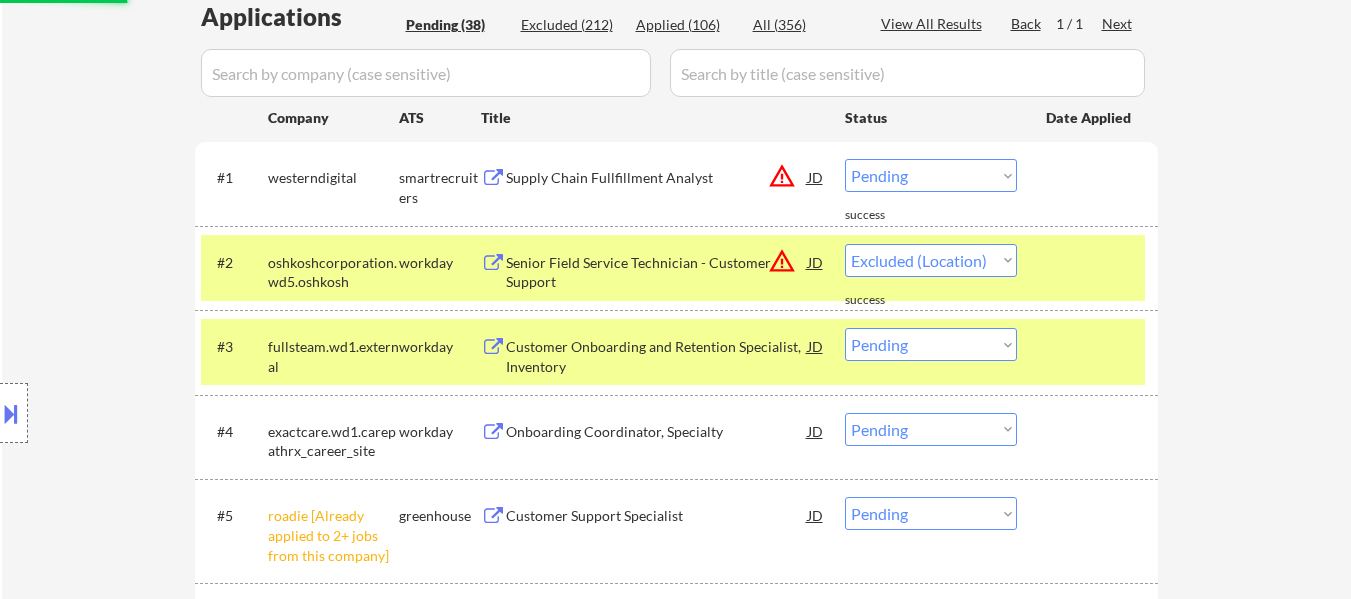 click at bounding box center (1090, 346) 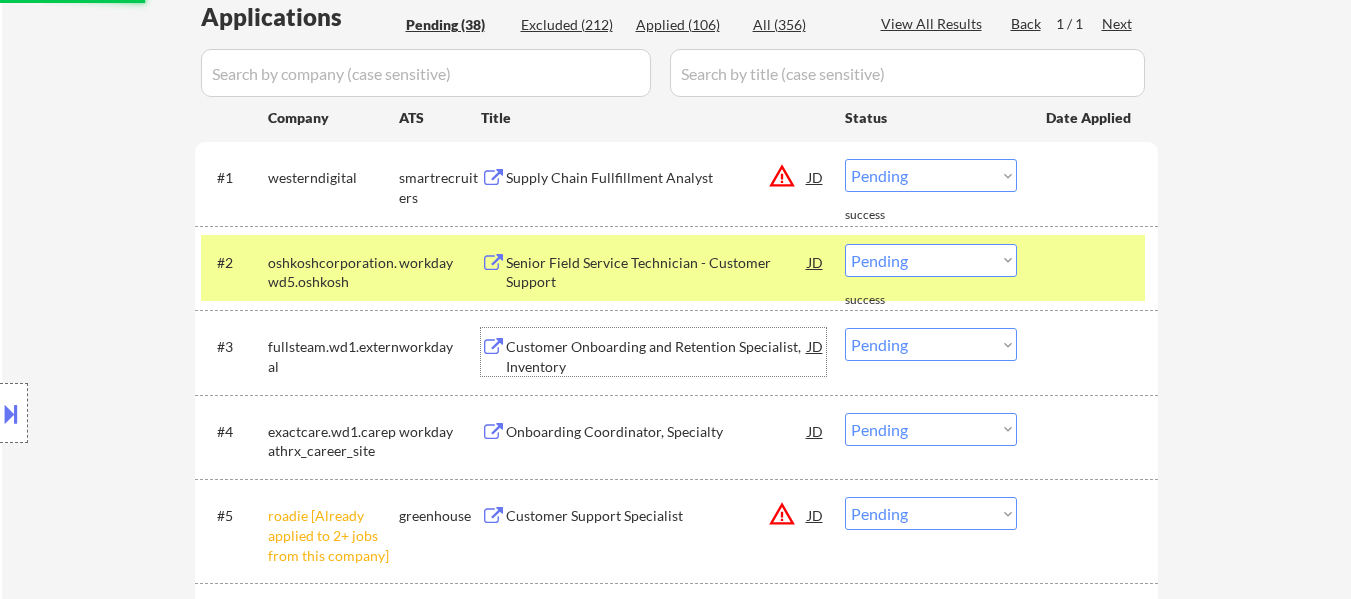 click on "Customer Onboarding and Retention Specialist, Inventory" at bounding box center [657, 356] 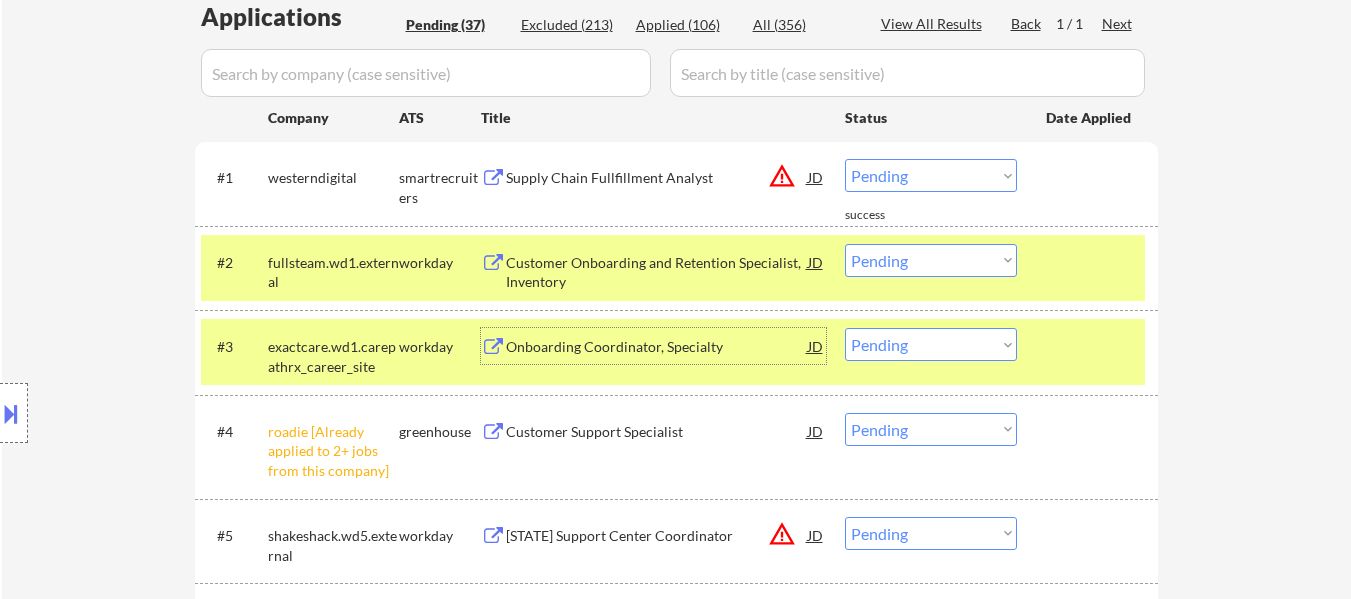 click on "Customer Onboarding and Retention Specialist, Inventory" at bounding box center [657, 272] 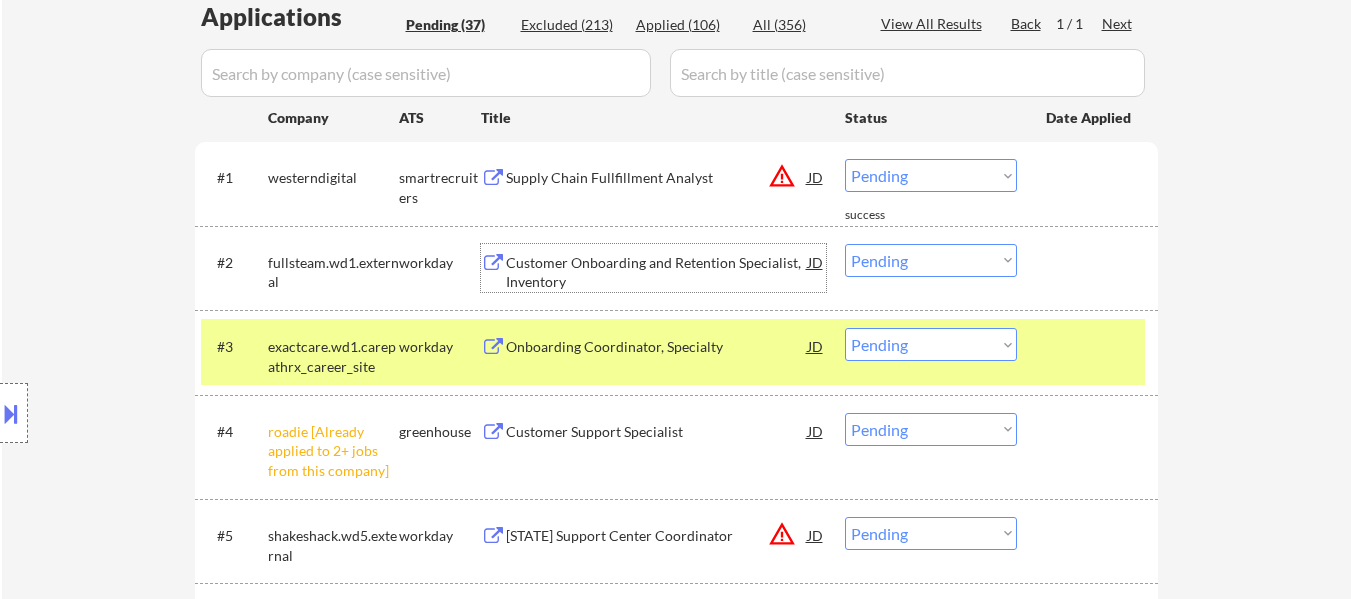 click on "Customer Onboarding and Retention Specialist, Inventory" at bounding box center (657, 272) 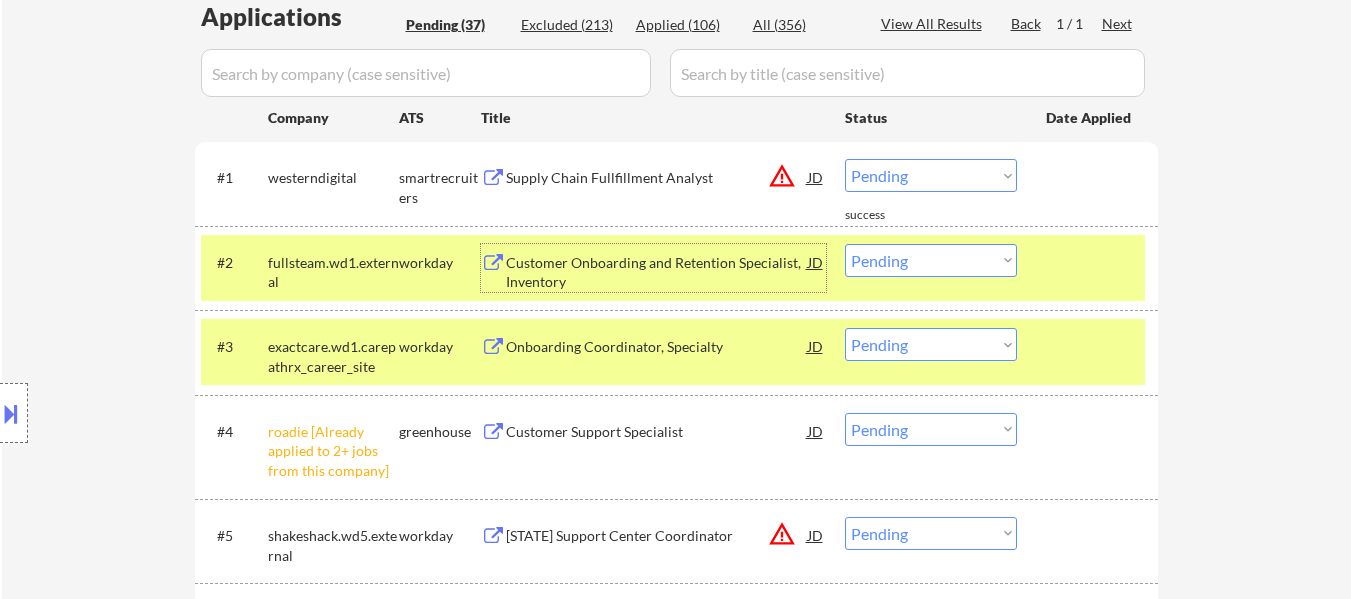 click on "Choose an option... Pending Applied Excluded (Questions) Excluded (Expired) Excluded (Location) Excluded (Bad Match) Excluded (Blocklist) Excluded (Salary) Excluded (Other)" at bounding box center (931, 260) 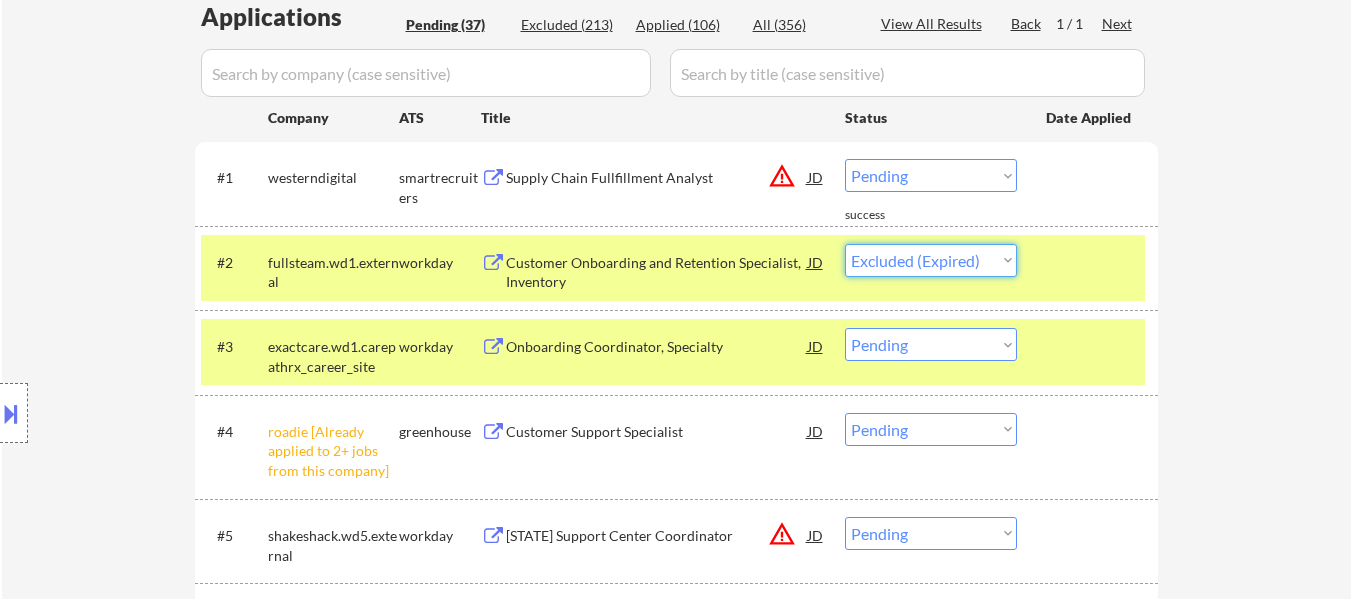 click on "Choose an option... Pending Applied Excluded (Questions) Excluded (Expired) Excluded (Location) Excluded (Bad Match) Excluded (Blocklist) Excluded (Salary) Excluded (Other)" at bounding box center [931, 260] 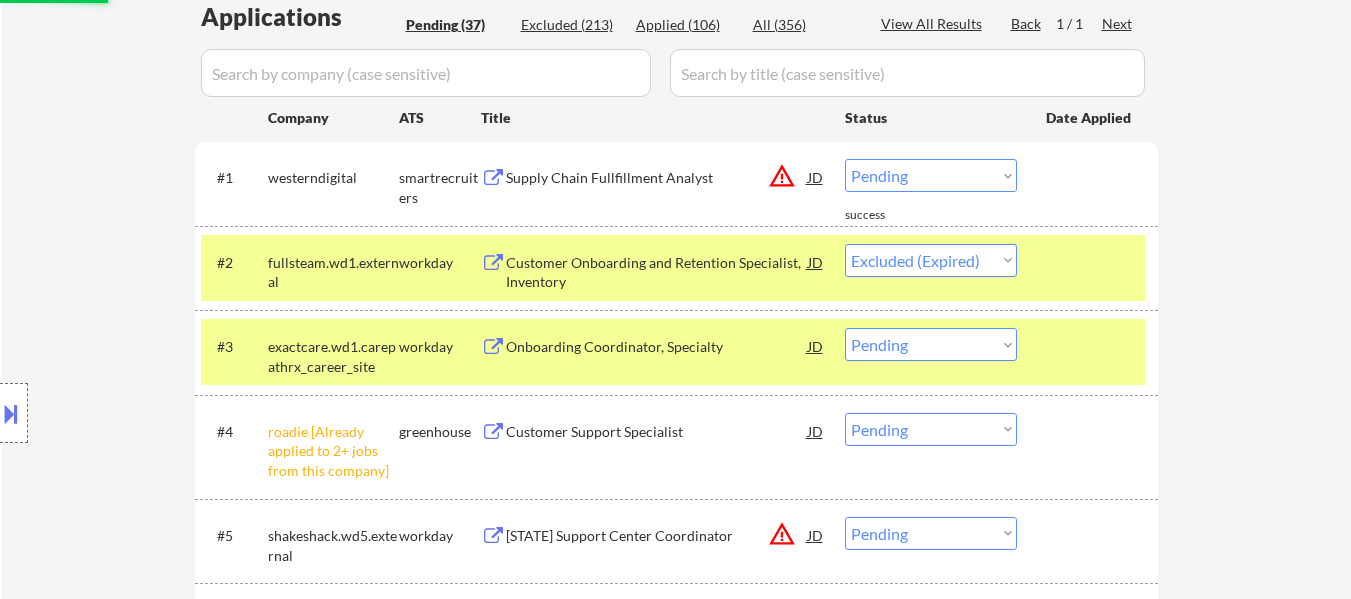 click on "Onboarding Coordinator, Specialty" at bounding box center (657, 347) 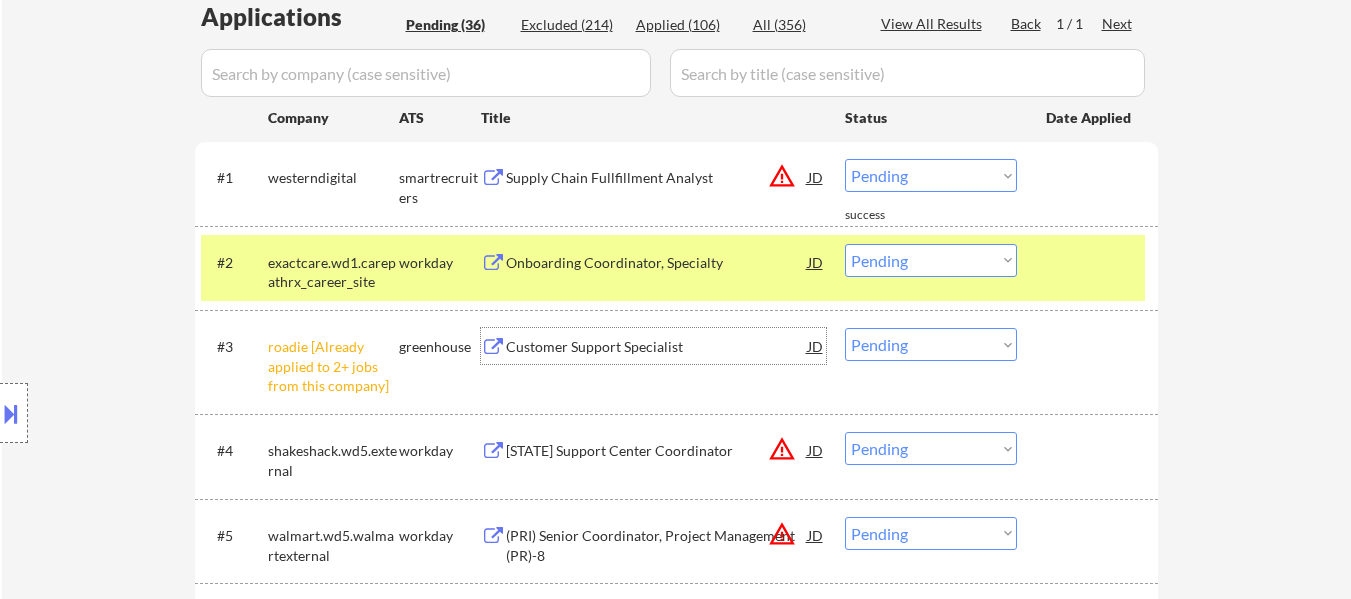 click on "Choose an option... Pending Applied Excluded (Questions) Excluded (Expired) Excluded (Location) Excluded (Bad Match) Excluded (Blocklist) Excluded (Salary) Excluded (Other)" at bounding box center (931, 260) 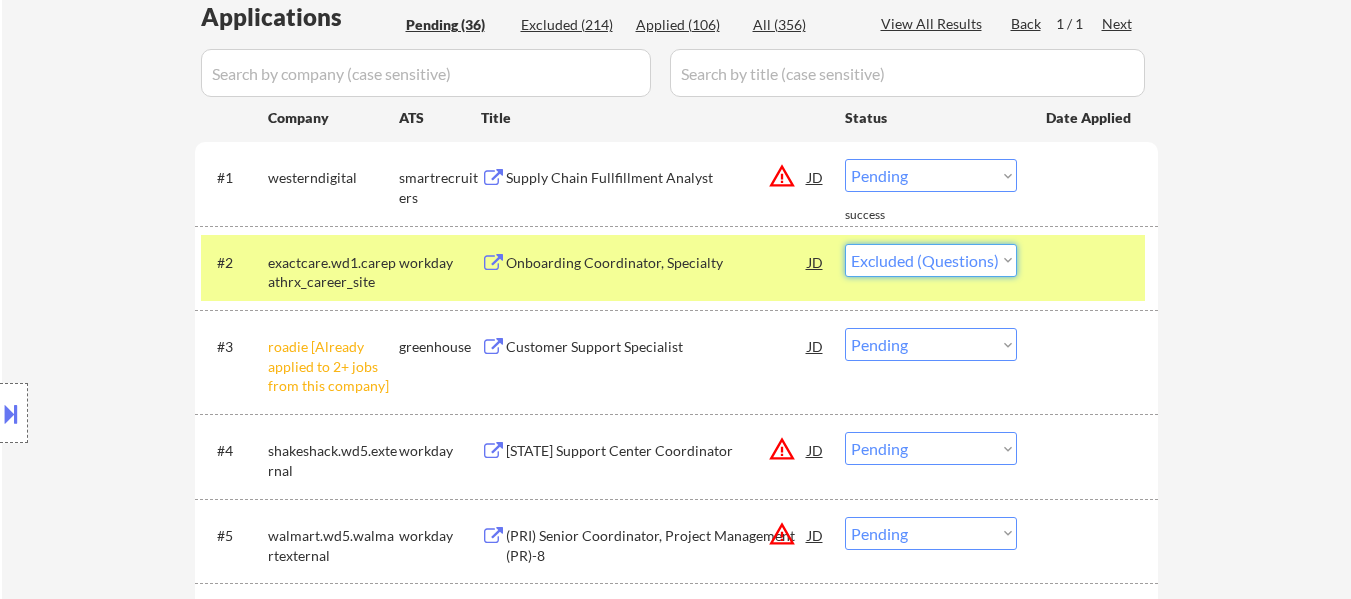click on "Choose an option... Pending Applied Excluded (Questions) Excluded (Expired) Excluded (Location) Excluded (Bad Match) Excluded (Blocklist) Excluded (Salary) Excluded (Other)" at bounding box center (931, 260) 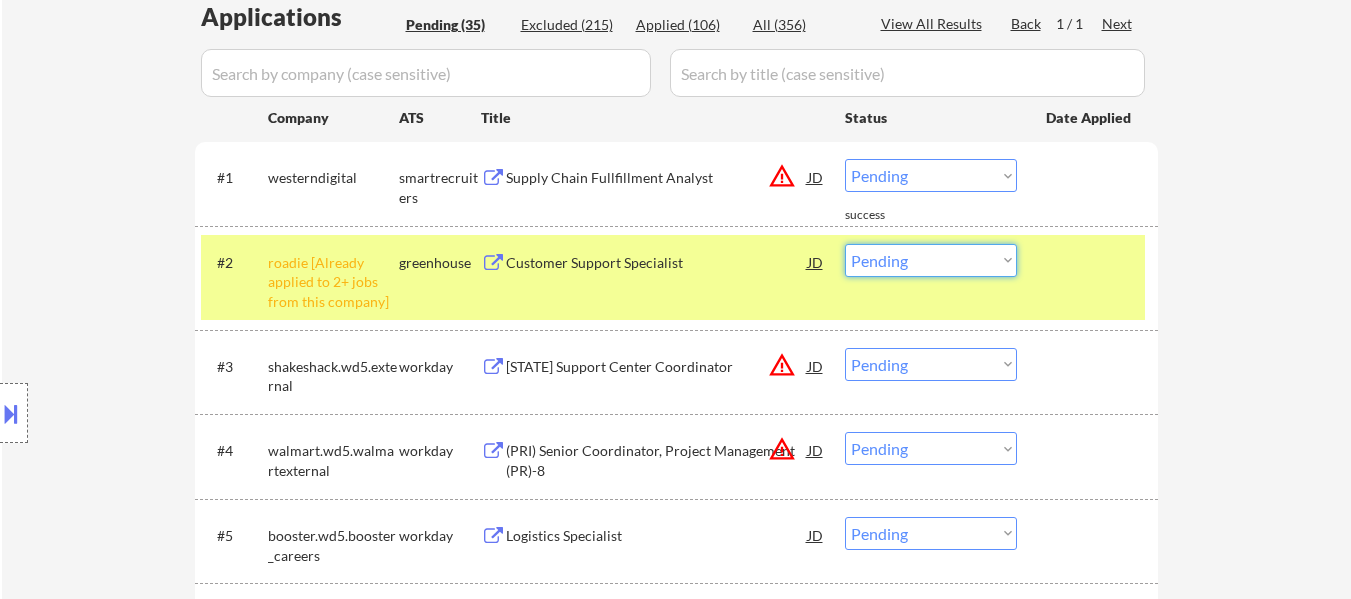 click on "Choose an option... Pending Applied Excluded (Questions) Excluded (Expired) Excluded (Location) Excluded (Bad Match) Excluded (Blocklist) Excluded (Salary) Excluded (Other)" at bounding box center [931, 260] 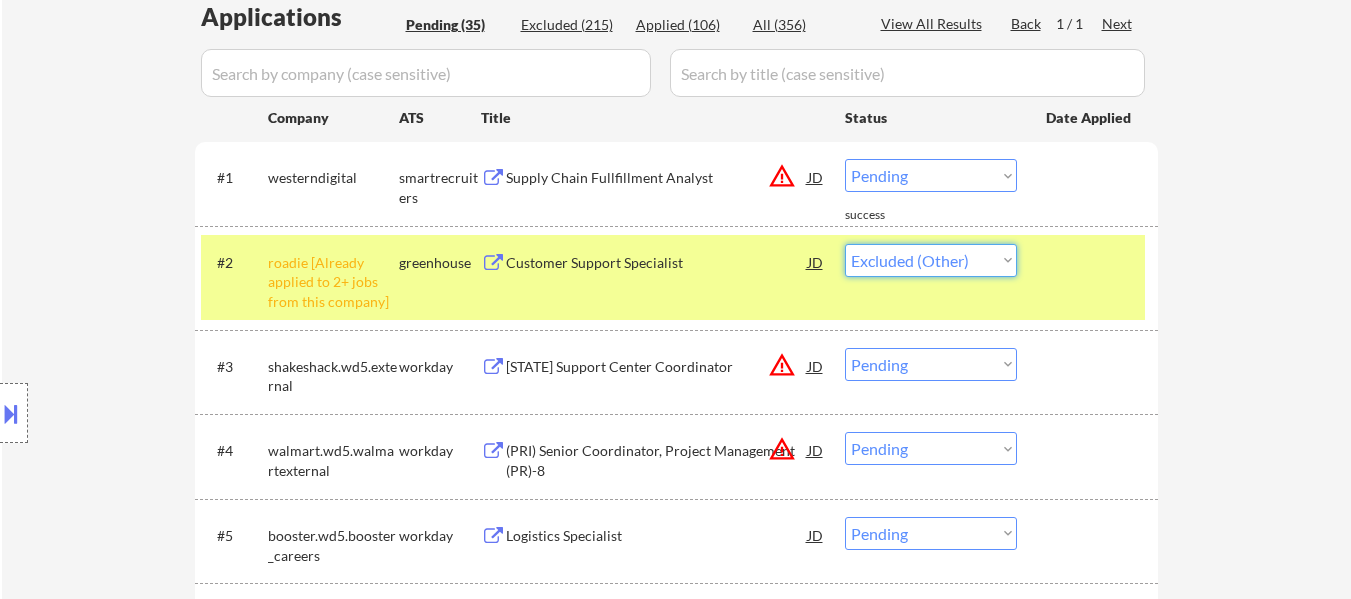 click on "Choose an option... Pending Applied Excluded (Questions) Excluded (Expired) Excluded (Location) Excluded (Bad Match) Excluded (Blocklist) Excluded (Salary) Excluded (Other)" at bounding box center [931, 260] 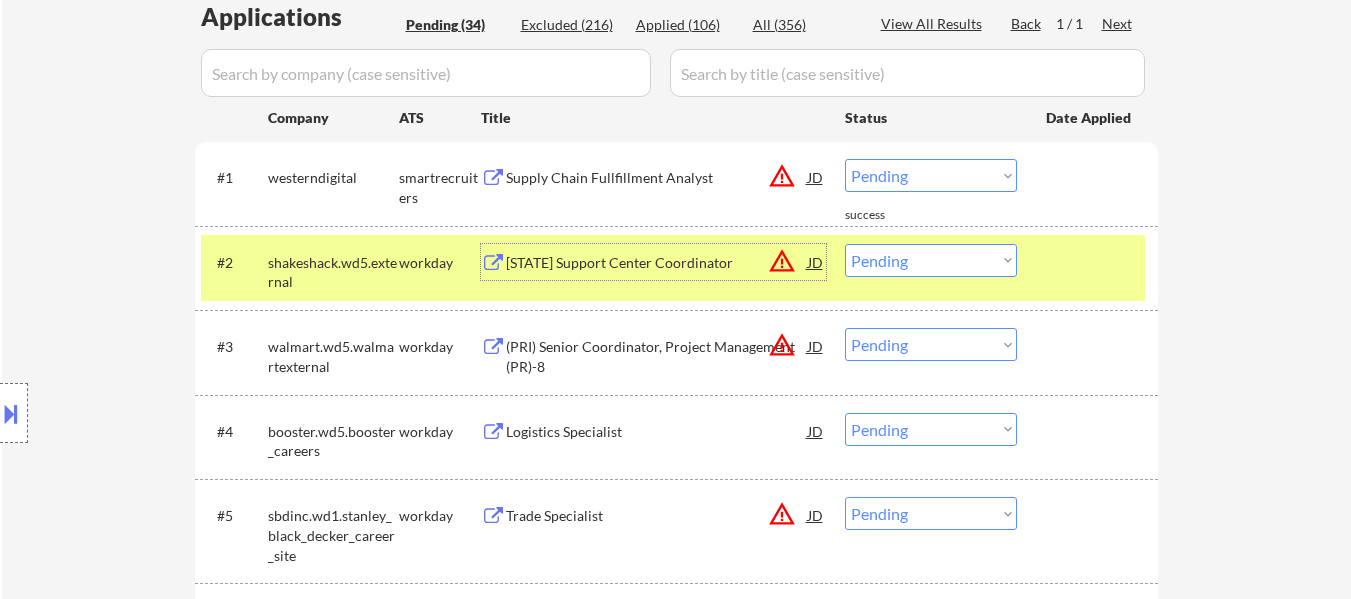 click on "[STATE] Support Center Coordinator" at bounding box center (657, 263) 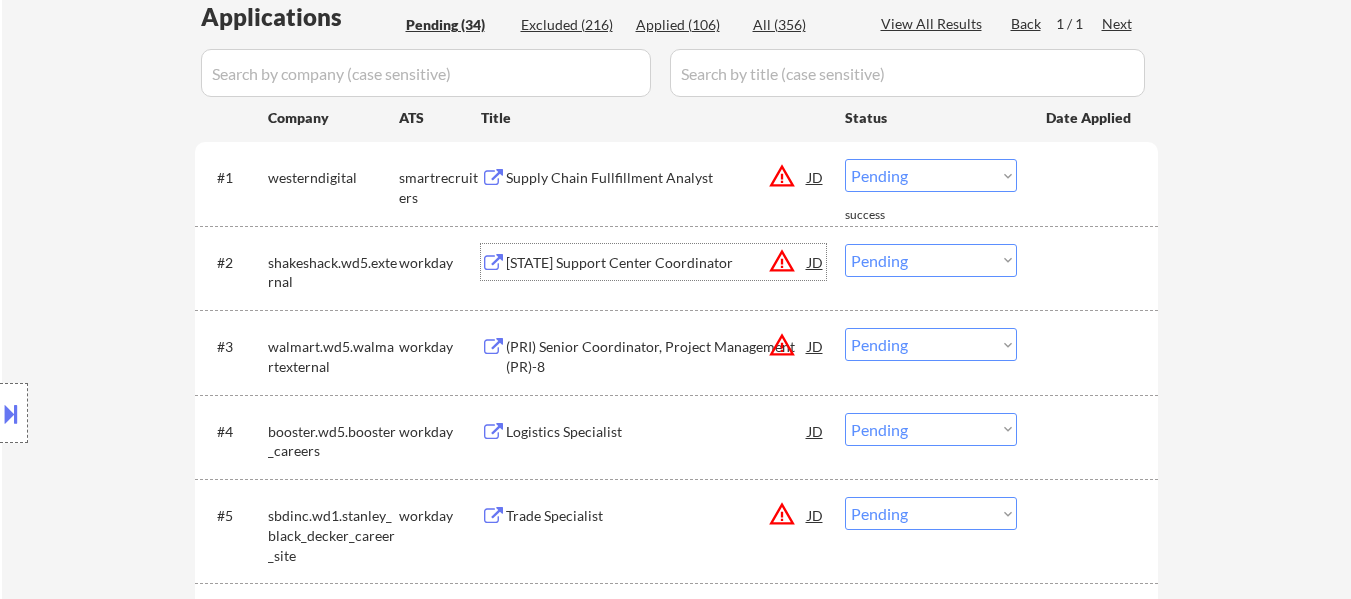 click on "Choose an option... Pending Applied Excluded (Questions) Excluded (Expired) Excluded (Location) Excluded (Bad Match) Excluded (Blocklist) Excluded (Salary) Excluded (Other)" at bounding box center [931, 260] 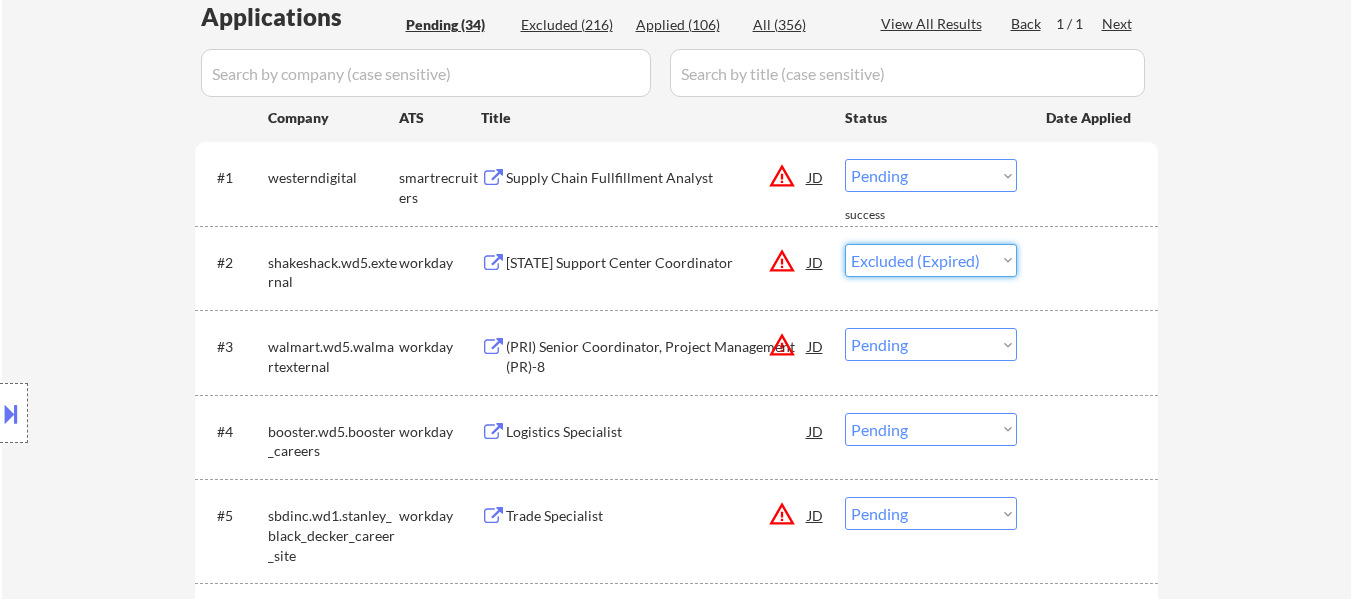 click on "Choose an option... Pending Applied Excluded (Questions) Excluded (Expired) Excluded (Location) Excluded (Bad Match) Excluded (Blocklist) Excluded (Salary) Excluded (Other)" at bounding box center [931, 260] 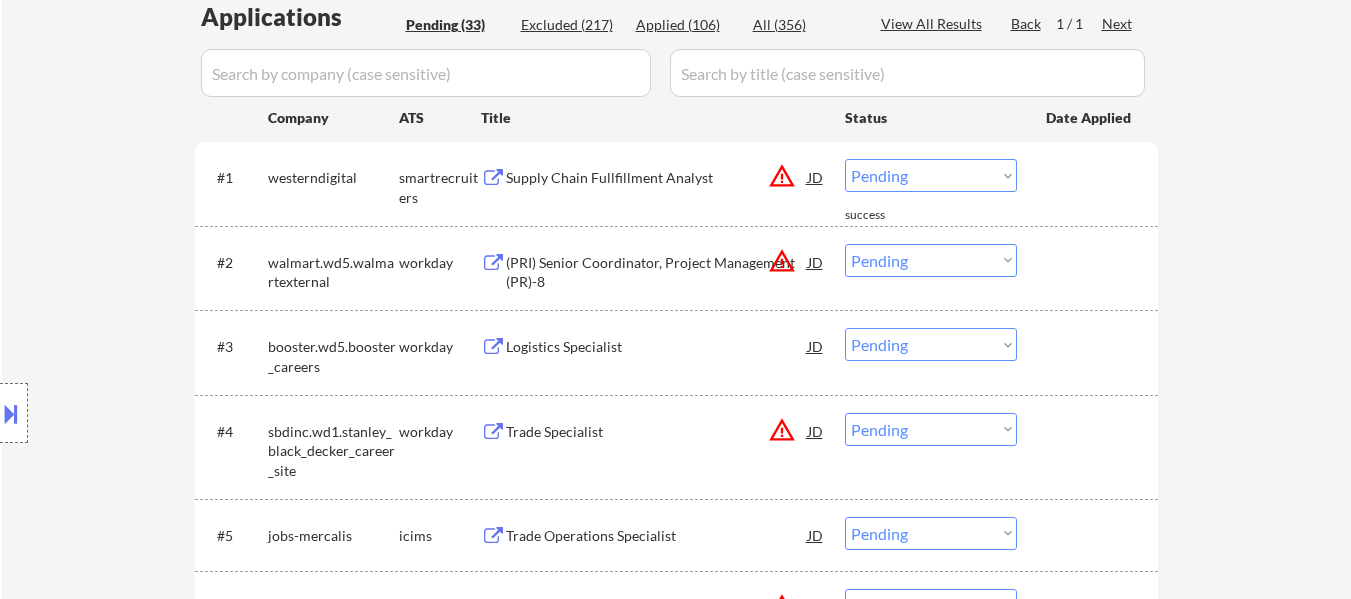 click on "(PRI) Senior Coordinator, Project Management (PR)-8" at bounding box center (657, 272) 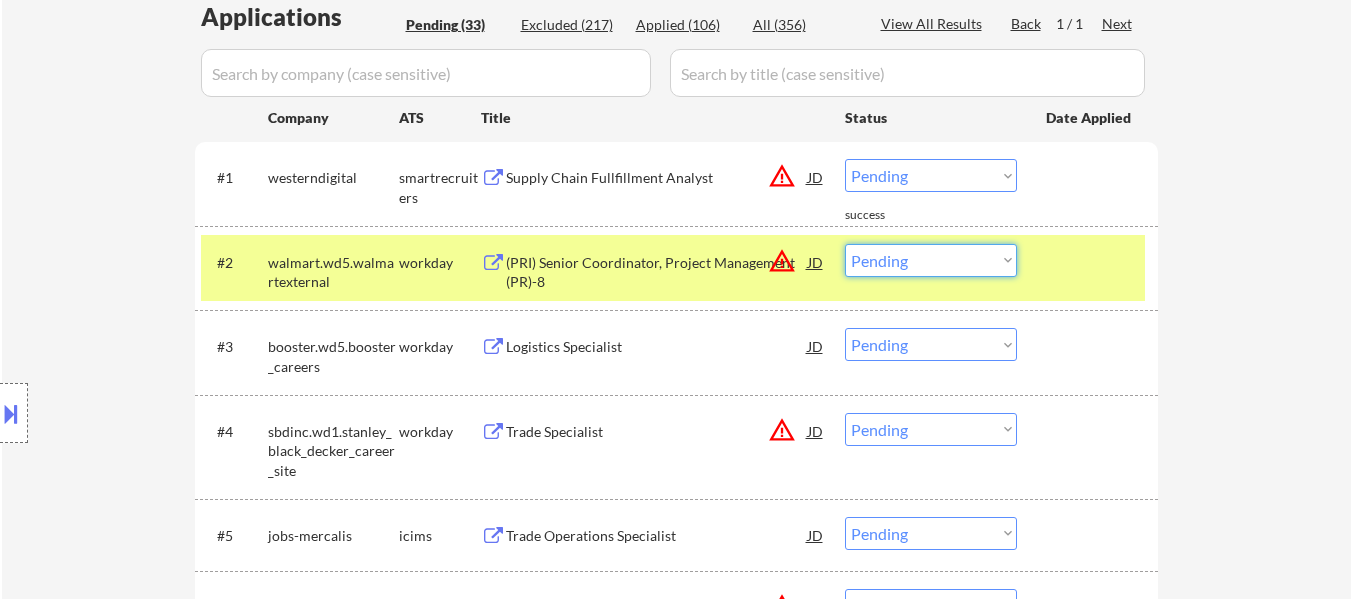 click on "Choose an option... Pending Applied Excluded (Questions) Excluded (Expired) Excluded (Location) Excluded (Bad Match) Excluded (Blocklist) Excluded (Salary) Excluded (Other)" at bounding box center [931, 260] 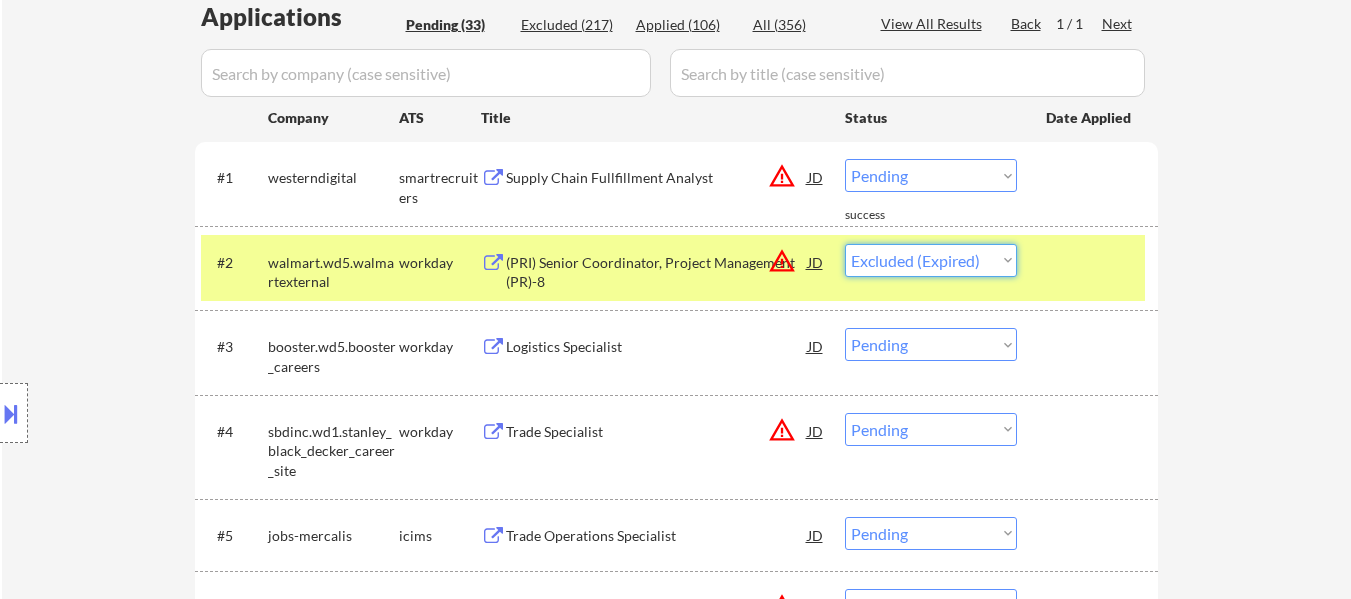 click on "Choose an option... Pending Applied Excluded (Questions) Excluded (Expired) Excluded (Location) Excluded (Bad Match) Excluded (Blocklist) Excluded (Salary) Excluded (Other)" at bounding box center (931, 260) 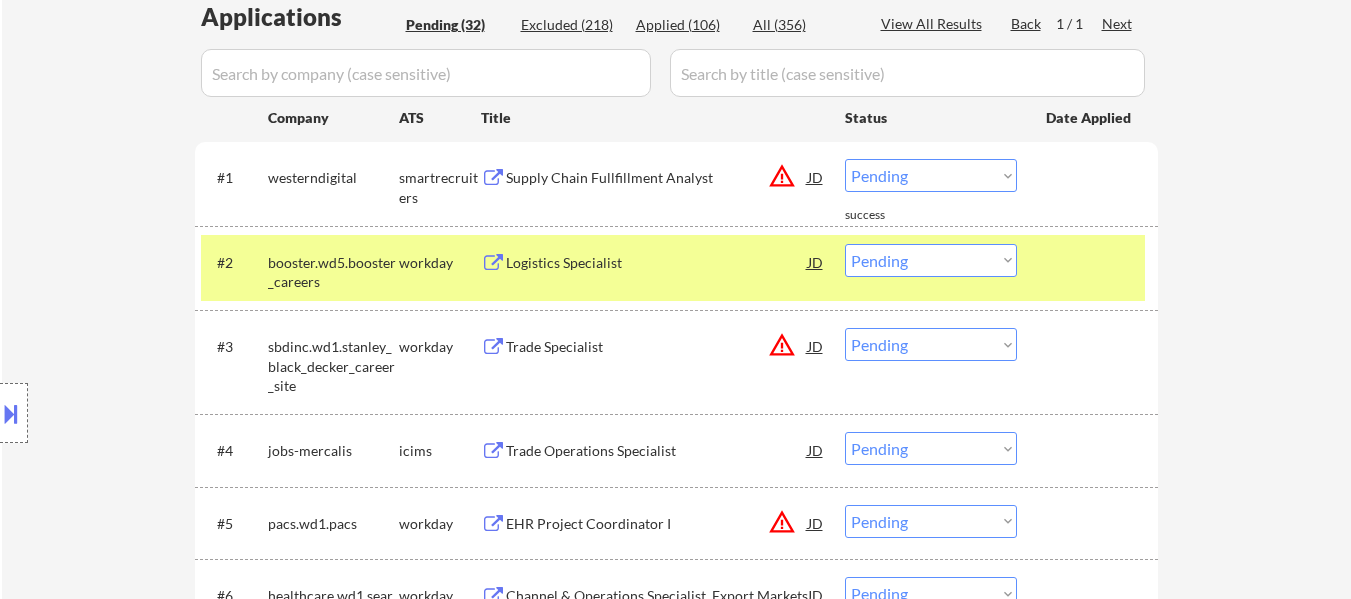 drag, startPoint x: 1047, startPoint y: 249, endPoint x: 1032, endPoint y: 256, distance: 16.552946 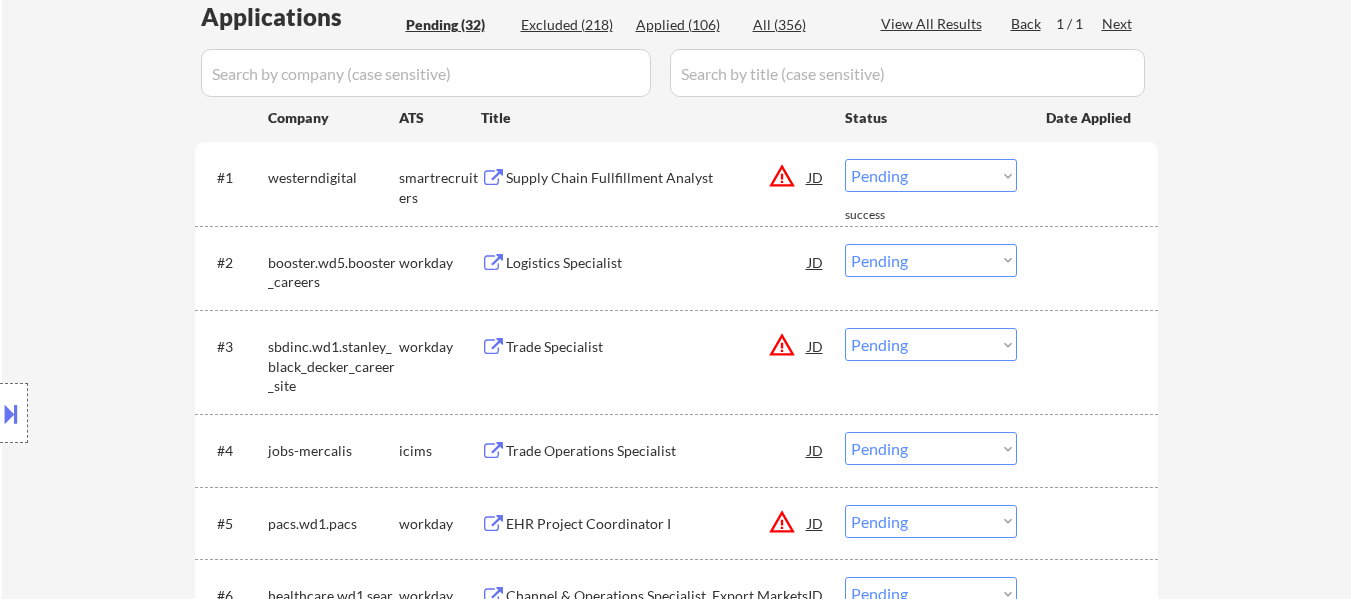click on "Logistics Specialist" at bounding box center [657, 263] 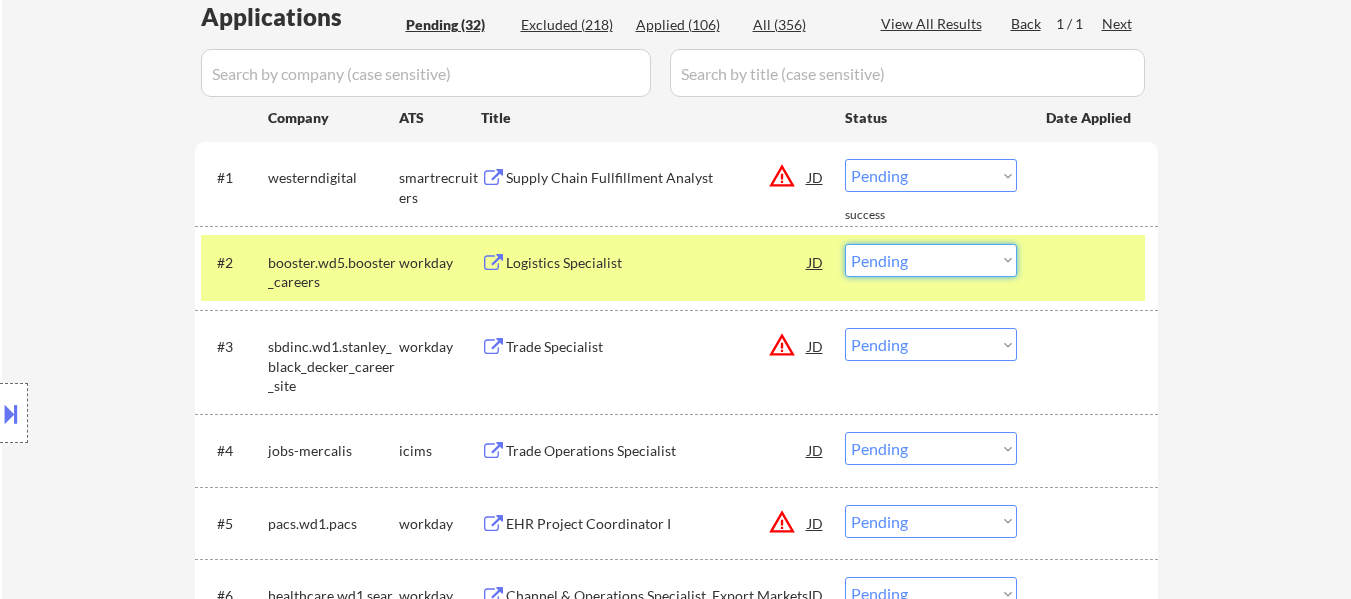 click on "Choose an option... Pending Applied Excluded (Questions) Excluded (Expired) Excluded (Location) Excluded (Bad Match) Excluded (Blocklist) Excluded (Salary) Excluded (Other)" at bounding box center (931, 260) 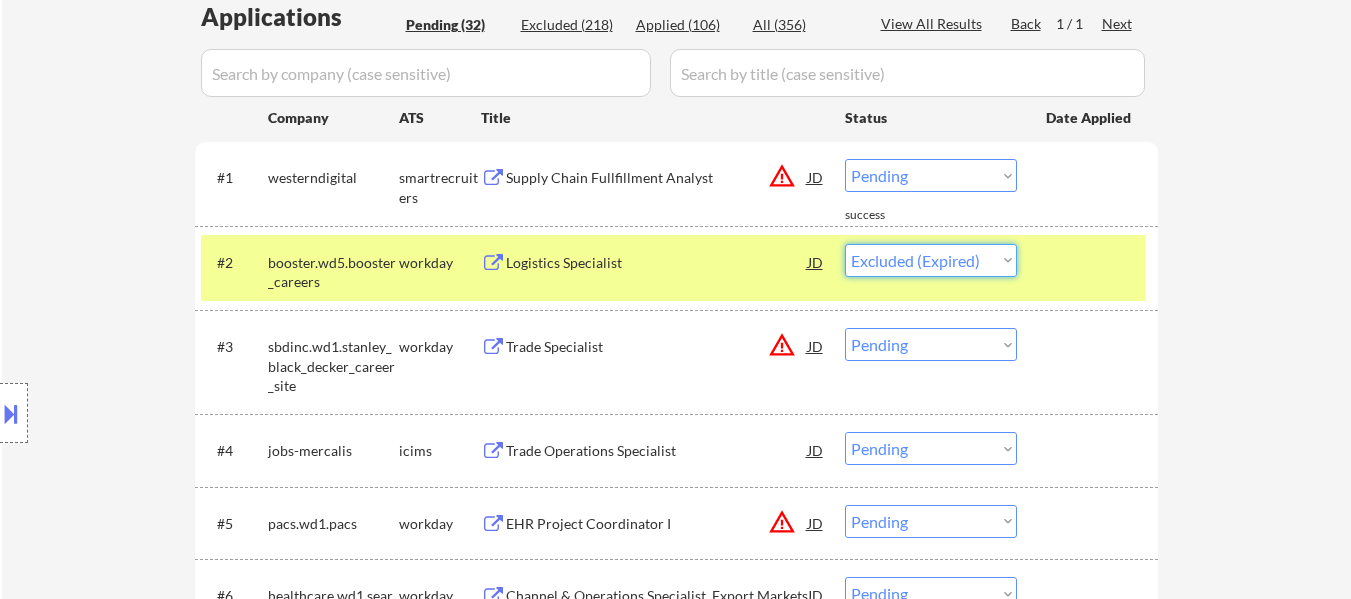 click on "Choose an option... Pending Applied Excluded (Questions) Excluded (Expired) Excluded (Location) Excluded (Bad Match) Excluded (Blocklist) Excluded (Salary) Excluded (Other)" at bounding box center (931, 260) 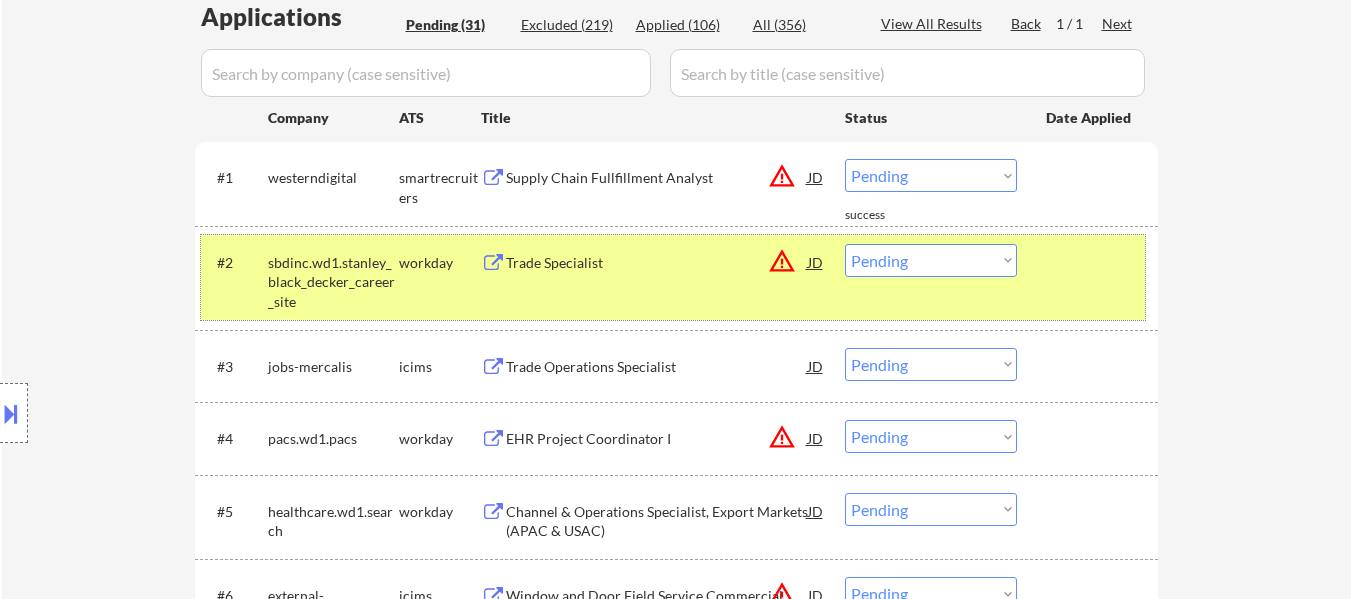 click at bounding box center (1090, 262) 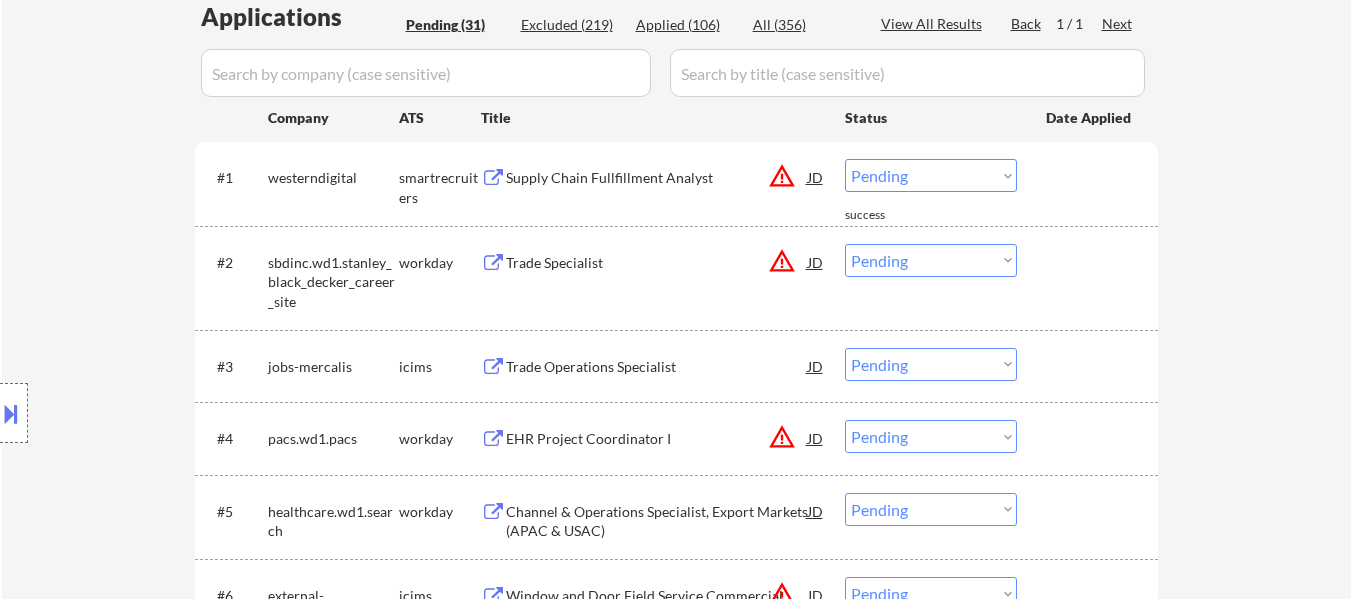 click on "Trade Specialist" at bounding box center [657, 263] 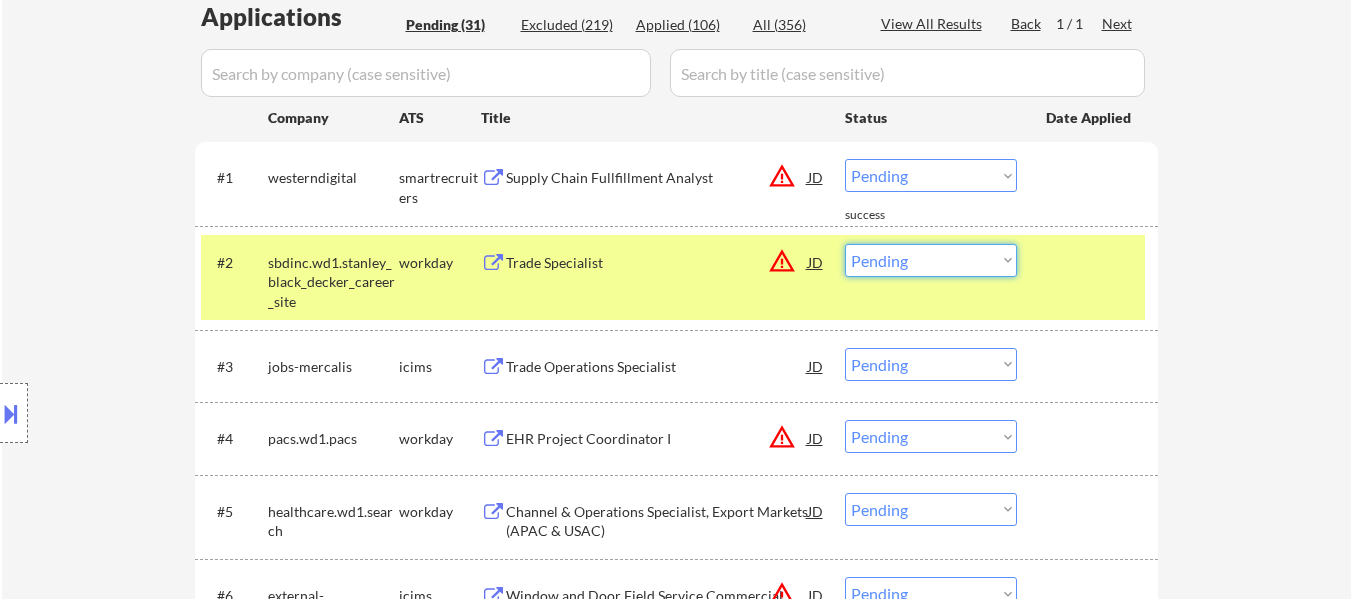 click on "Choose an option... Pending Applied Excluded (Questions) Excluded (Expired) Excluded (Location) Excluded (Bad Match) Excluded (Blocklist) Excluded (Salary) Excluded (Other)" at bounding box center [931, 260] 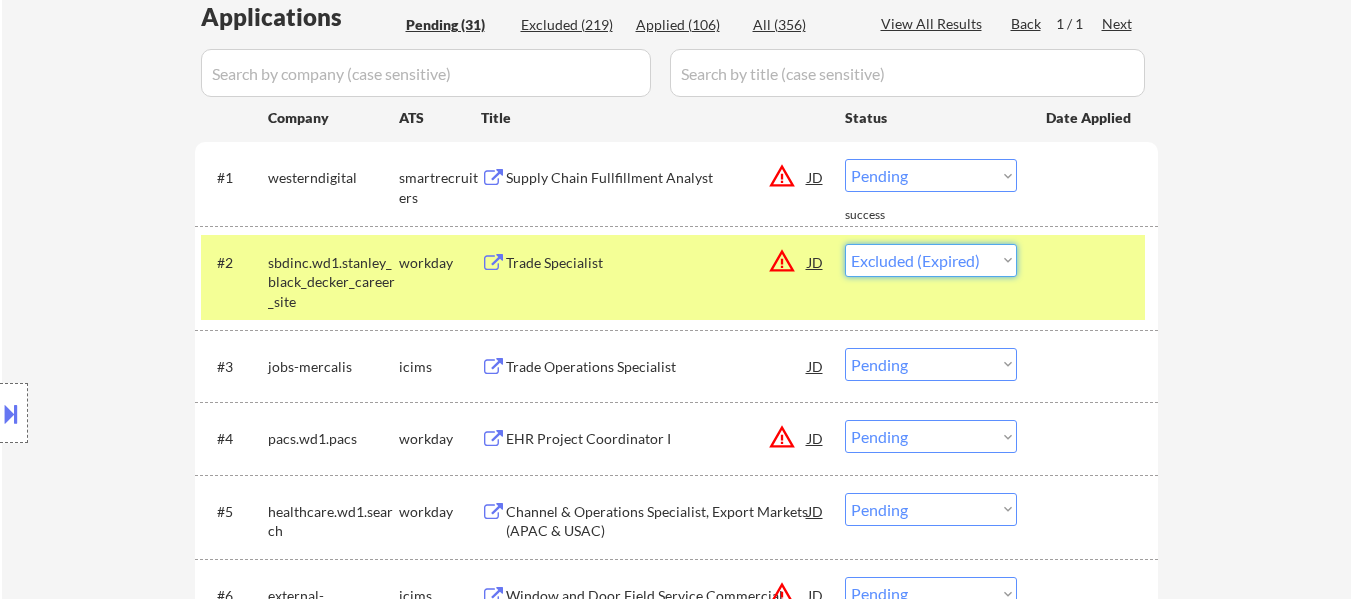 click on "Choose an option... Pending Applied Excluded (Questions) Excluded (Expired) Excluded (Location) Excluded (Bad Match) Excluded (Blocklist) Excluded (Salary) Excluded (Other)" at bounding box center [931, 260] 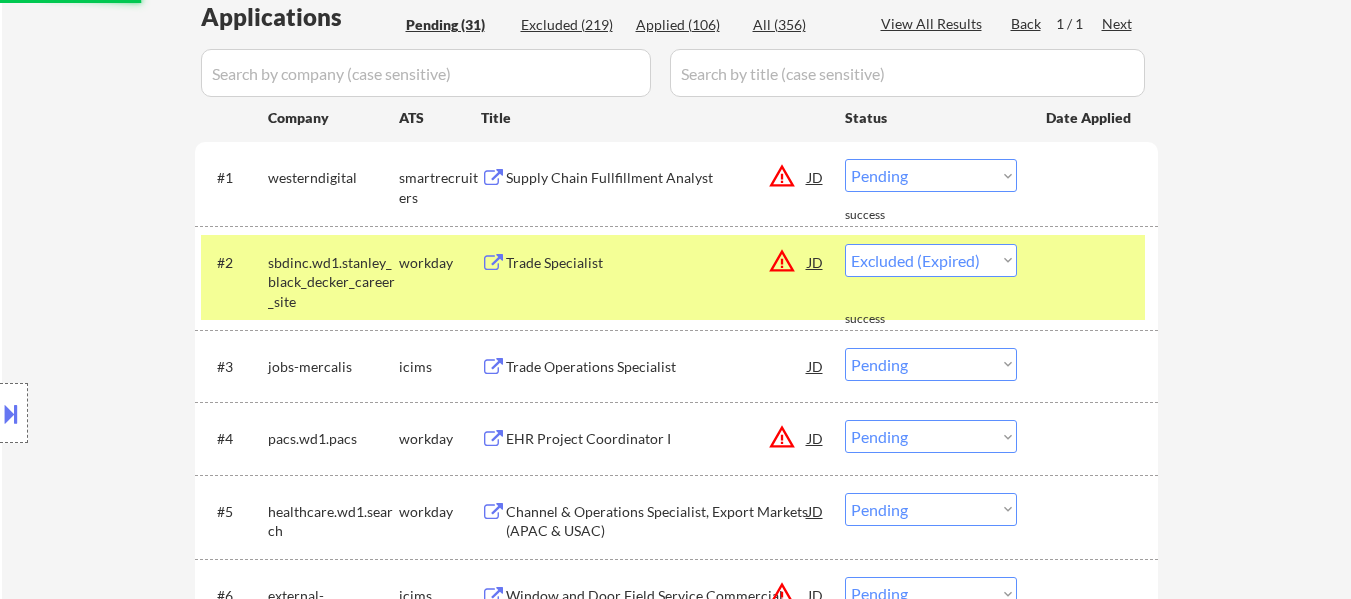 select on ""pending"" 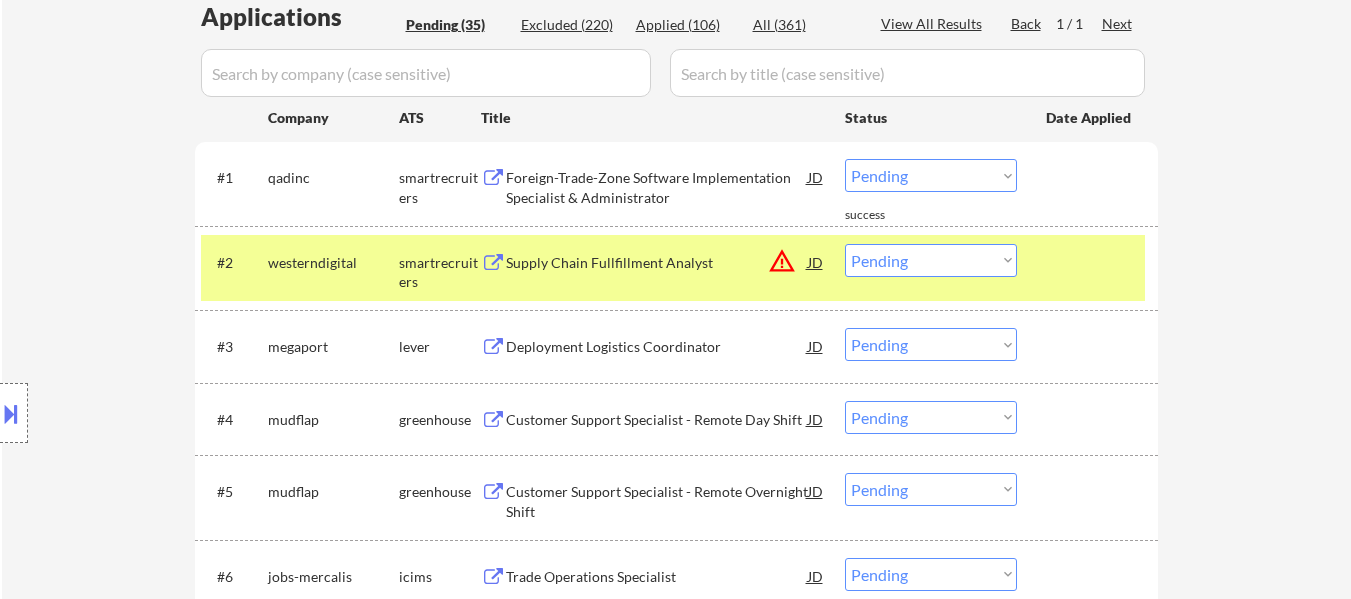 select on ""pending"" 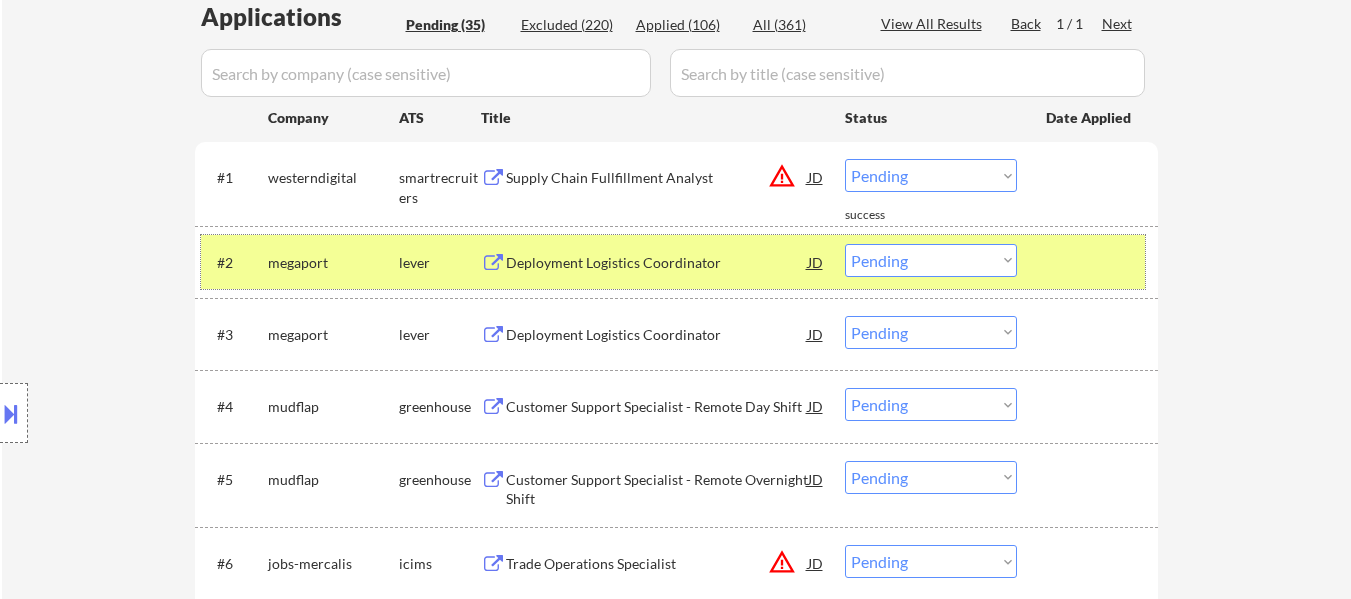 click at bounding box center (1090, 262) 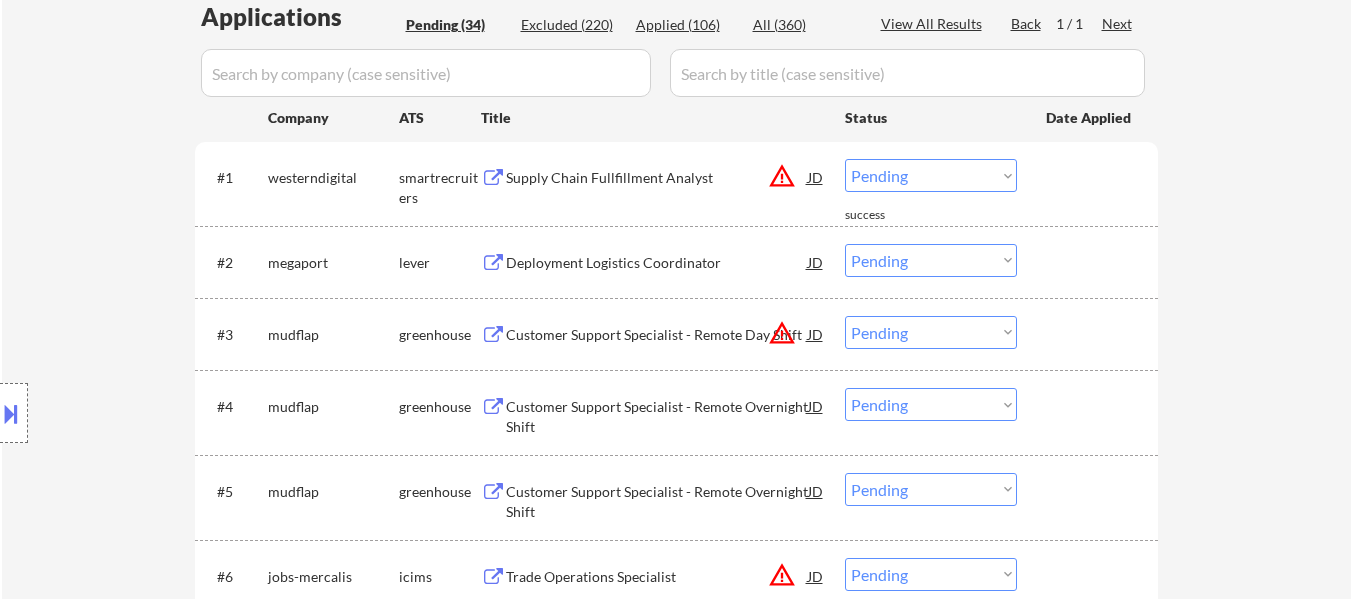 select on ""pending"" 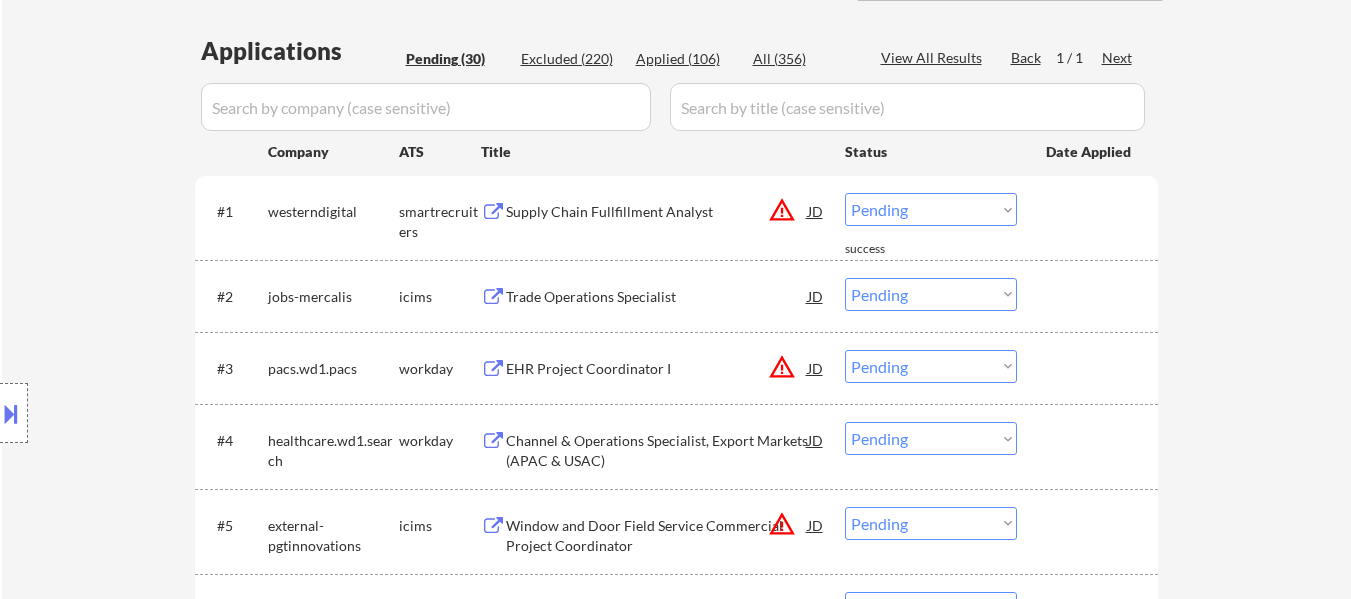 scroll, scrollTop: 500, scrollLeft: 0, axis: vertical 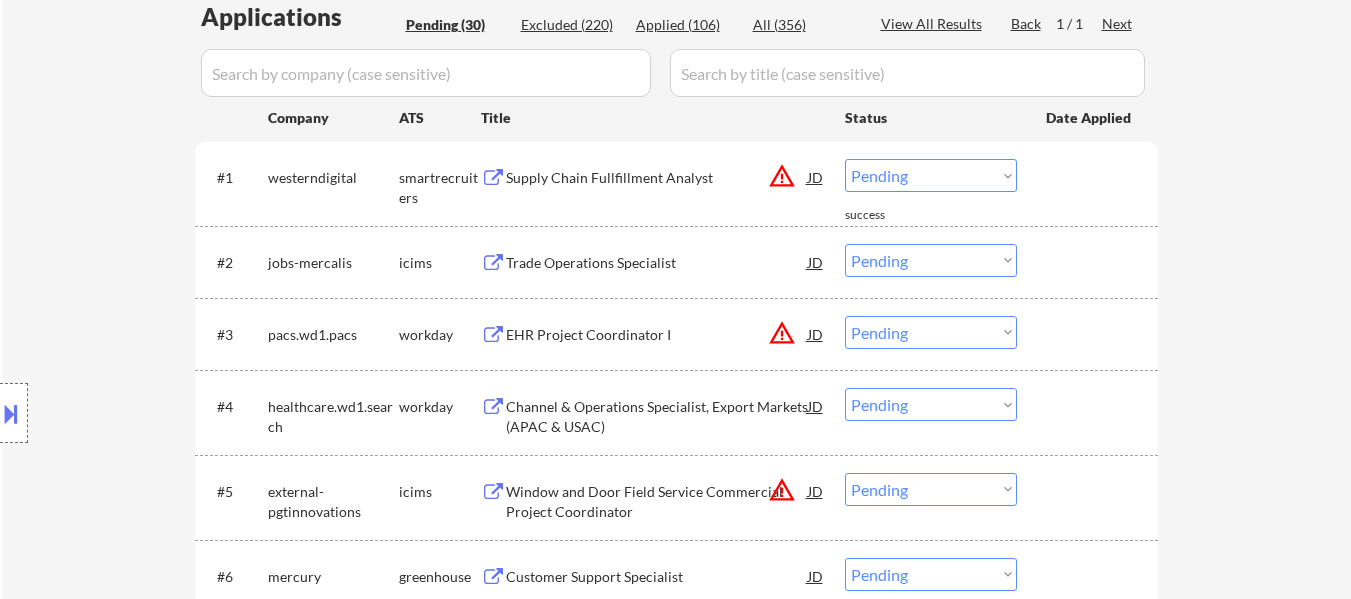 click on "Trade Operations Specialist" at bounding box center [657, 263] 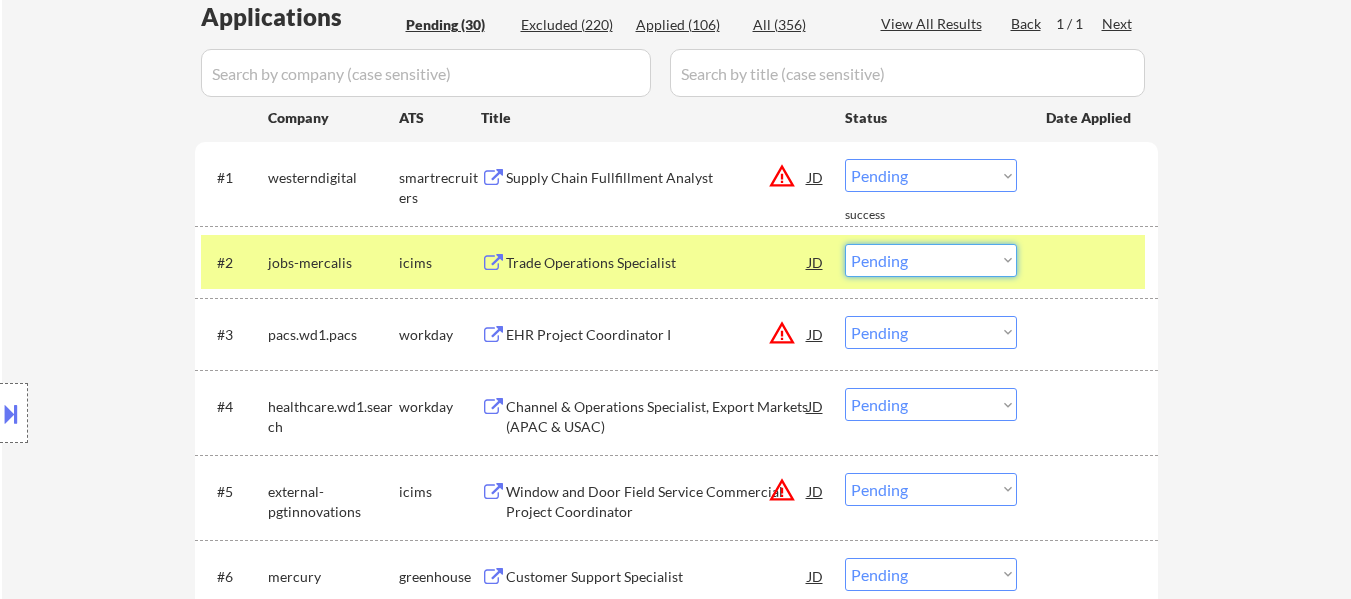 click on "Choose an option... Pending Applied Excluded (Questions) Excluded (Expired) Excluded (Location) Excluded (Bad Match) Excluded (Blocklist) Excluded (Salary) Excluded (Other)" at bounding box center [931, 260] 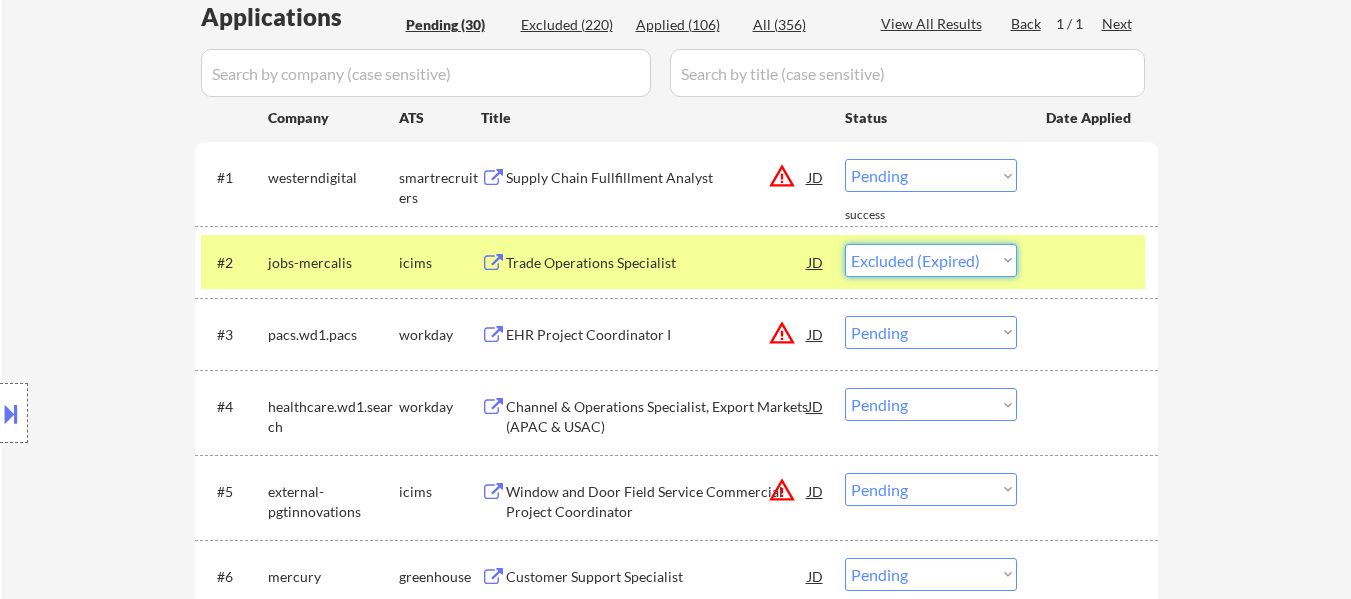 click on "Choose an option... Pending Applied Excluded (Questions) Excluded (Expired) Excluded (Location) Excluded (Bad Match) Excluded (Blocklist) Excluded (Salary) Excluded (Other)" at bounding box center [931, 260] 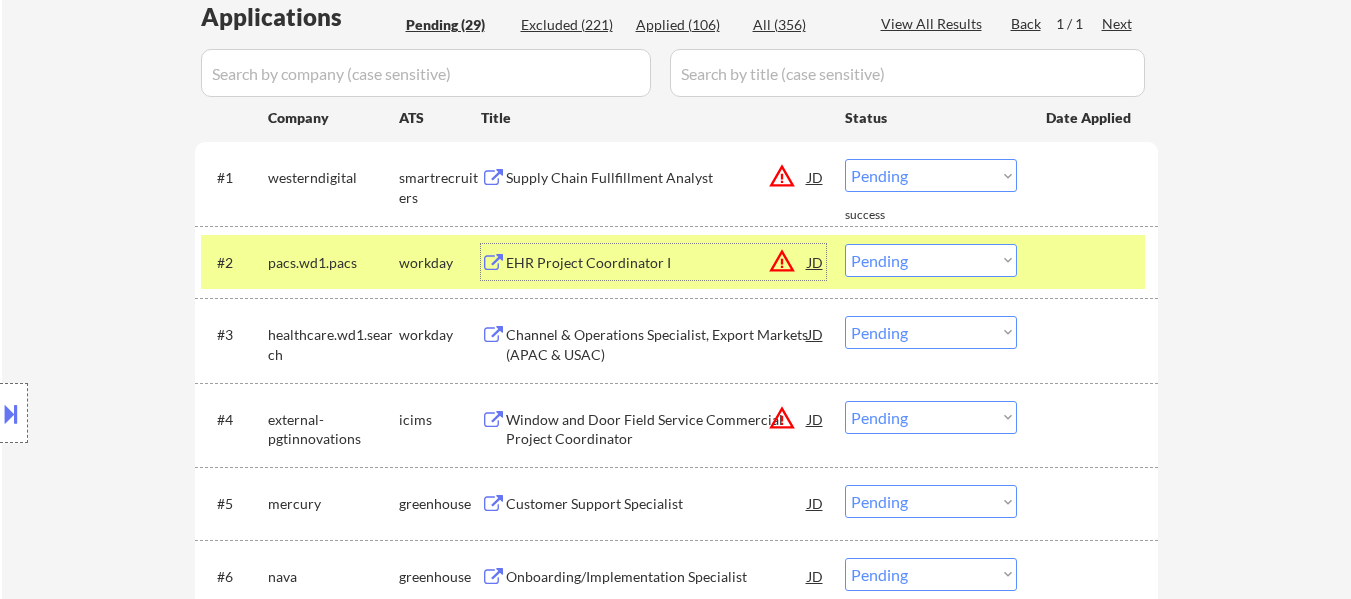 click on "EHR Project Coordinator I" at bounding box center [657, 263] 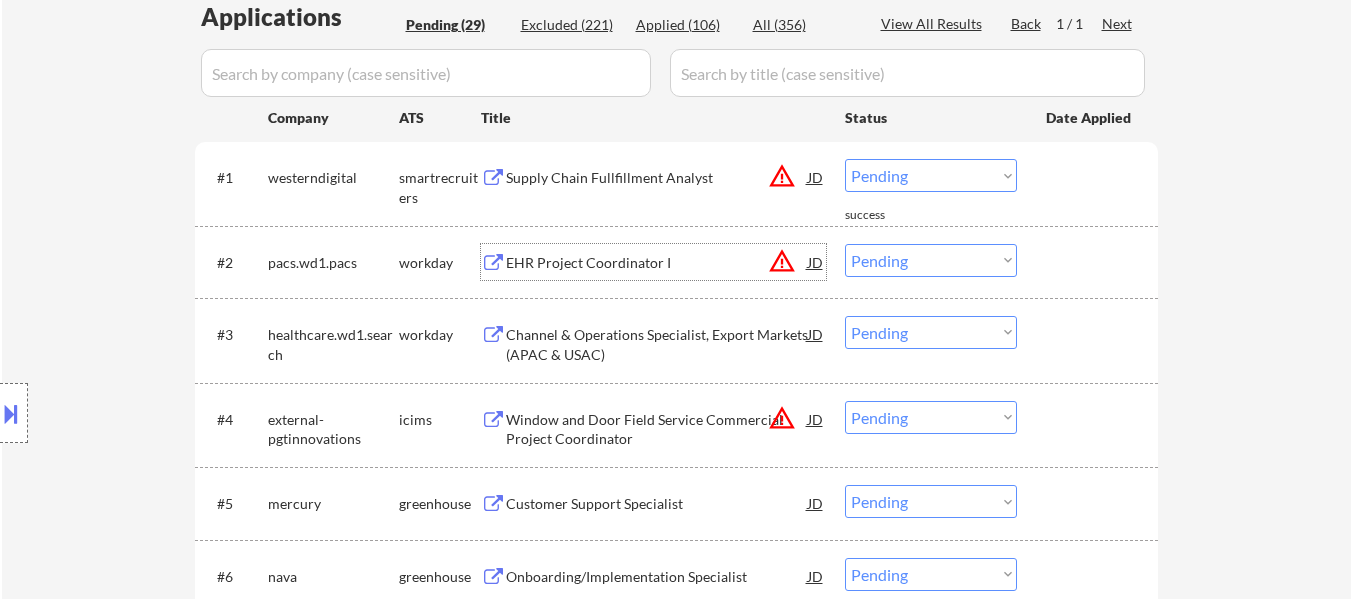 click on "Choose an option... Pending Applied Excluded (Questions) Excluded (Expired) Excluded (Location) Excluded (Bad Match) Excluded (Blocklist) Excluded (Salary) Excluded (Other)" at bounding box center [931, 260] 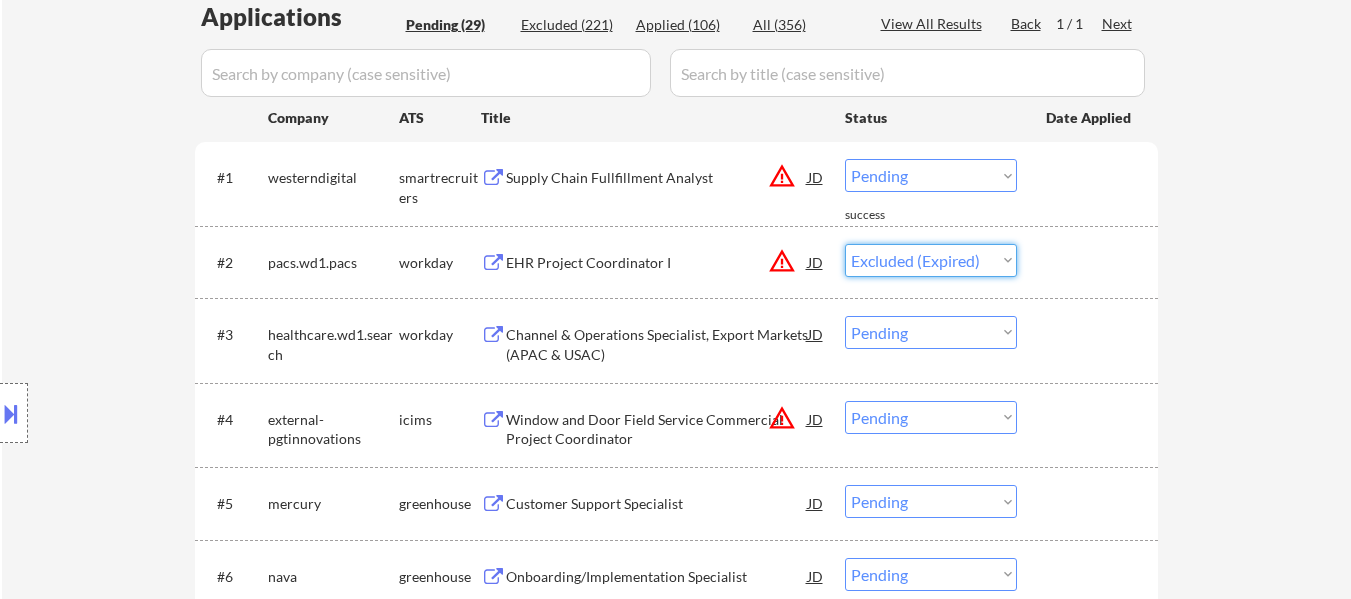 click on "Choose an option... Pending Applied Excluded (Questions) Excluded (Expired) Excluded (Location) Excluded (Bad Match) Excluded (Blocklist) Excluded (Salary) Excluded (Other)" at bounding box center (931, 260) 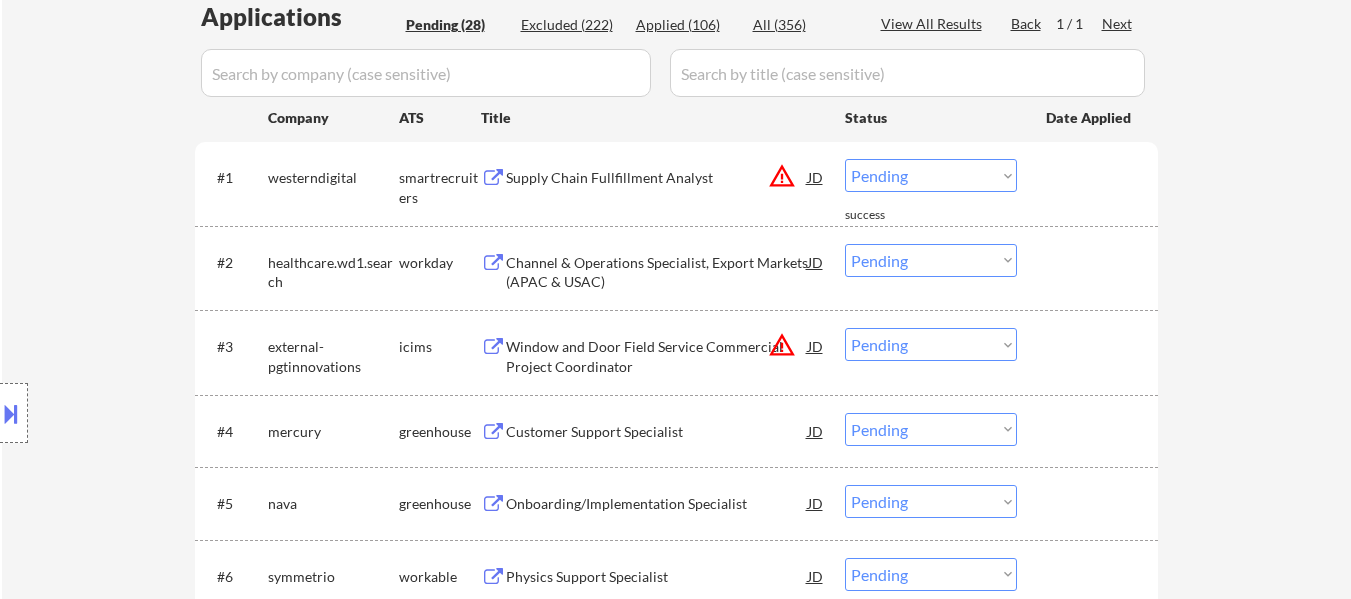 click on "Channel & Operations Specialist, Export Markets (APAC & USAC)" at bounding box center [657, 272] 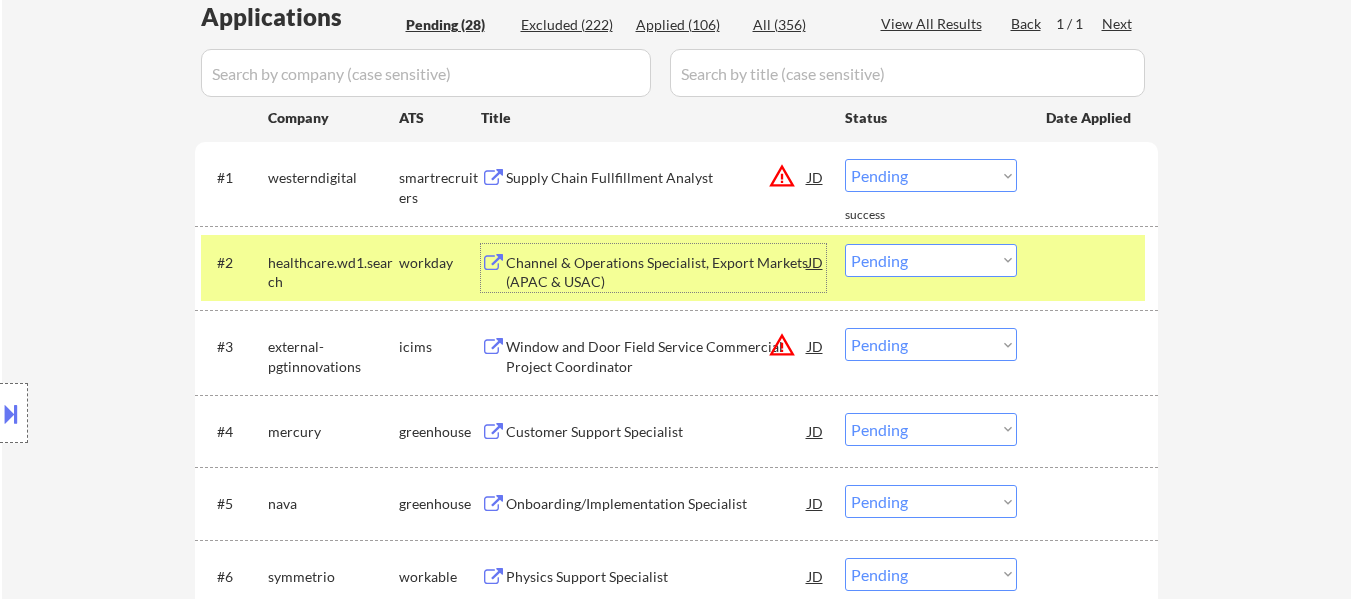 click on "Choose an option... Pending Applied Excluded (Questions) Excluded (Expired) Excluded (Location) Excluded (Bad Match) Excluded (Blocklist) Excluded (Salary) Excluded (Other)" at bounding box center [931, 260] 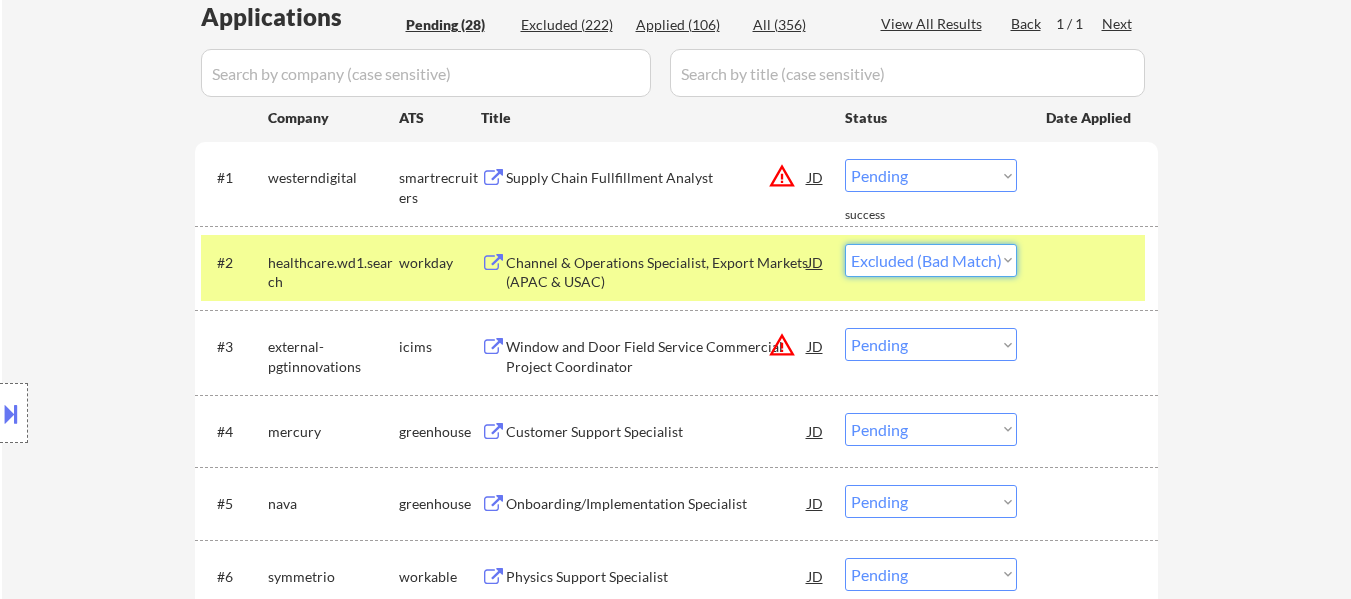 click on "Choose an option... Pending Applied Excluded (Questions) Excluded (Expired) Excluded (Location) Excluded (Bad Match) Excluded (Blocklist) Excluded (Salary) Excluded (Other)" at bounding box center (931, 260) 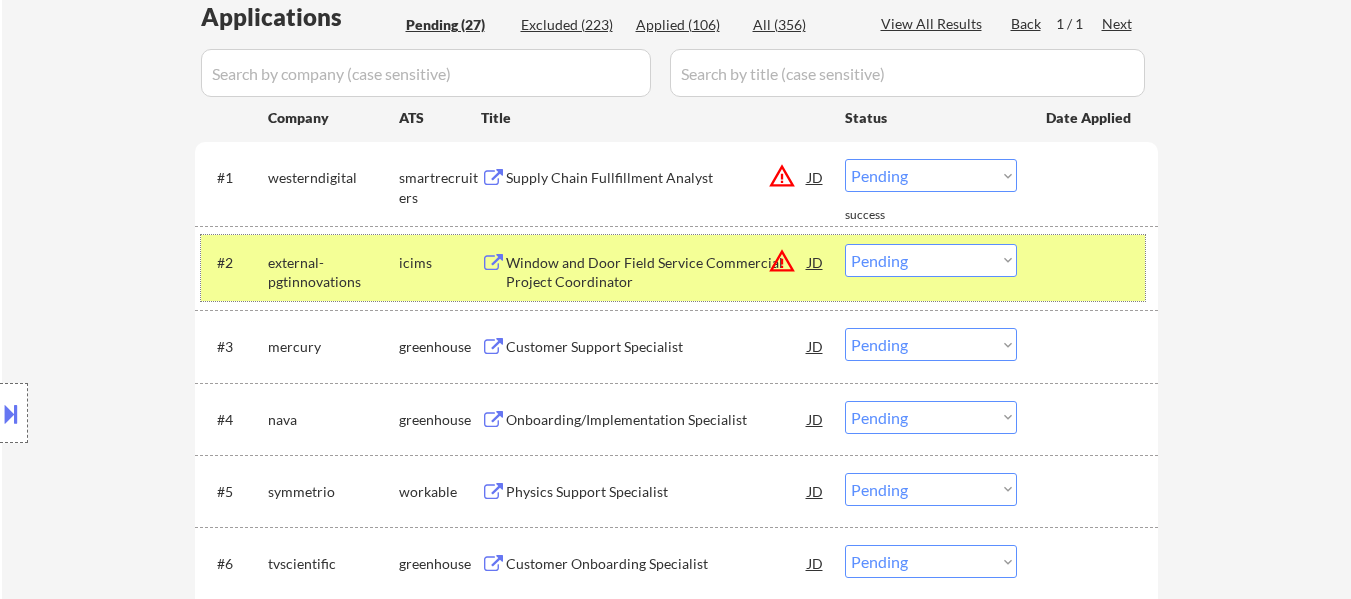 click at bounding box center [1090, 262] 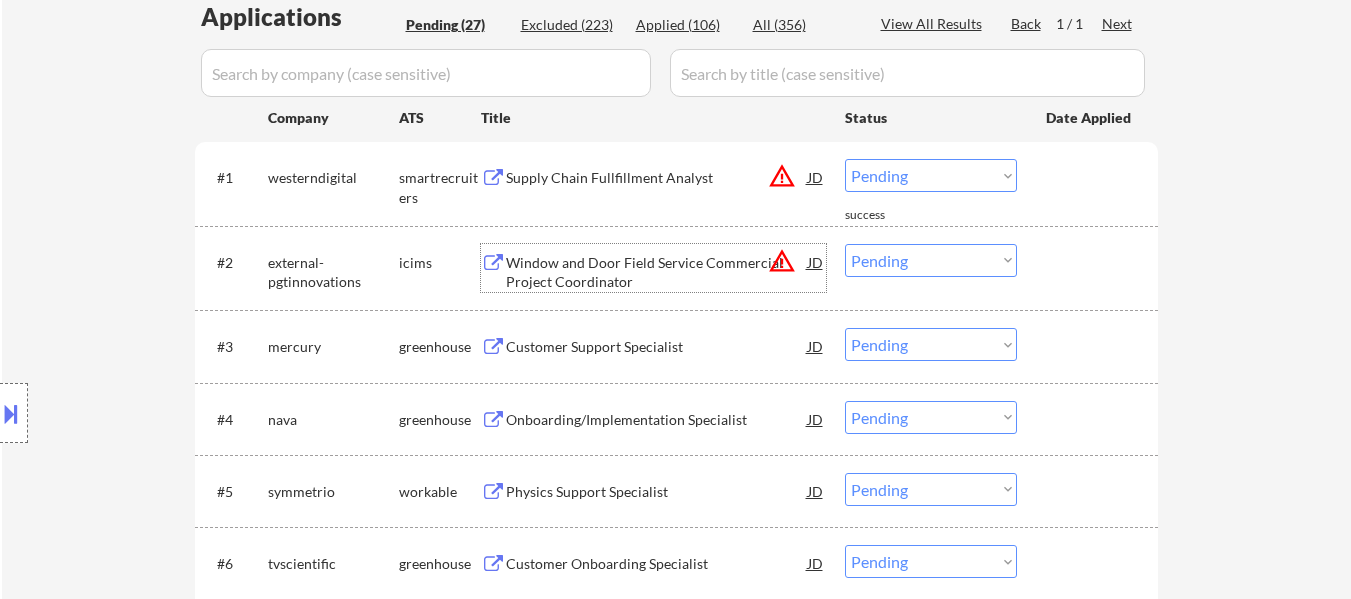 click on "Window and Door Field Service Commercial Project Coordinator" at bounding box center (657, 272) 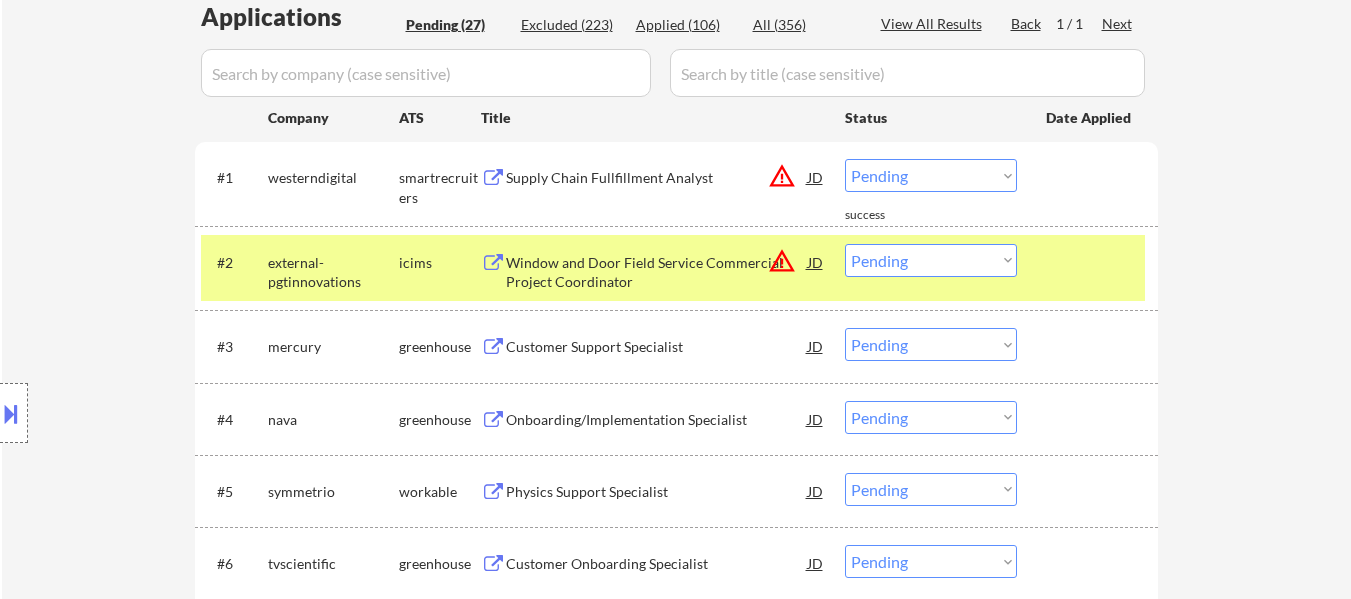 click on "Choose an option... Pending Applied Excluded (Questions) Excluded (Expired) Excluded (Location) Excluded (Bad Match) Excluded (Blocklist) Excluded (Salary) Excluded (Other)" at bounding box center [931, 260] 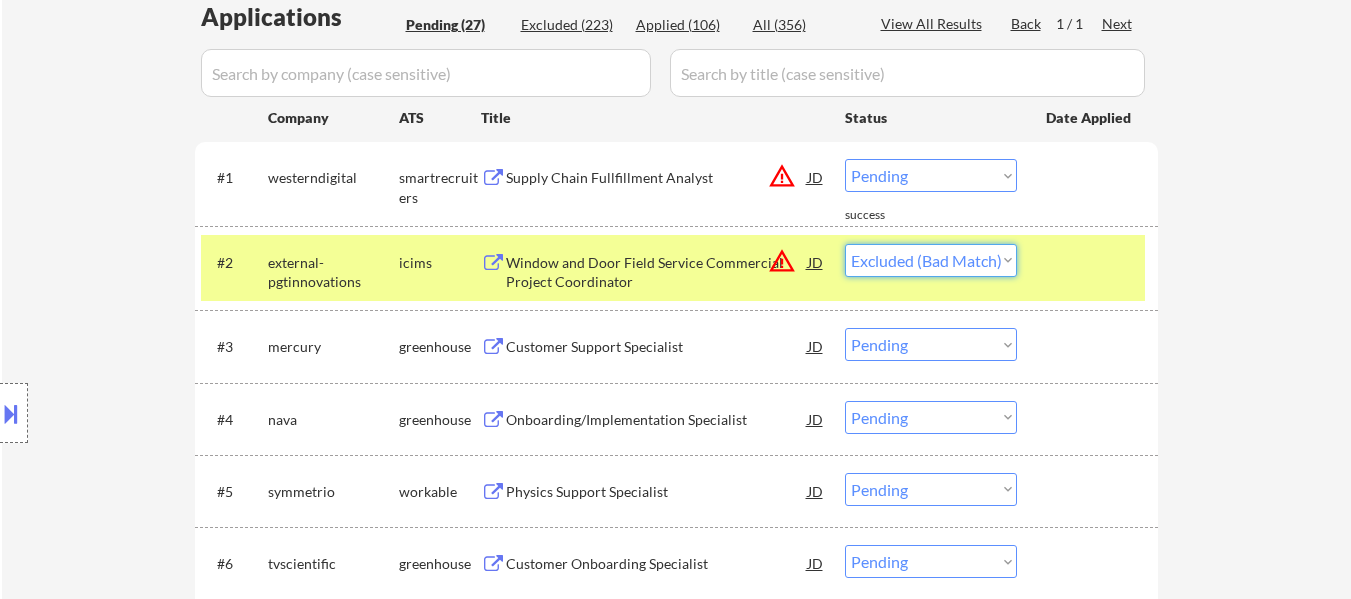 click on "Choose an option... Pending Applied Excluded (Questions) Excluded (Expired) Excluded (Location) Excluded (Bad Match) Excluded (Blocklist) Excluded (Salary) Excluded (Other)" at bounding box center (931, 260) 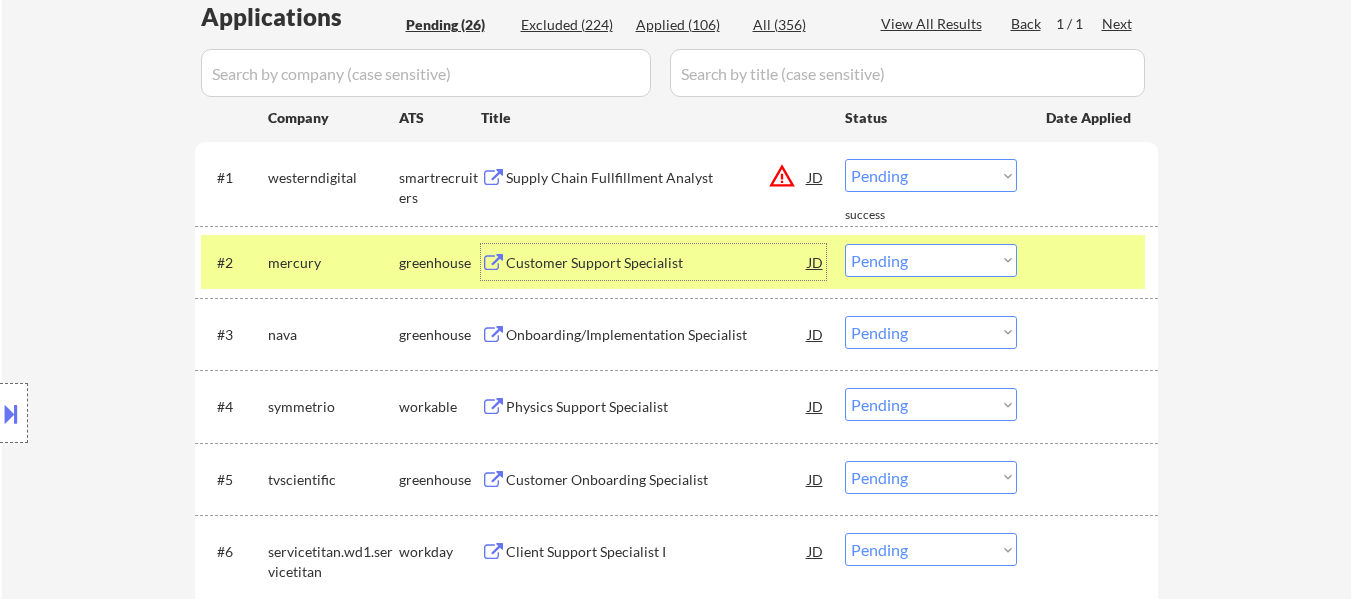 click on "Customer Support Specialist" at bounding box center (657, 263) 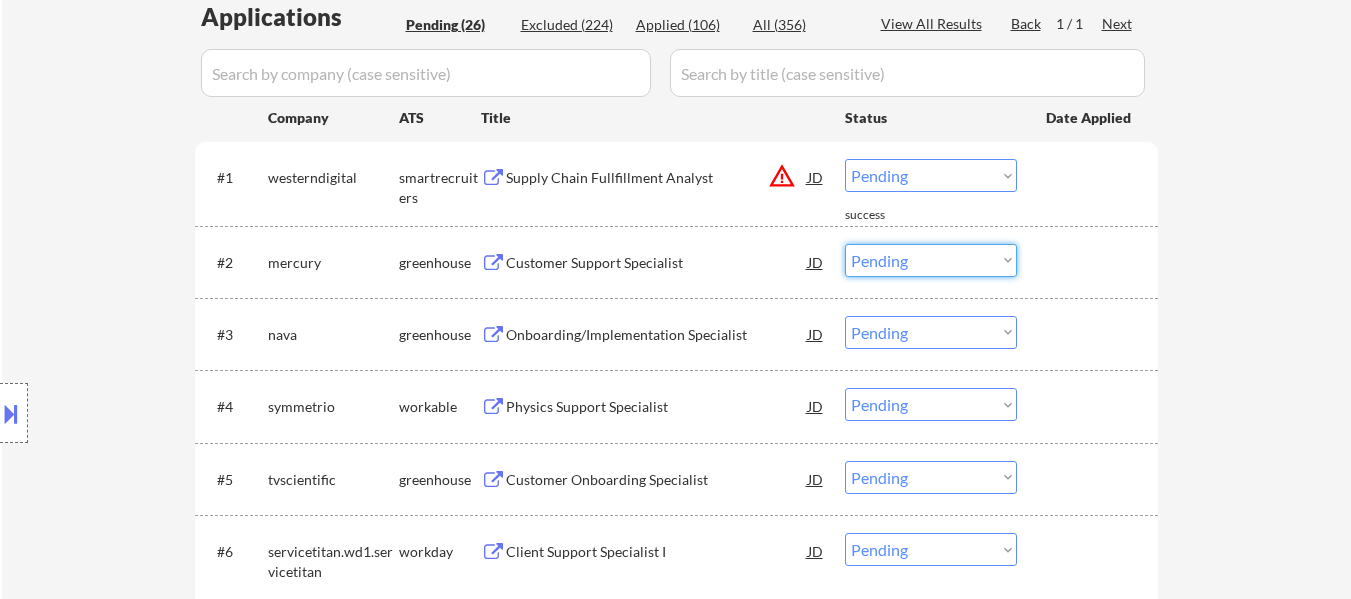 click on "Choose an option... Pending Applied Excluded (Questions) Excluded (Expired) Excluded (Location) Excluded (Bad Match) Excluded (Blocklist) Excluded (Salary) Excluded (Other)" at bounding box center (931, 260) 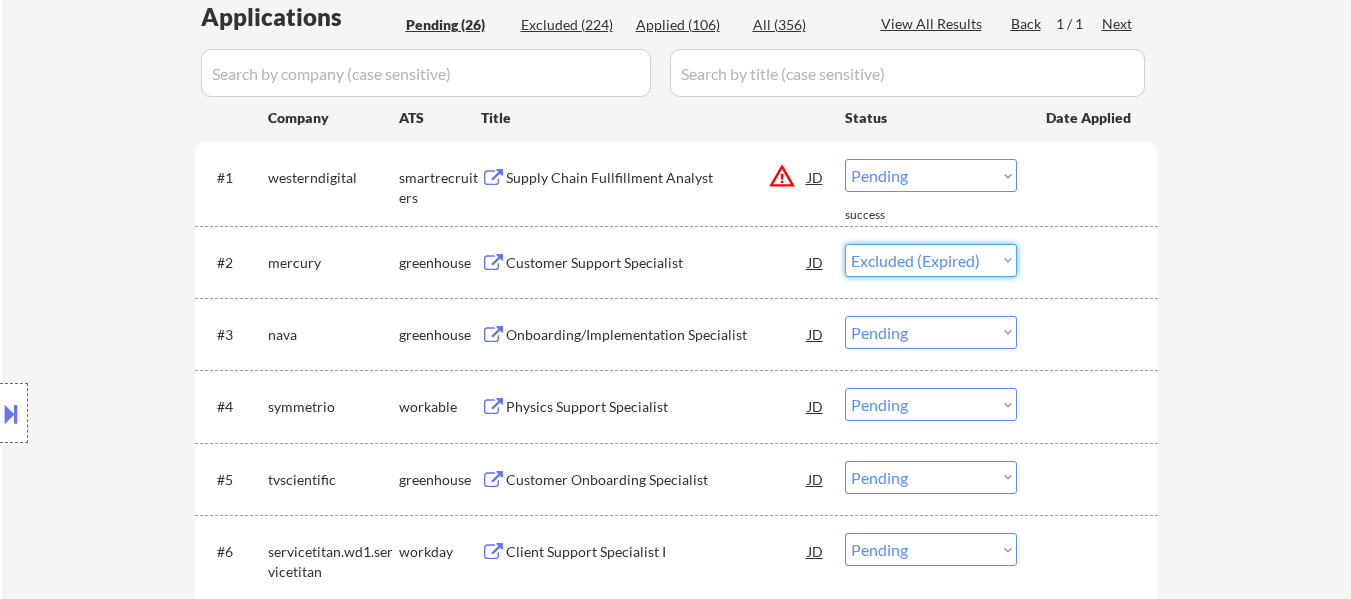 click on "Choose an option... Pending Applied Excluded (Questions) Excluded (Expired) Excluded (Location) Excluded (Bad Match) Excluded (Blocklist) Excluded (Salary) Excluded (Other)" at bounding box center (931, 260) 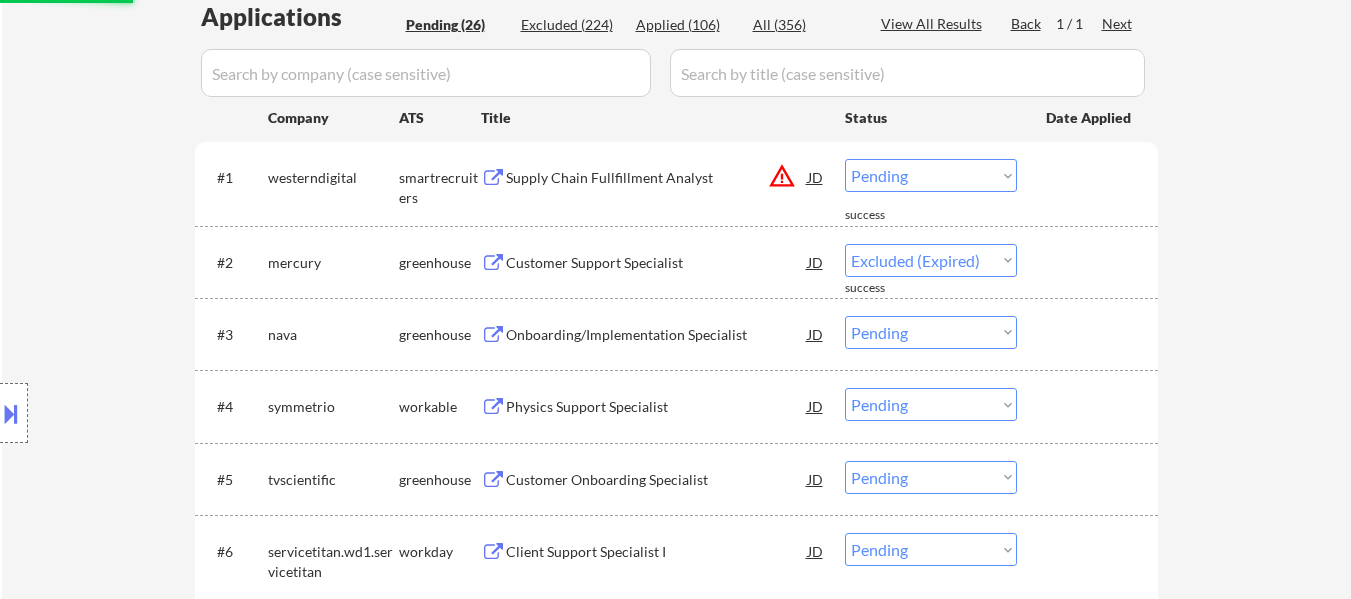 select on ""pending"" 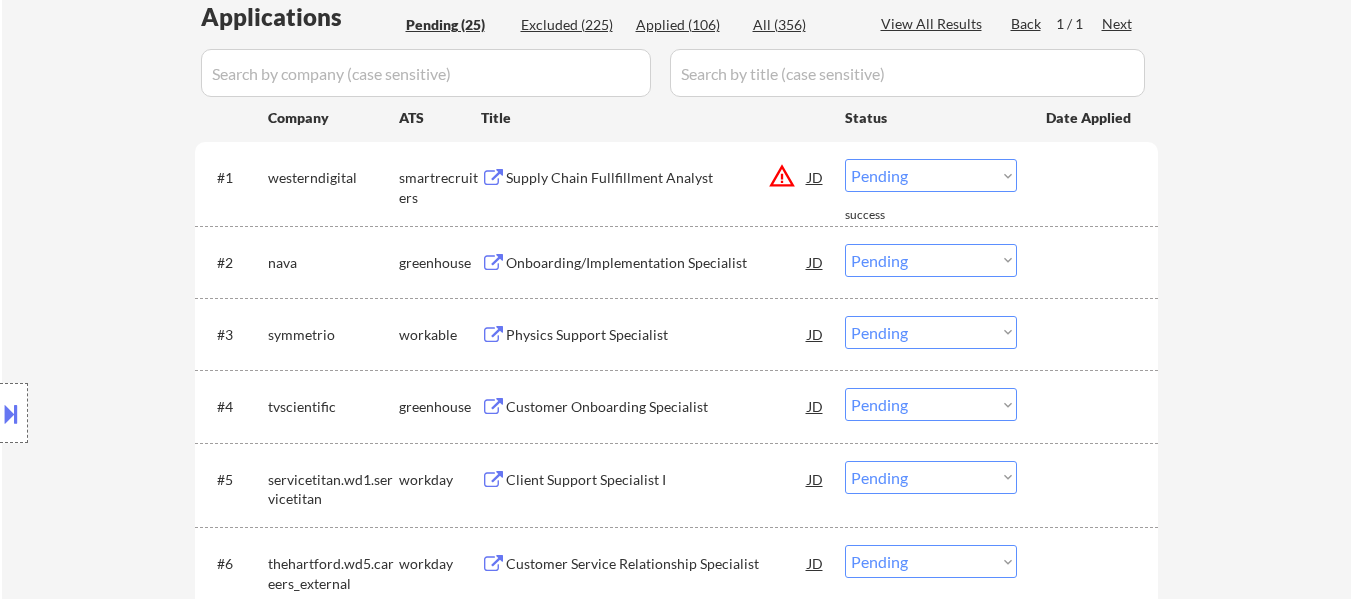 click on "Onboarding/Implementation Specialist" at bounding box center (657, 263) 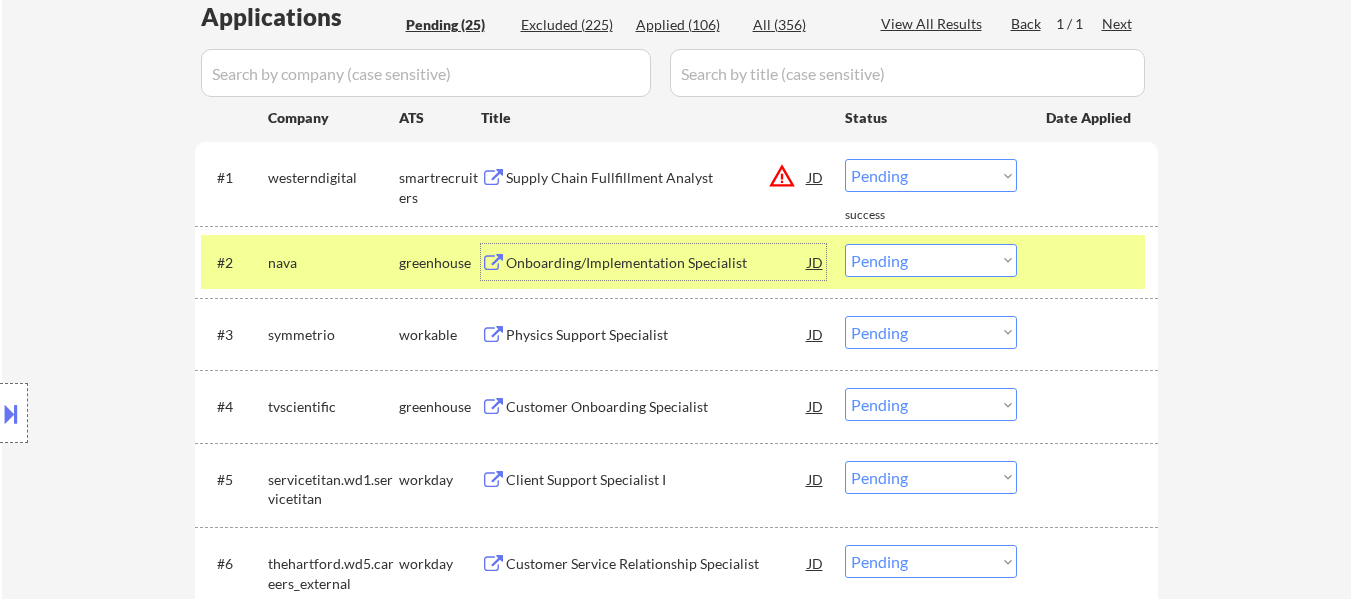 click on "Physics Support Specialist" at bounding box center (657, 335) 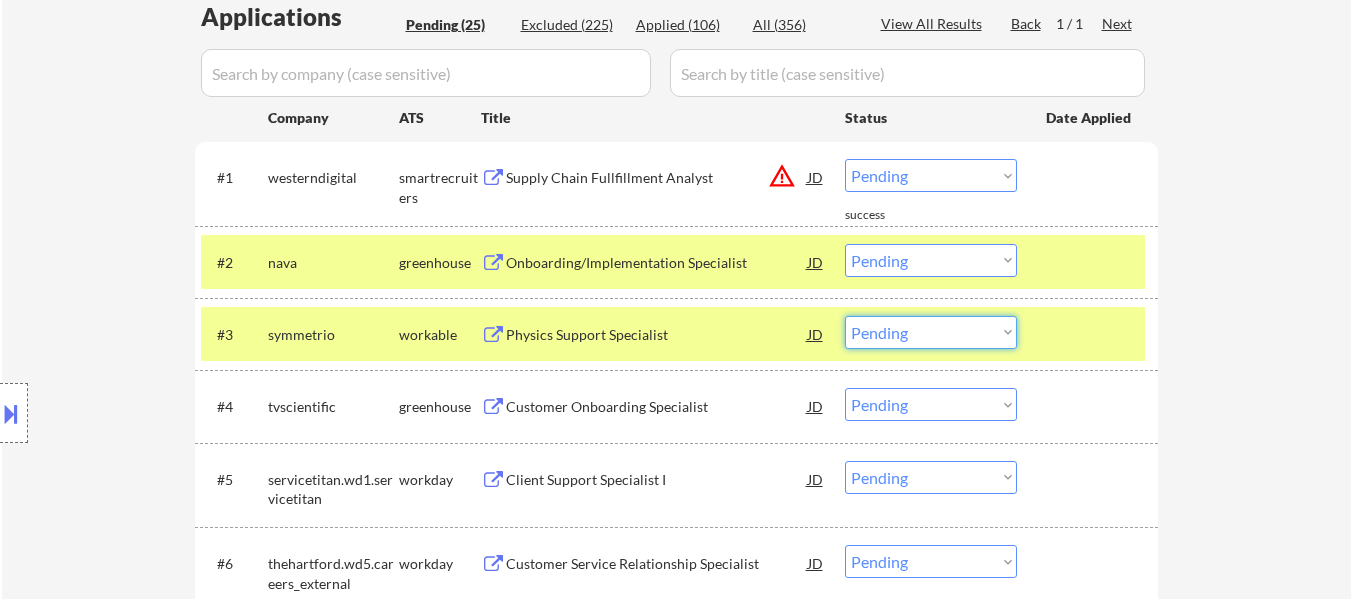 click on "Choose an option... Pending Applied Excluded (Questions) Excluded (Expired) Excluded (Location) Excluded (Bad Match) Excluded (Blocklist) Excluded (Salary) Excluded (Other)" at bounding box center (931, 332) 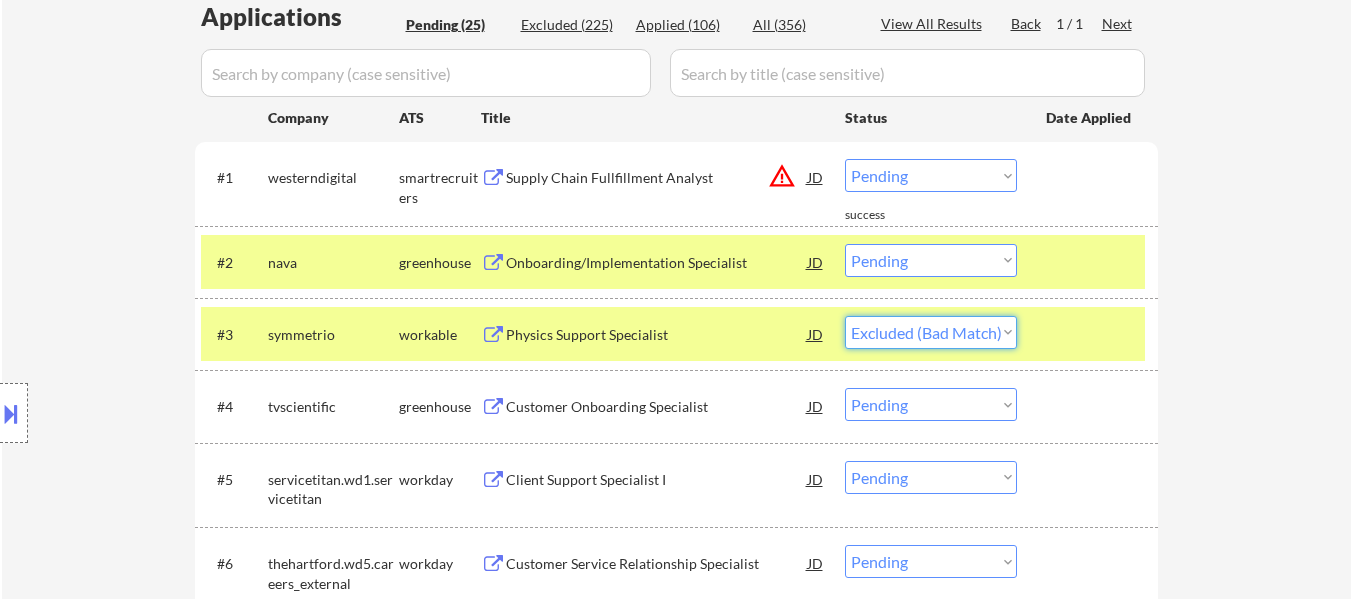 click on "Choose an option... Pending Applied Excluded (Questions) Excluded (Expired) Excluded (Location) Excluded (Bad Match) Excluded (Blocklist) Excluded (Salary) Excluded (Other)" at bounding box center (931, 332) 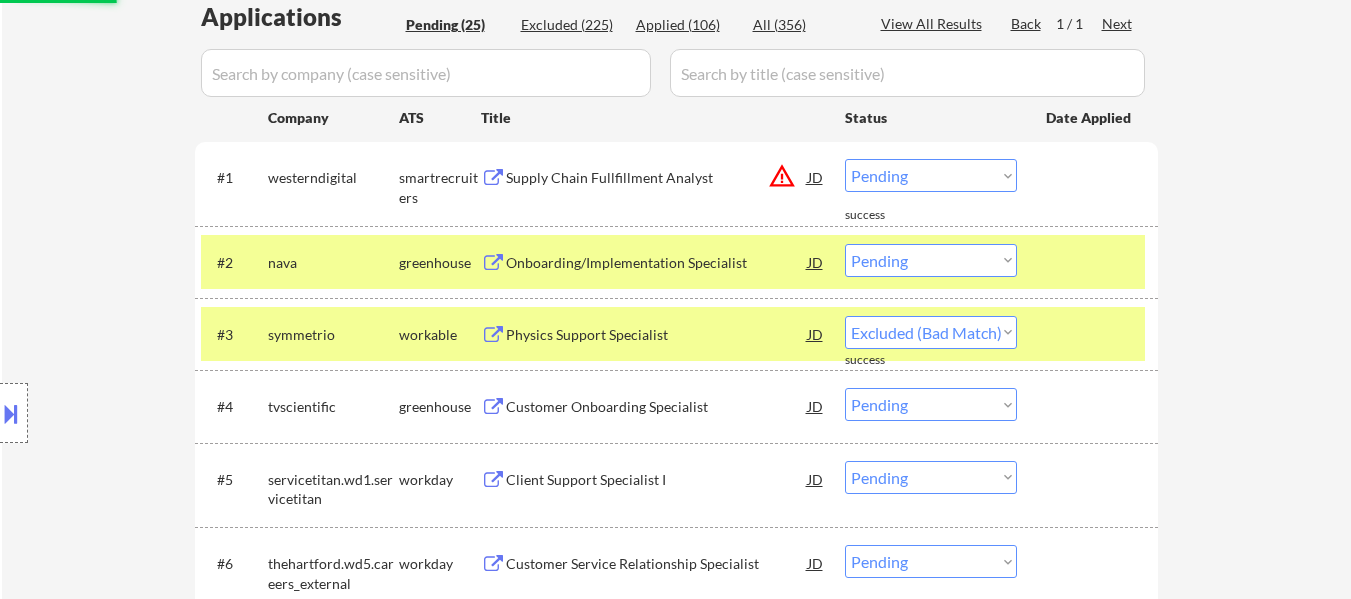 select on ""pending"" 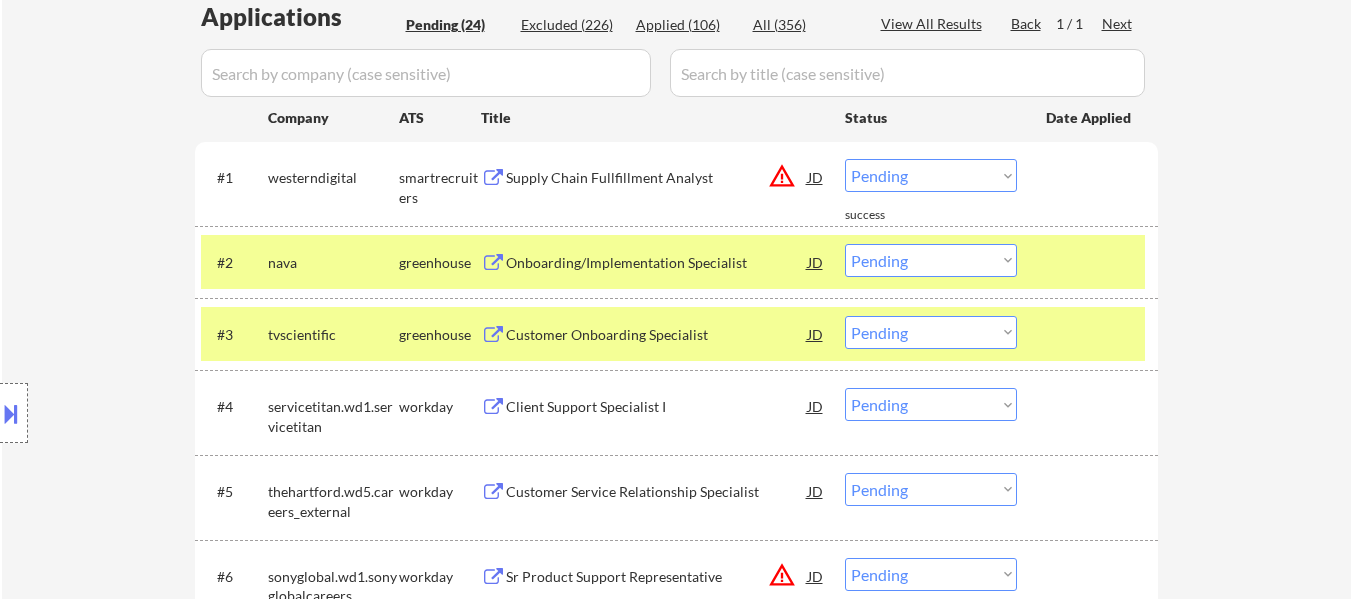 click at bounding box center [1090, 334] 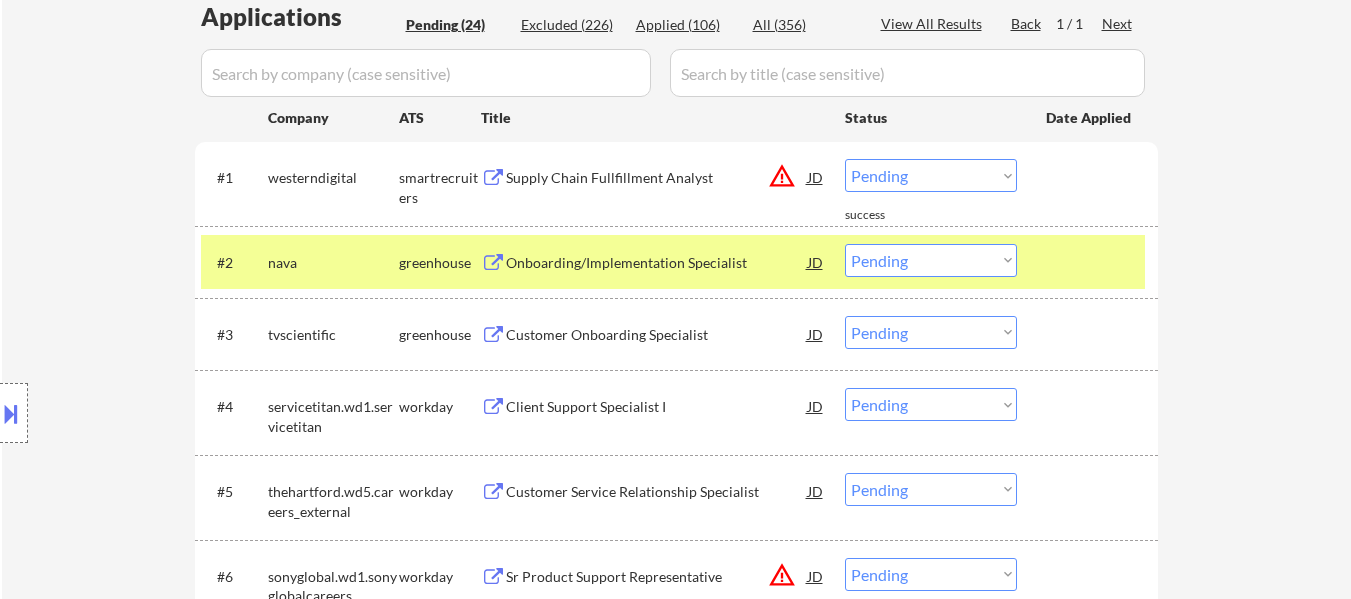 click on "Customer Onboarding Specialist" at bounding box center (657, 335) 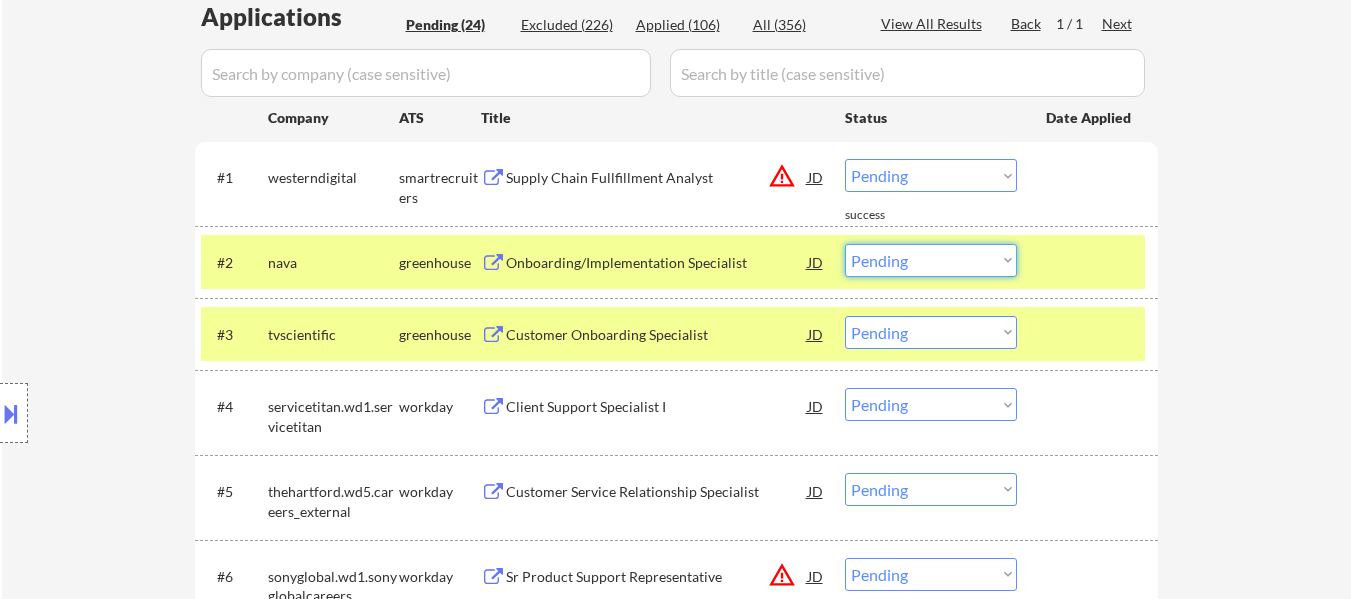 drag, startPoint x: 914, startPoint y: 259, endPoint x: 931, endPoint y: 272, distance: 21.400934 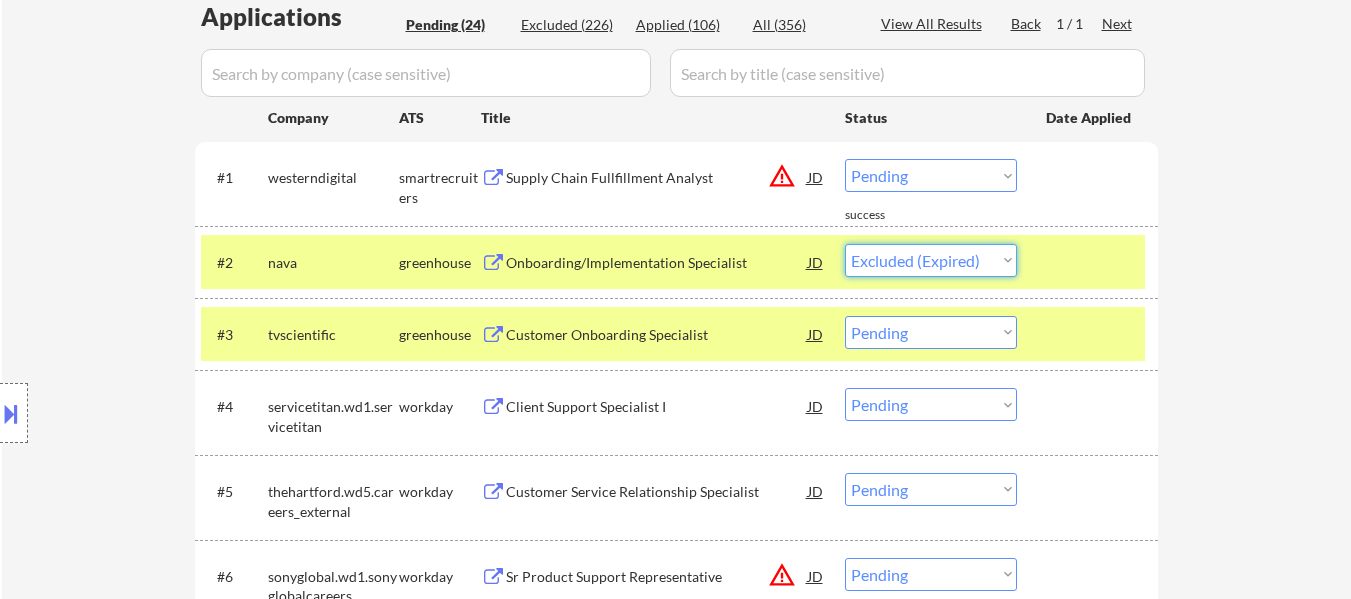 click on "Choose an option... Pending Applied Excluded (Questions) Excluded (Expired) Excluded (Location) Excluded (Bad Match) Excluded (Blocklist) Excluded (Salary) Excluded (Other)" at bounding box center [931, 260] 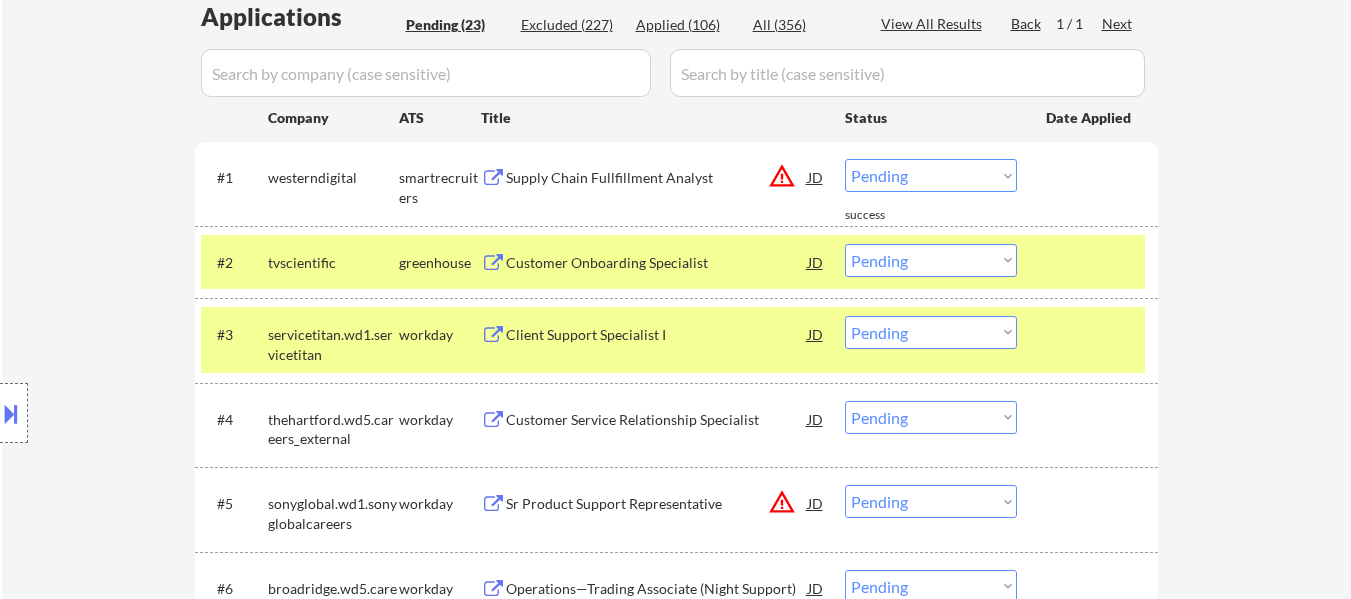 click on "Choose an option... Pending Applied Excluded (Questions) Excluded (Expired) Excluded (Location) Excluded (Bad Match) Excluded (Blocklist) Excluded (Salary) Excluded (Other)" at bounding box center [931, 260] 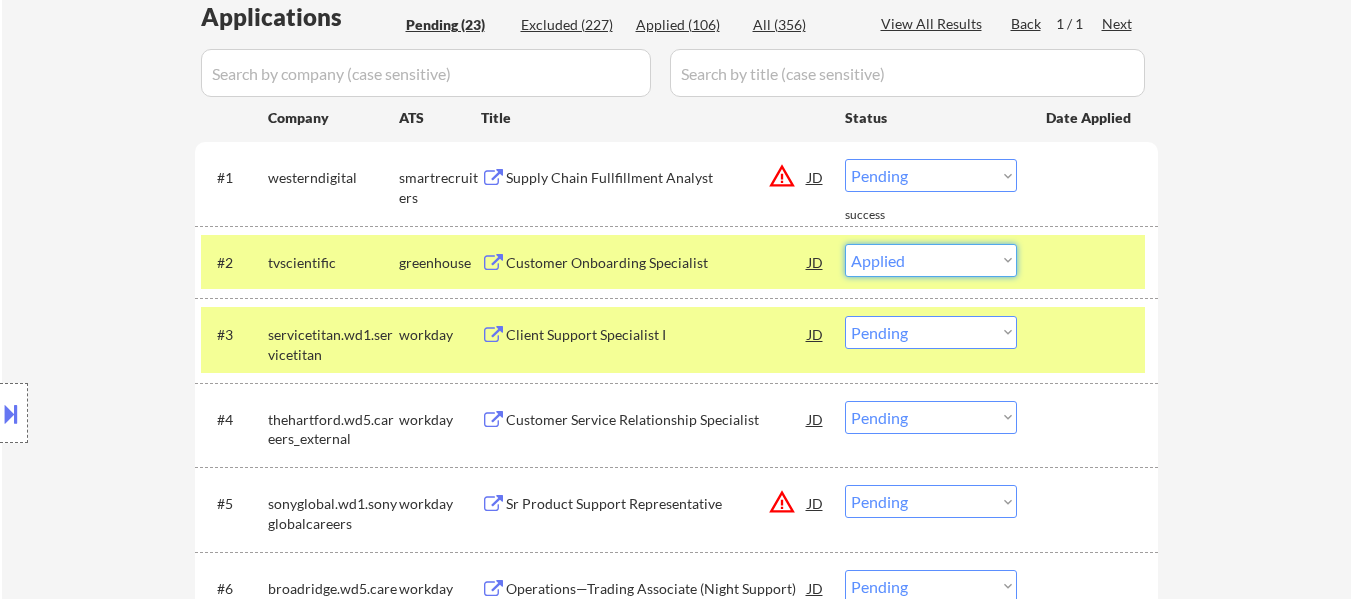 click on "Choose an option... Pending Applied Excluded (Questions) Excluded (Expired) Excluded (Location) Excluded (Bad Match) Excluded (Blocklist) Excluded (Salary) Excluded (Other)" at bounding box center (931, 260) 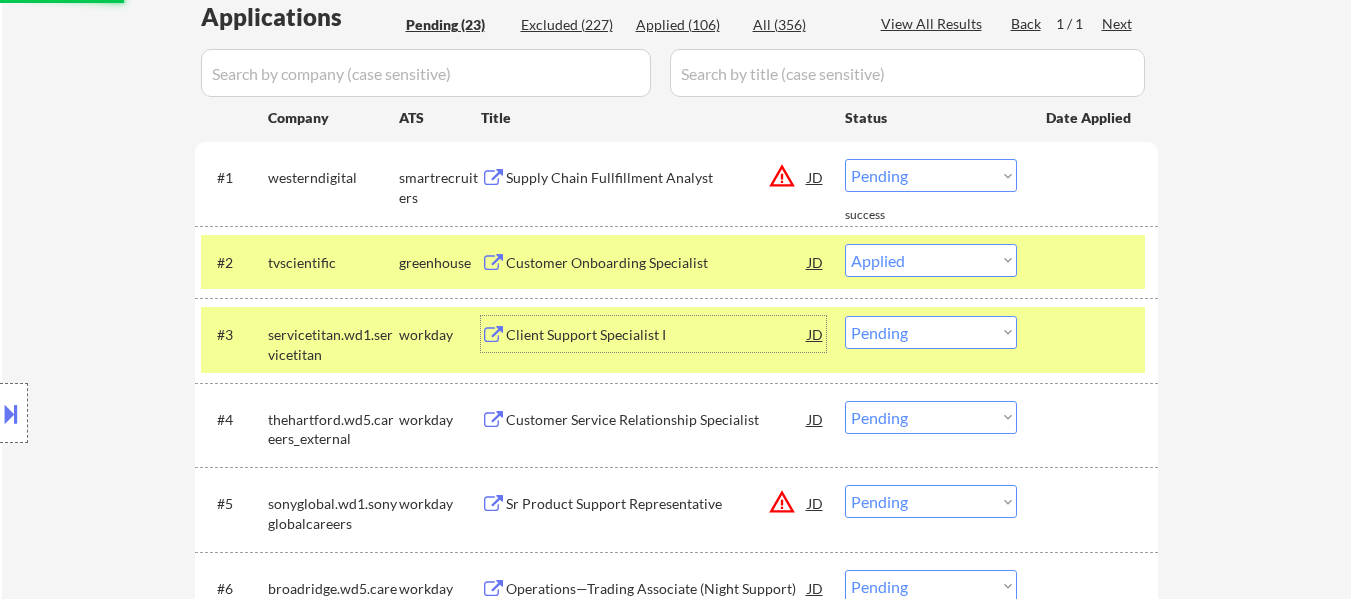 click on "Client Support Specialist I" at bounding box center (657, 335) 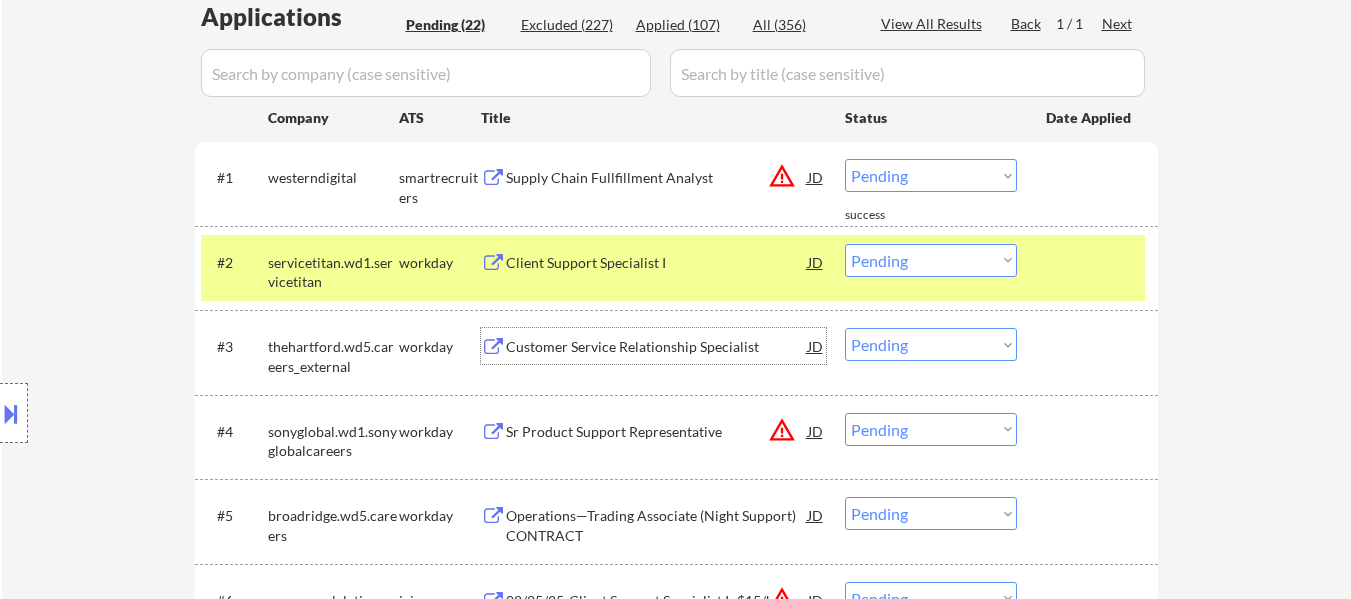 click on "Choose an option... Pending Applied Excluded (Questions) Excluded (Expired) Excluded (Location) Excluded (Bad Match) Excluded (Blocklist) Excluded (Salary) Excluded (Other)" at bounding box center (931, 260) 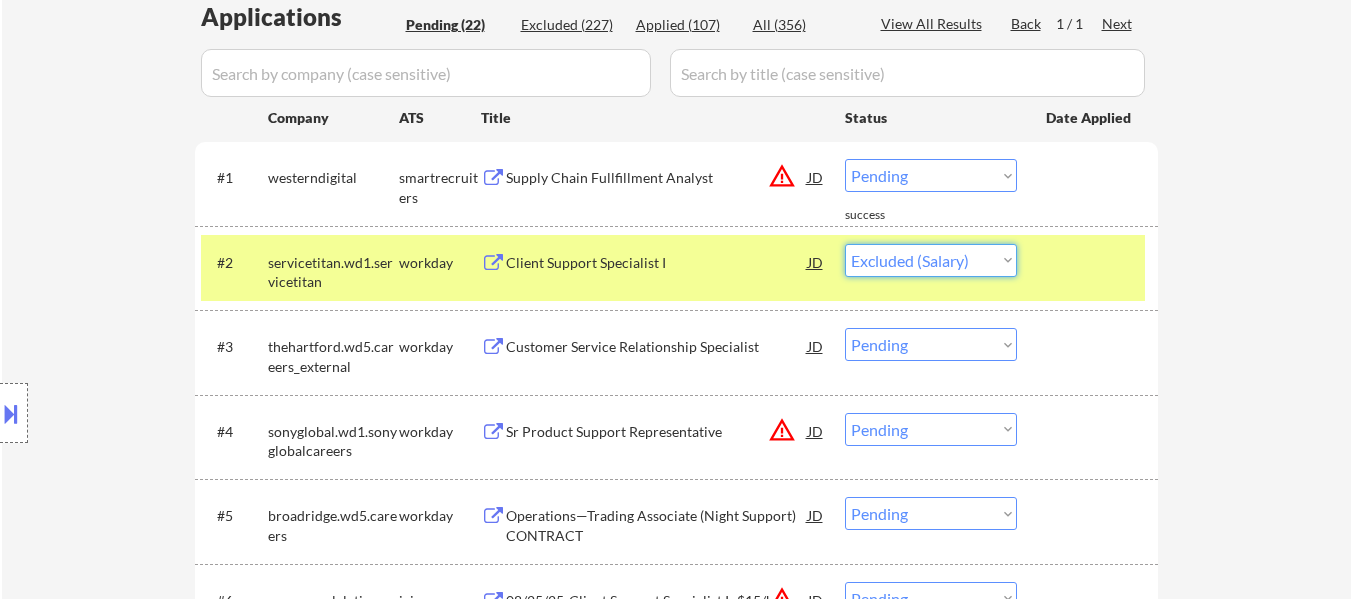 click on "Choose an option... Pending Applied Excluded (Questions) Excluded (Expired) Excluded (Location) Excluded (Bad Match) Excluded (Blocklist) Excluded (Salary) Excluded (Other)" at bounding box center [931, 260] 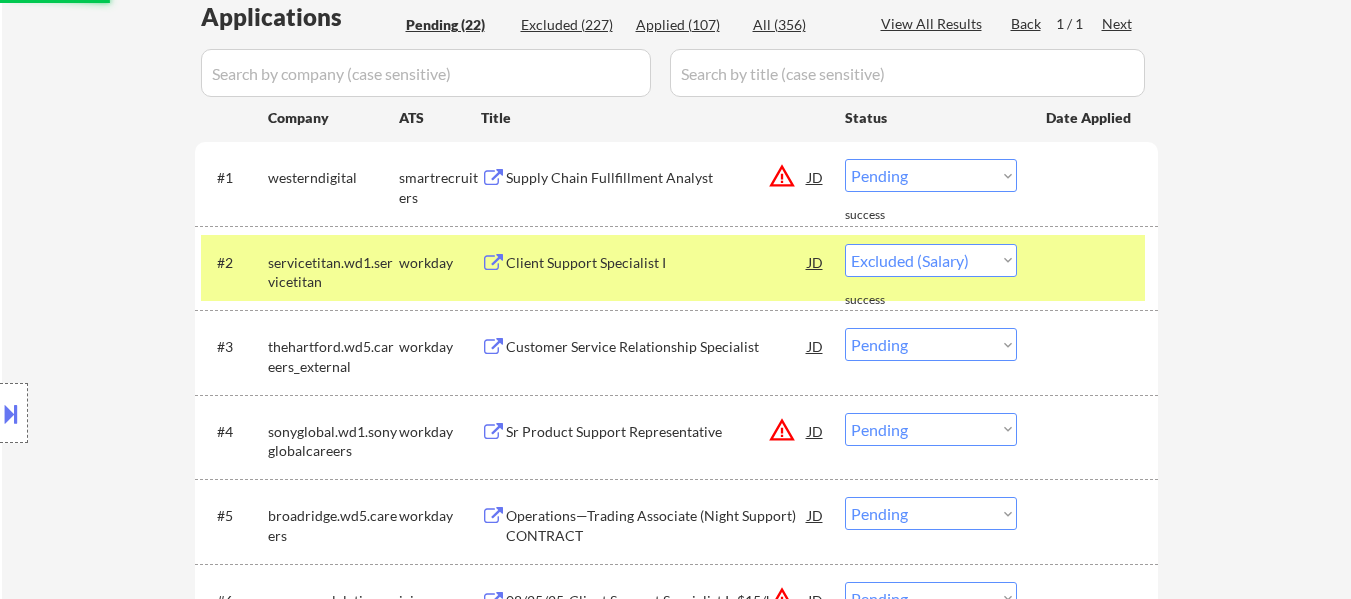 click on "Customer Service Relationship Specialist" at bounding box center (657, 346) 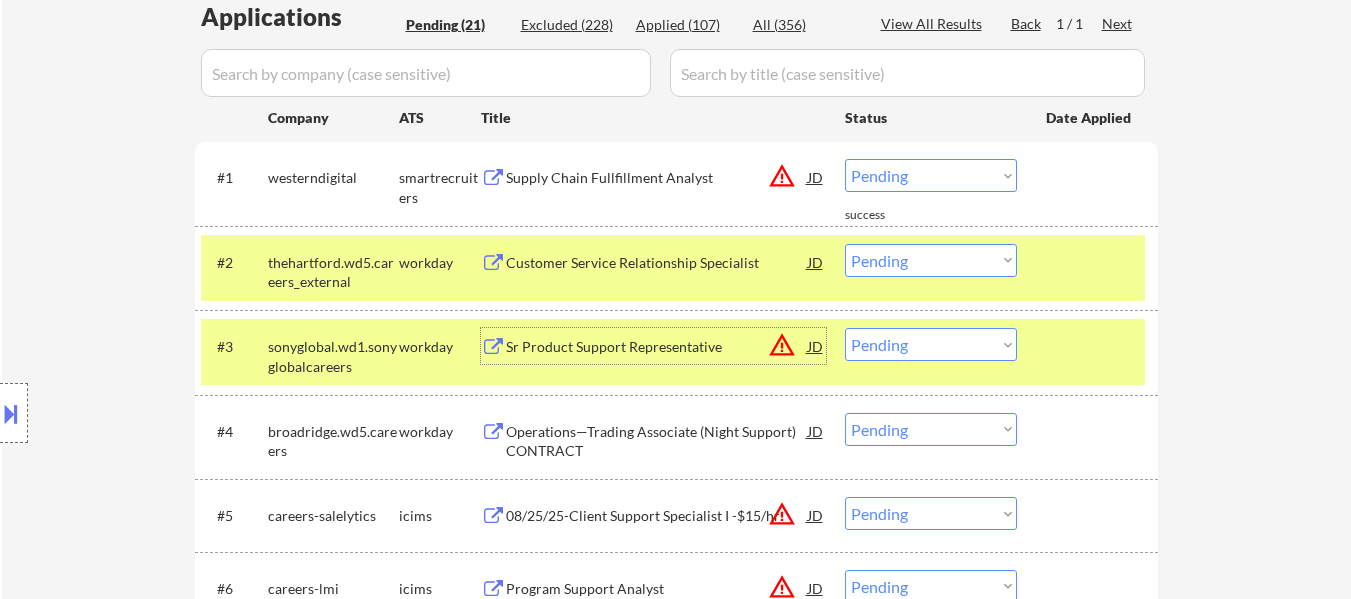 click at bounding box center [1090, 346] 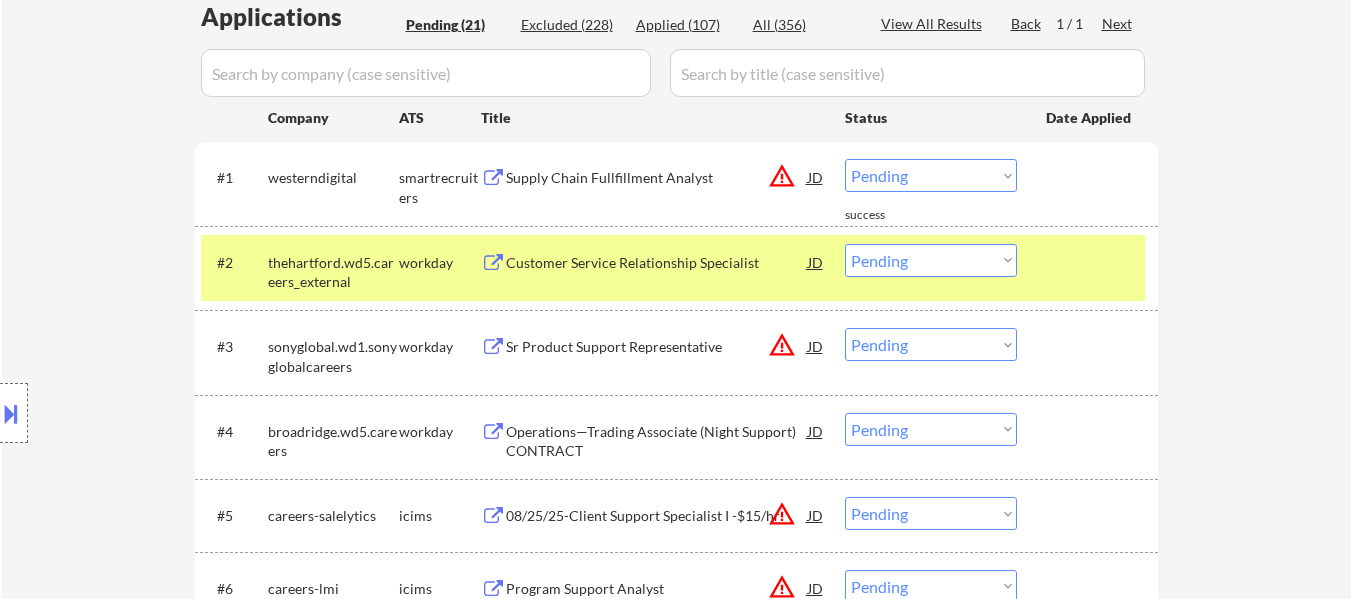 click on "Sr Product Support Representative" at bounding box center (657, 347) 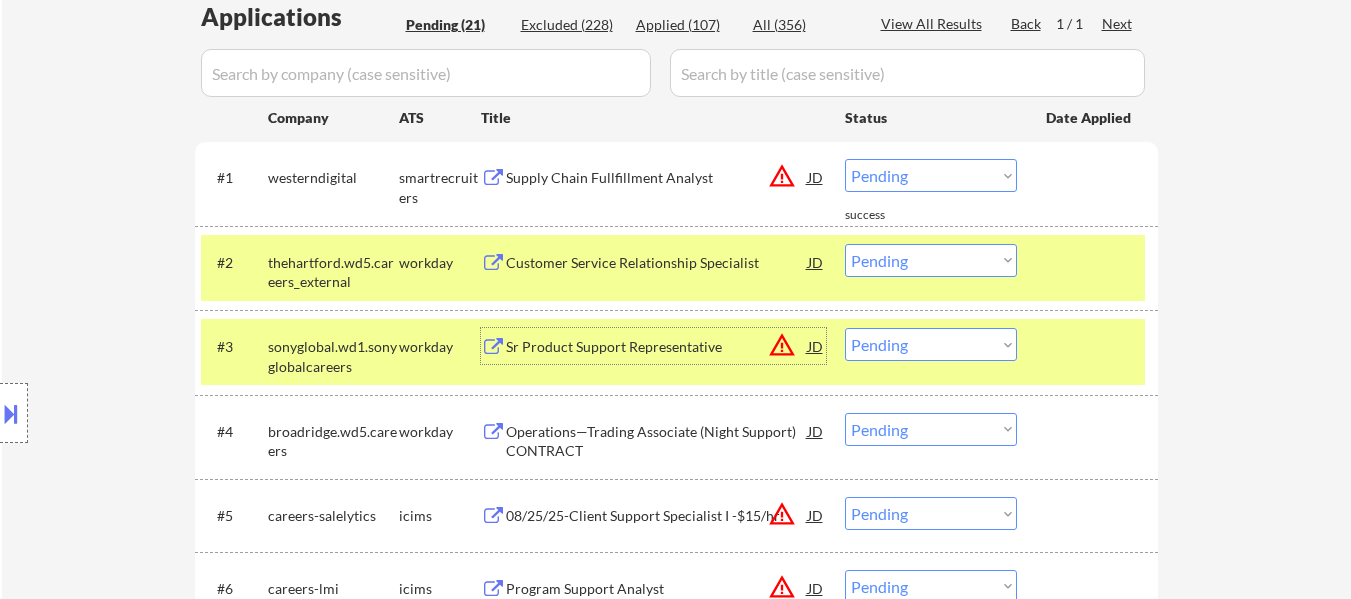 click on "Choose an option... Pending Applied Excluded (Questions) Excluded (Expired) Excluded (Location) Excluded (Bad Match) Excluded (Blocklist) Excluded (Salary) Excluded (Other)" at bounding box center [931, 260] 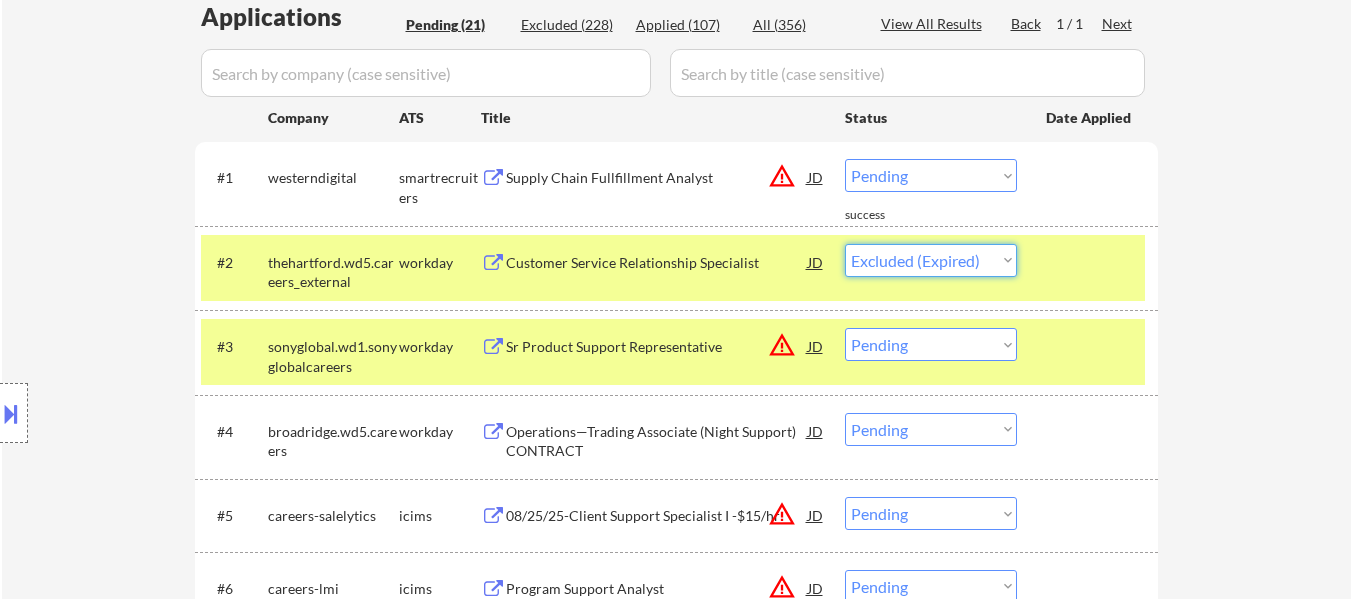 click on "Choose an option... Pending Applied Excluded (Questions) Excluded (Expired) Excluded (Location) Excluded (Bad Match) Excluded (Blocklist) Excluded (Salary) Excluded (Other)" at bounding box center [931, 260] 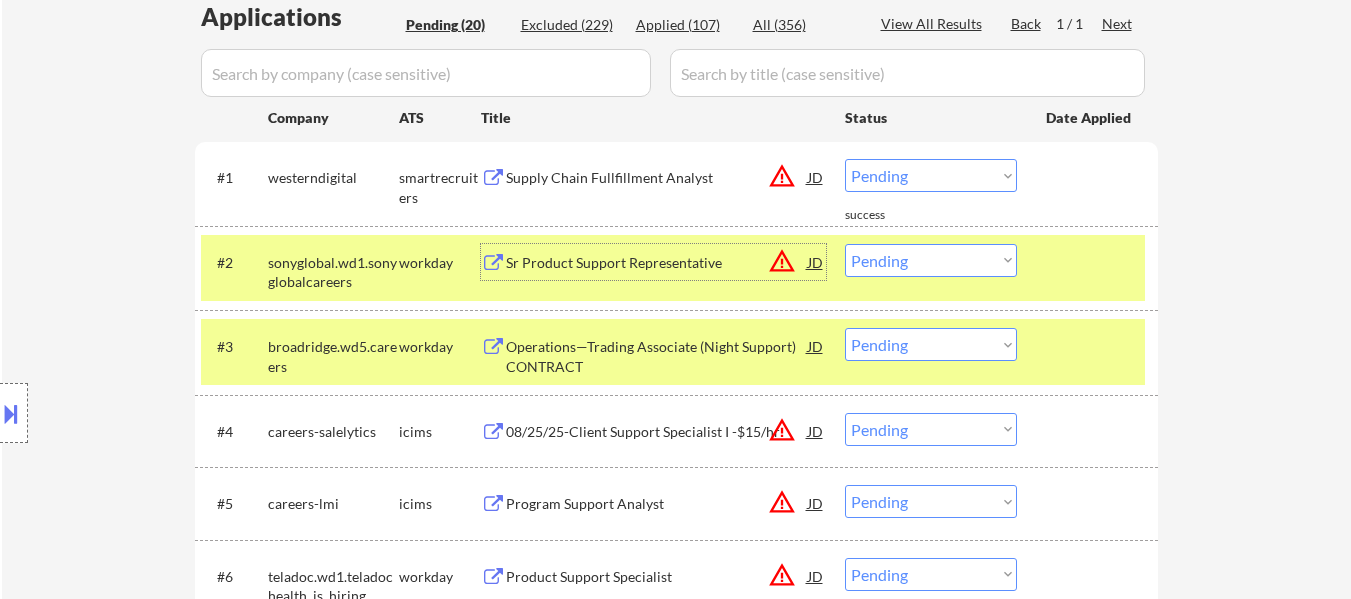 click on "Sr Product Support Representative" at bounding box center [657, 263] 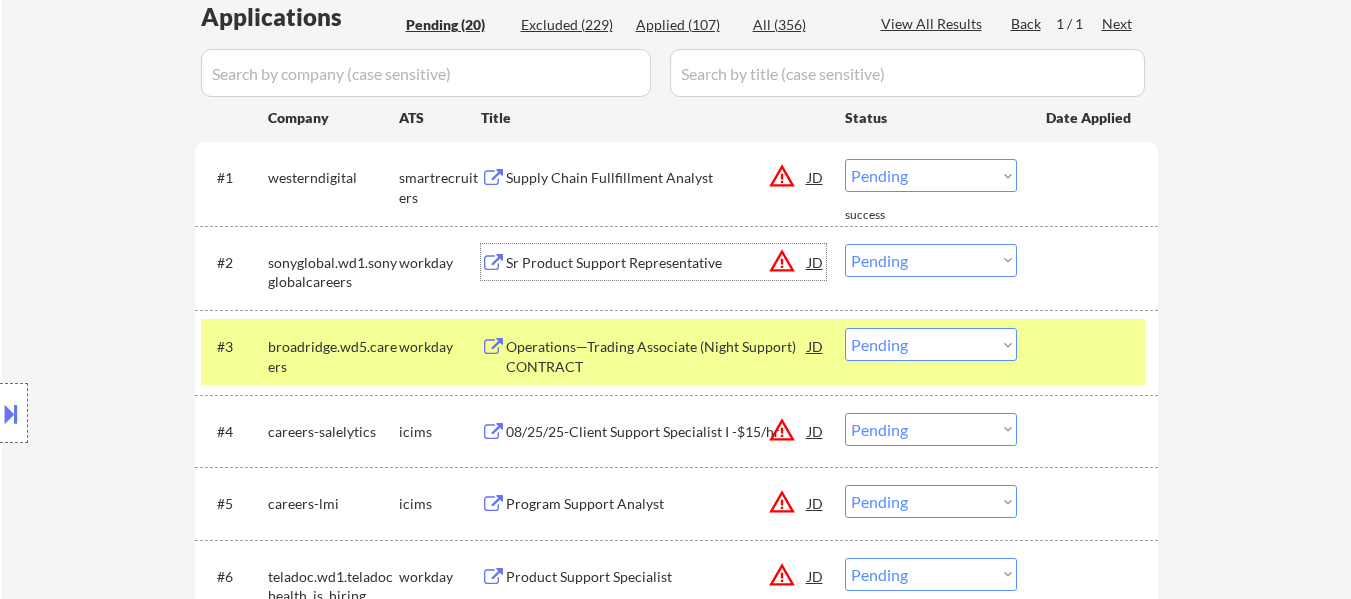 click on "Operations—Trading Associate (Night Support) CONTRACT" at bounding box center (657, 356) 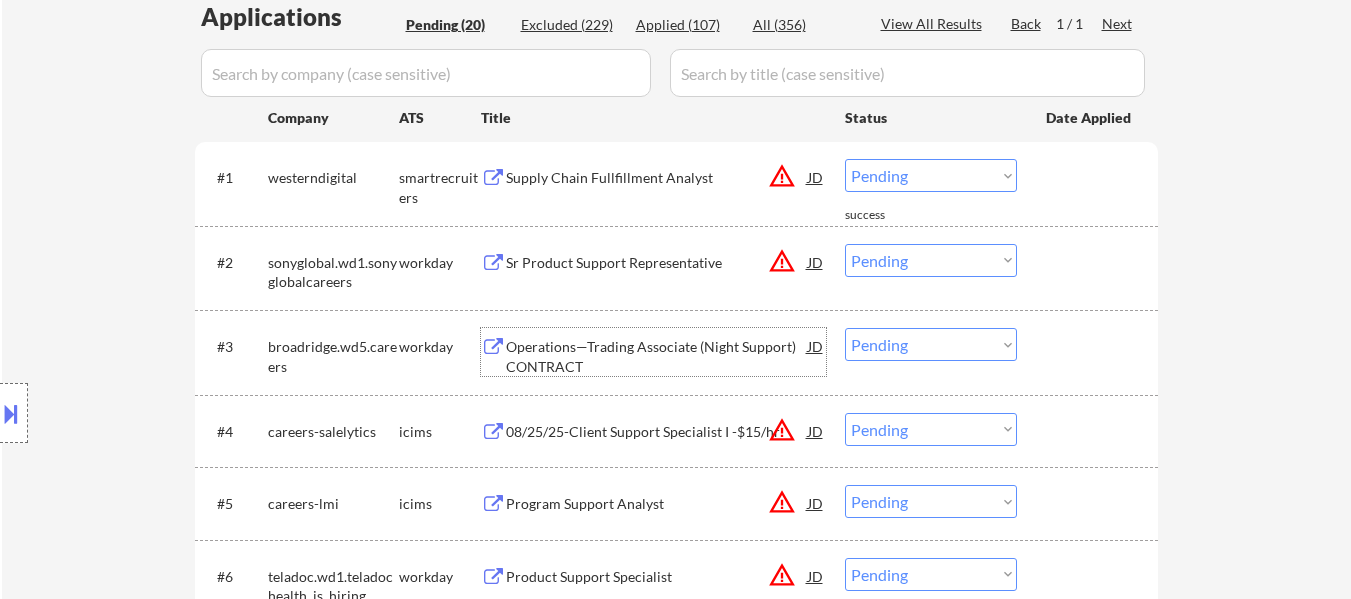 click on "Choose an option... Pending Applied Excluded (Questions) Excluded (Expired) Excluded (Location) Excluded (Bad Match) Excluded (Blocklist) Excluded (Salary) Excluded (Other)" at bounding box center [931, 260] 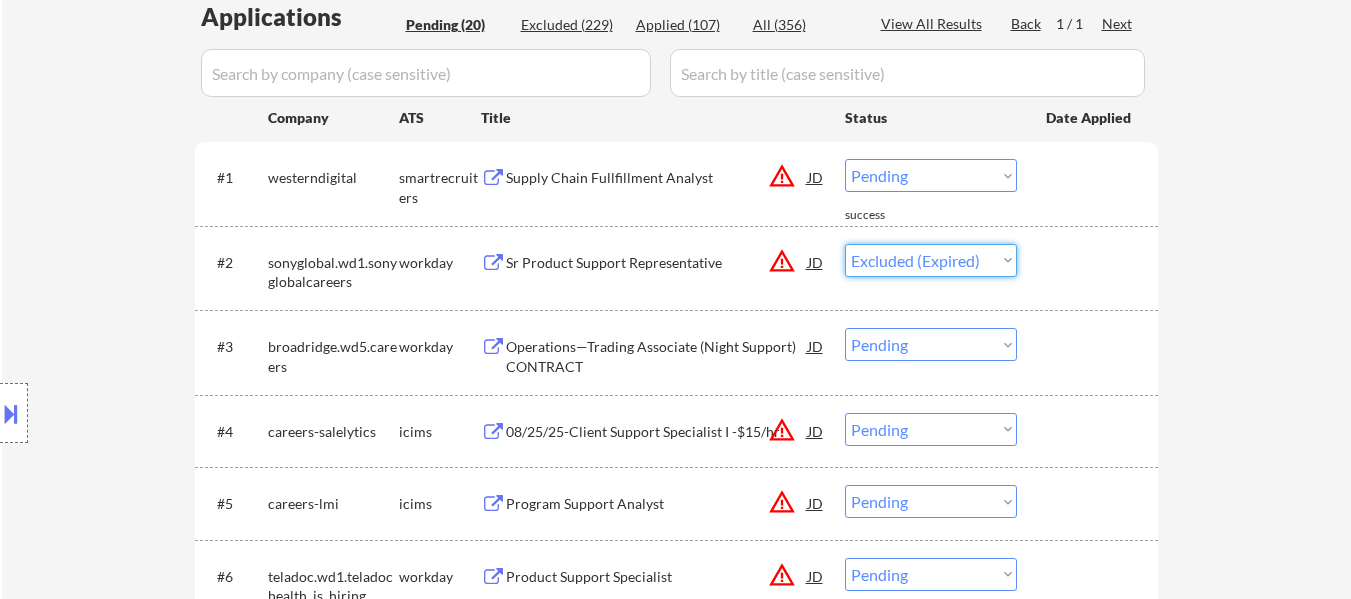 click on "Choose an option... Pending Applied Excluded (Questions) Excluded (Expired) Excluded (Location) Excluded (Bad Match) Excluded (Blocklist) Excluded (Salary) Excluded (Other)" at bounding box center (931, 260) 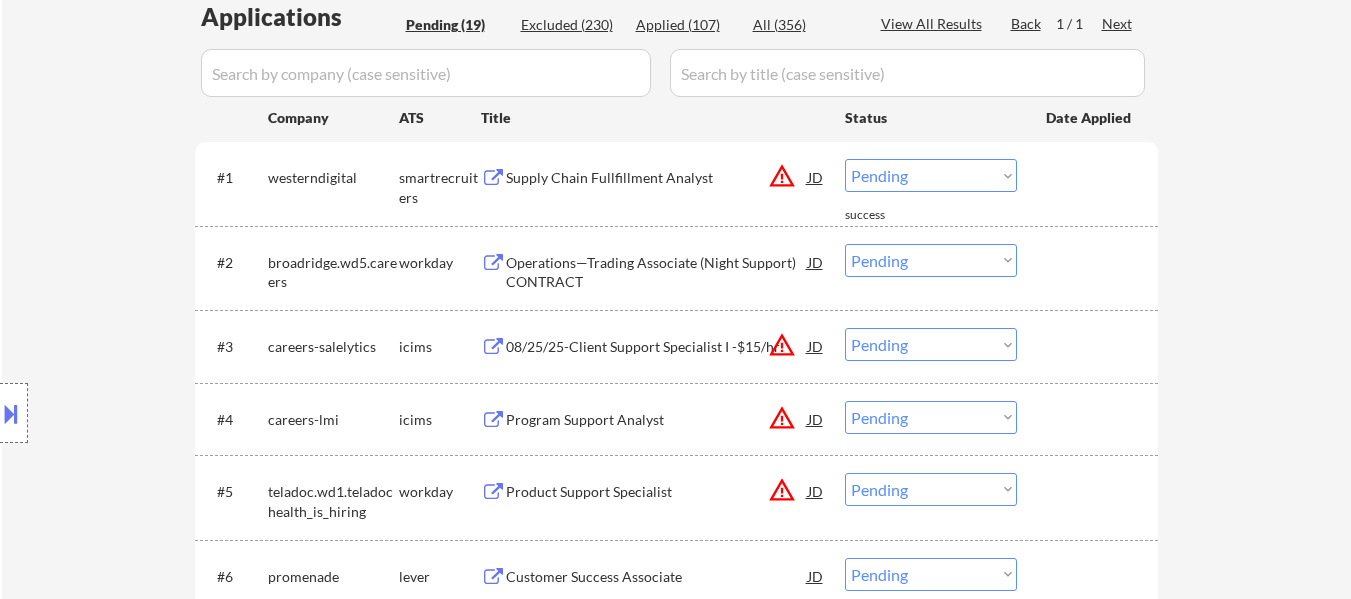 click on "Choose an option... Pending Applied Excluded (Questions) Excluded (Expired) Excluded (Location) Excluded (Bad Match) Excluded (Blocklist) Excluded (Salary) Excluded (Other)" at bounding box center (931, 260) 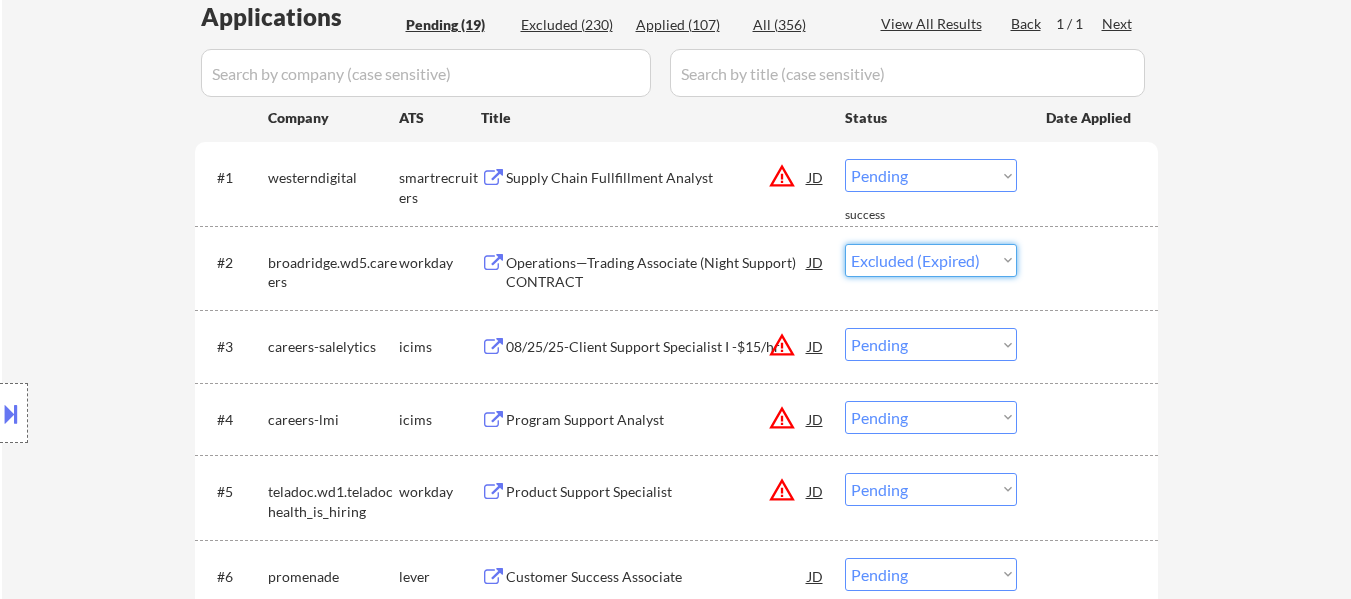 click on "Choose an option... Pending Applied Excluded (Questions) Excluded (Expired) Excluded (Location) Excluded (Bad Match) Excluded (Blocklist) Excluded (Salary) Excluded (Other)" at bounding box center (931, 260) 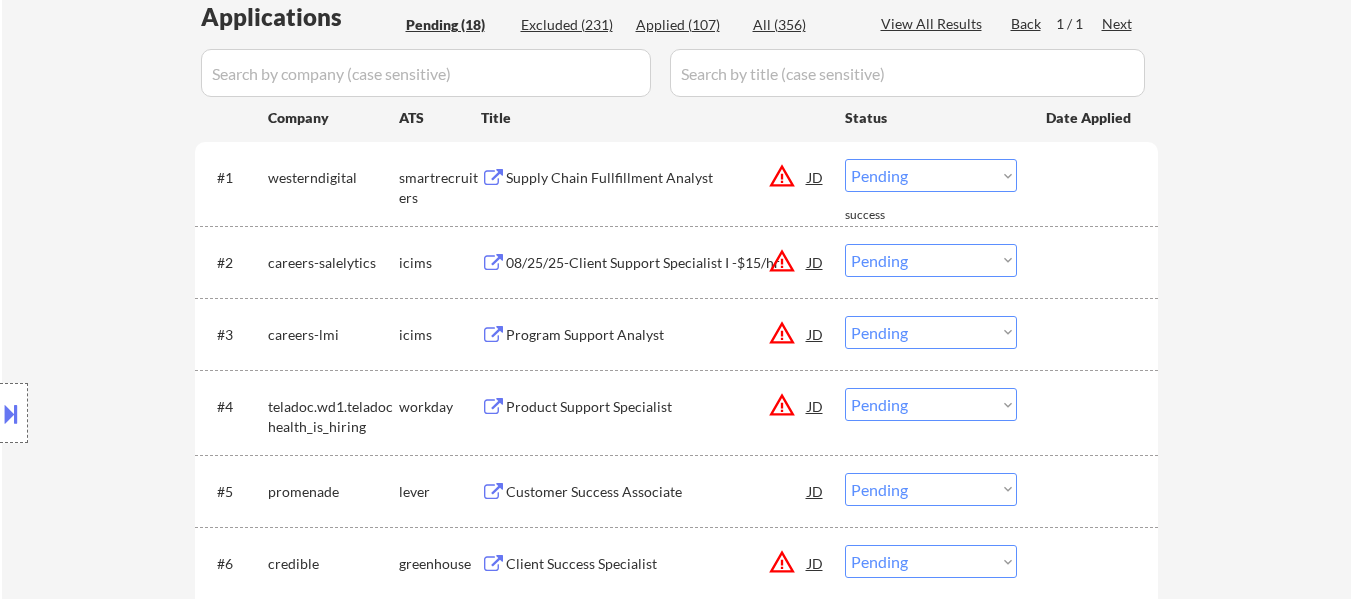click on "Choose an option... Pending Applied Excluded (Questions) Excluded (Expired) Excluded (Location) Excluded (Bad Match) Excluded (Blocklist) Excluded (Salary) Excluded (Other)" at bounding box center (931, 260) 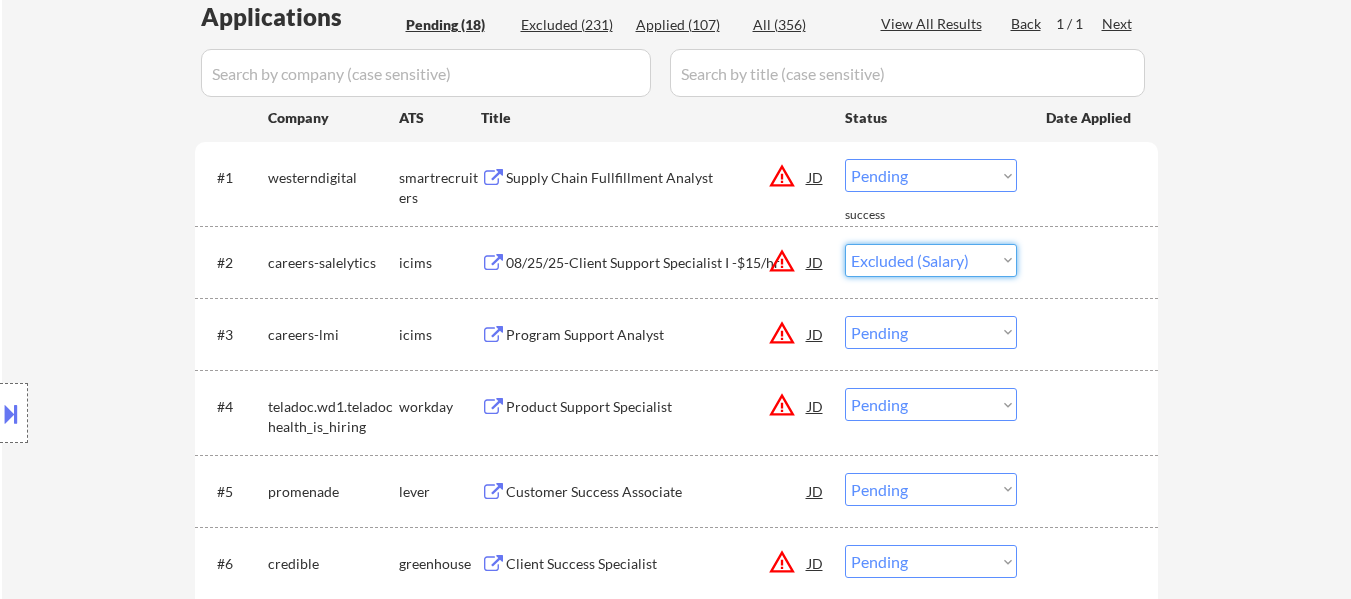 click on "Choose an option... Pending Applied Excluded (Questions) Excluded (Expired) Excluded (Location) Excluded (Bad Match) Excluded (Blocklist) Excluded (Salary) Excluded (Other)" at bounding box center [931, 260] 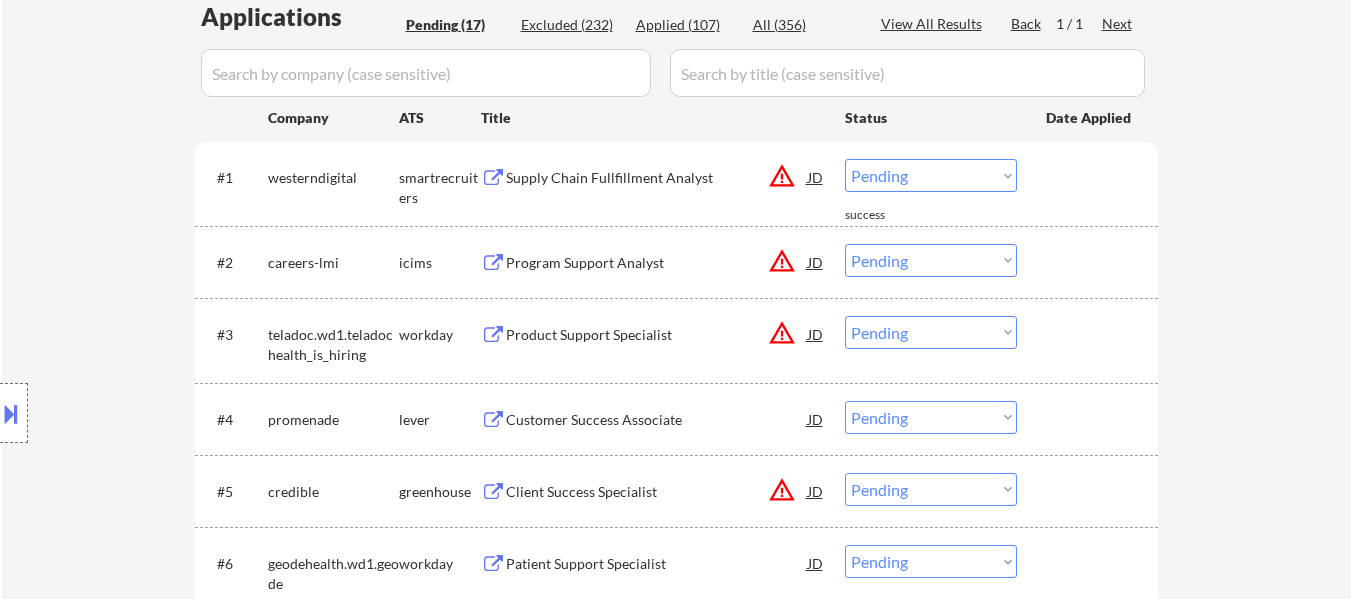 click on "Program Support Analyst" at bounding box center (657, 263) 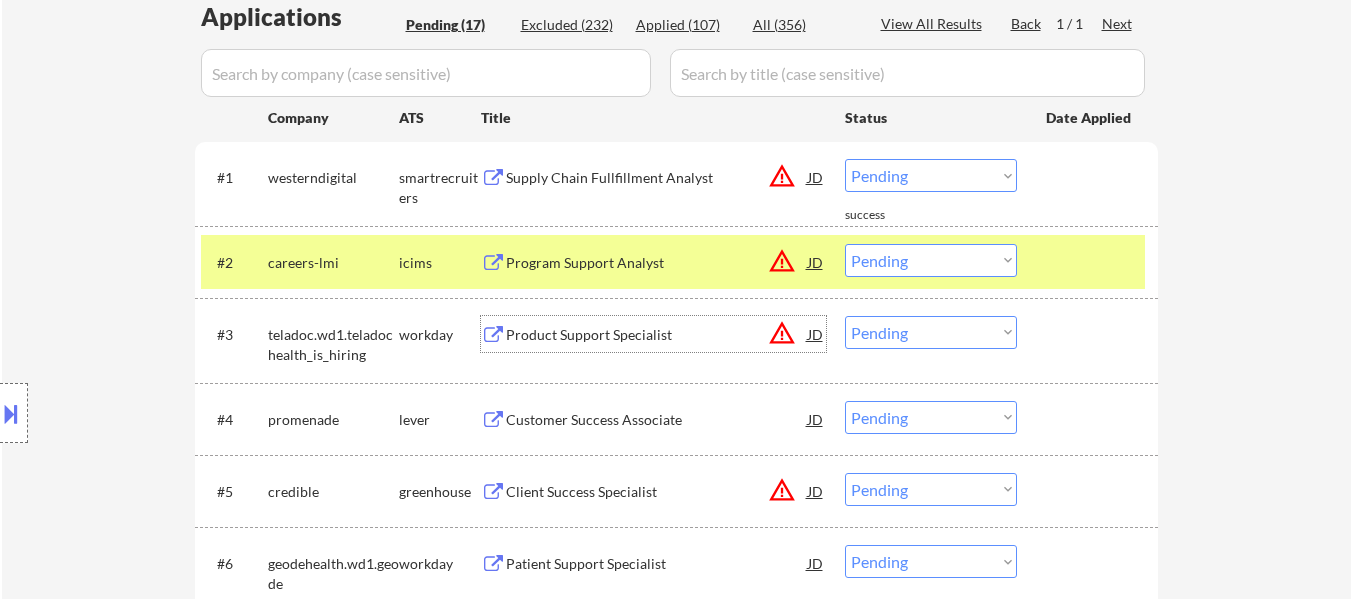 click on "Product Support Specialist" at bounding box center [657, 335] 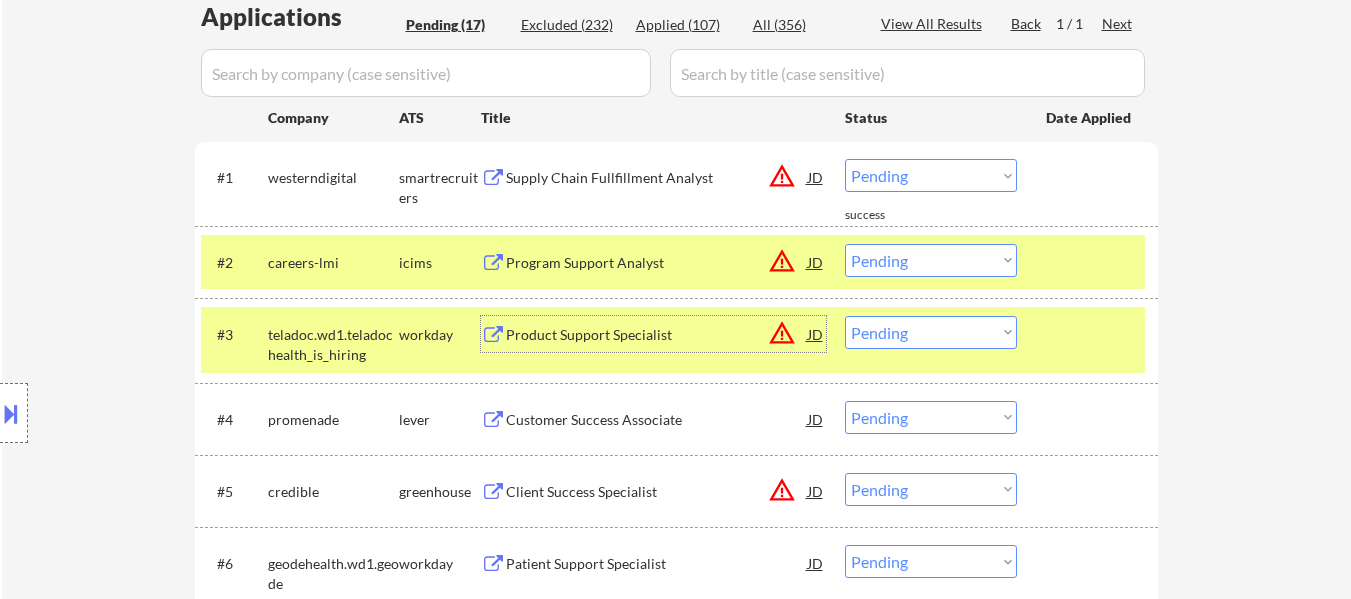 click on "Choose an option... Pending Applied Excluded (Questions) Excluded (Expired) Excluded (Location) Excluded (Bad Match) Excluded (Blocklist) Excluded (Salary) Excluded (Other)" at bounding box center (931, 260) 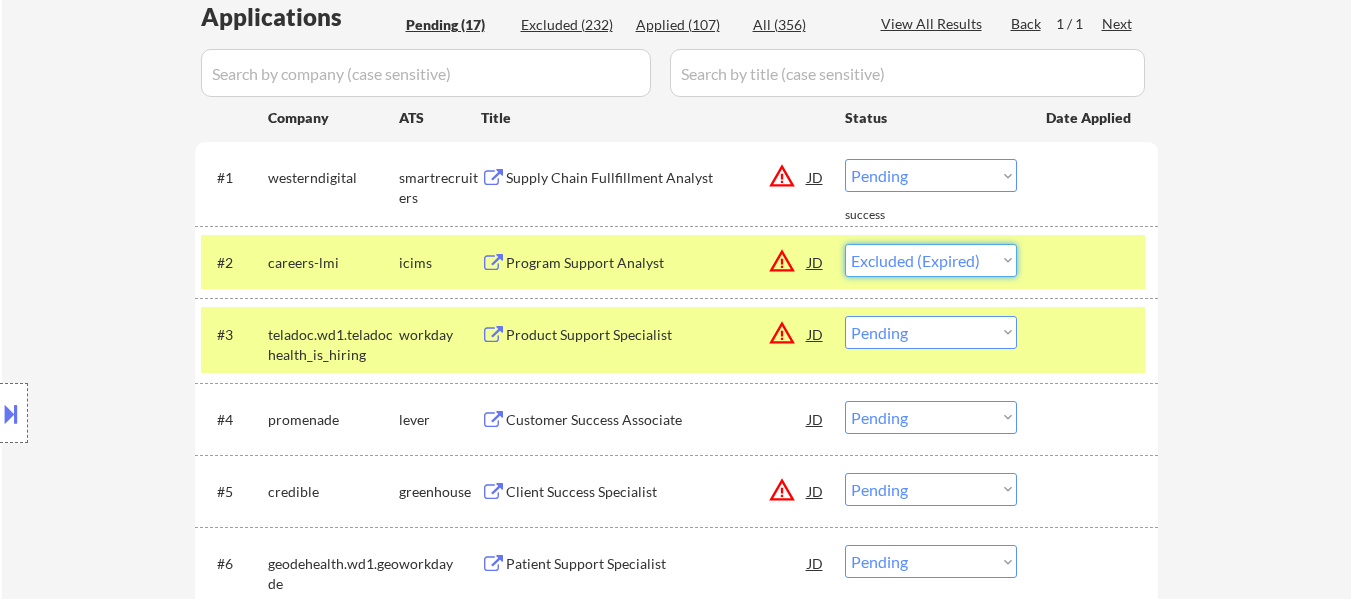 click on "Choose an option... Pending Applied Excluded (Questions) Excluded (Expired) Excluded (Location) Excluded (Bad Match) Excluded (Blocklist) Excluded (Salary) Excluded (Other)" at bounding box center (931, 260) 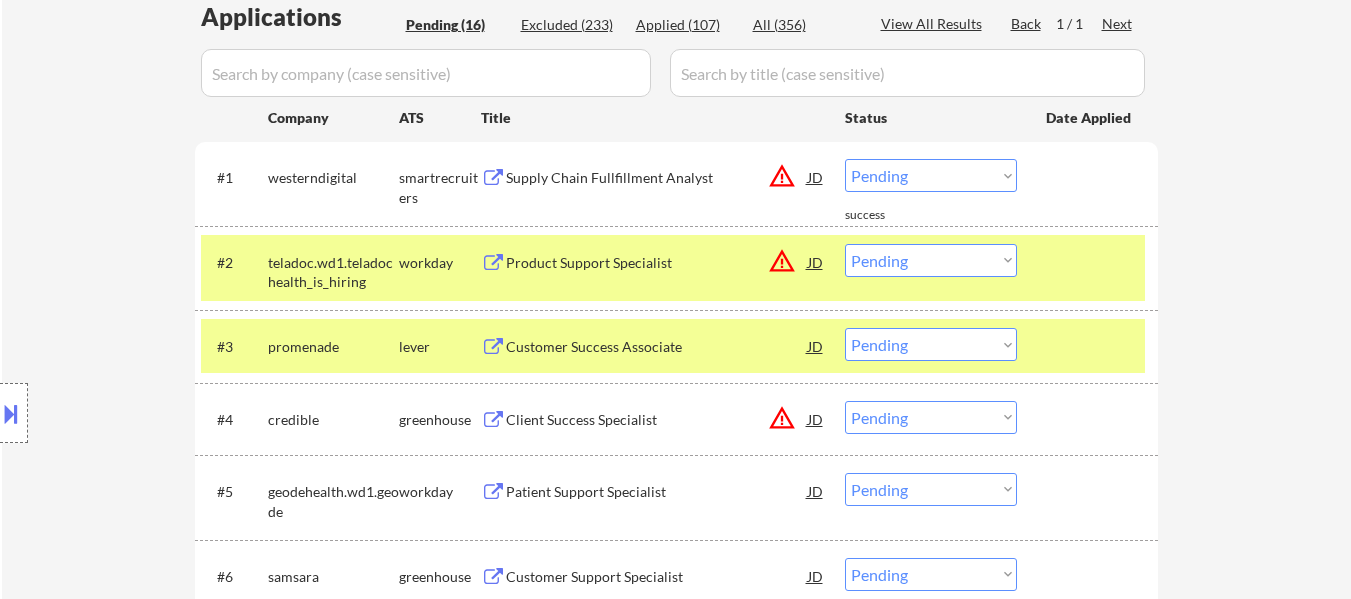 click on "Choose an option... Pending Applied Excluded (Questions) Excluded (Expired) Excluded (Location) Excluded (Bad Match) Excluded (Blocklist) Excluded (Salary) Excluded (Other)" at bounding box center [931, 260] 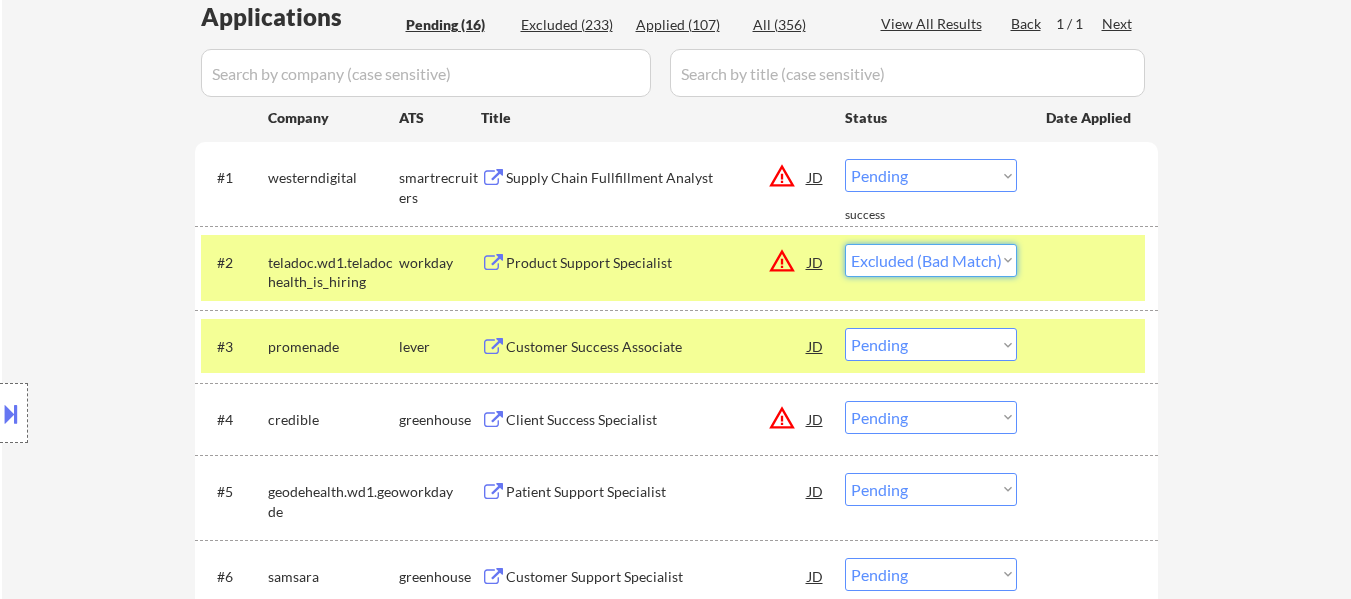 click on "Choose an option... Pending Applied Excluded (Questions) Excluded (Expired) Excluded (Location) Excluded (Bad Match) Excluded (Blocklist) Excluded (Salary) Excluded (Other)" at bounding box center [931, 260] 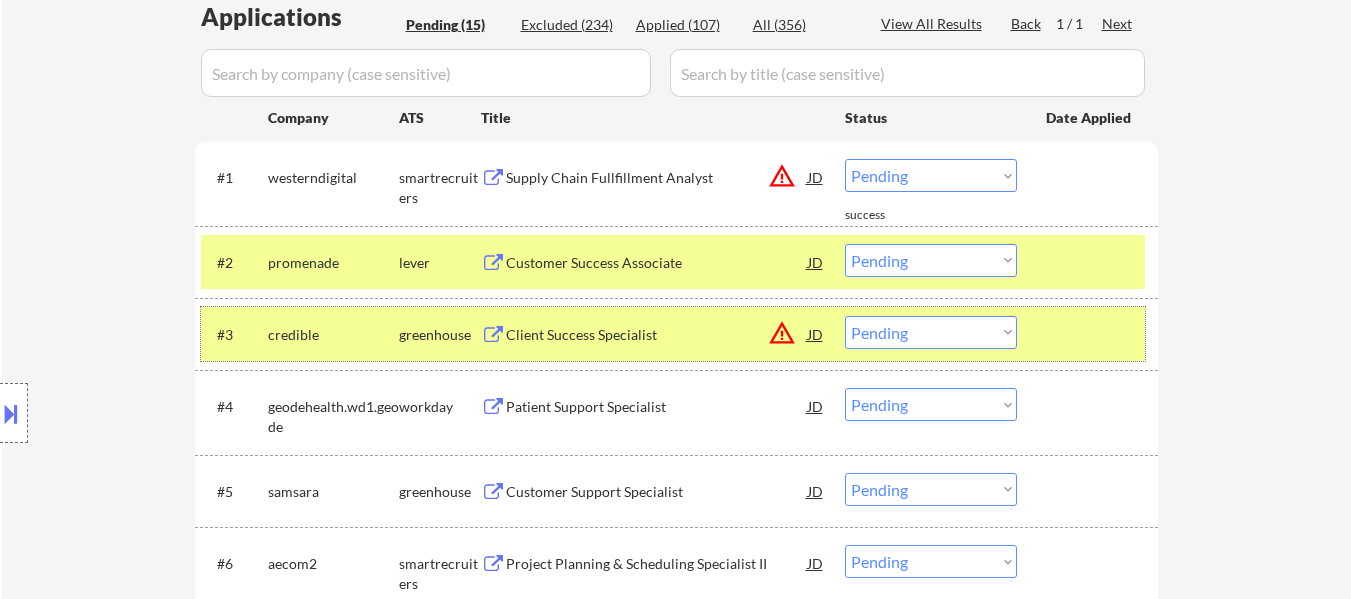 click on "#3 credible greenhouse Client Success Specialist JD warning_amber Choose an option... Pending Applied Excluded (Questions) Excluded (Expired) Excluded (Location) Excluded (Bad Match) Excluded (Blocklist) Excluded (Salary) Excluded (Other)" at bounding box center (673, 334) 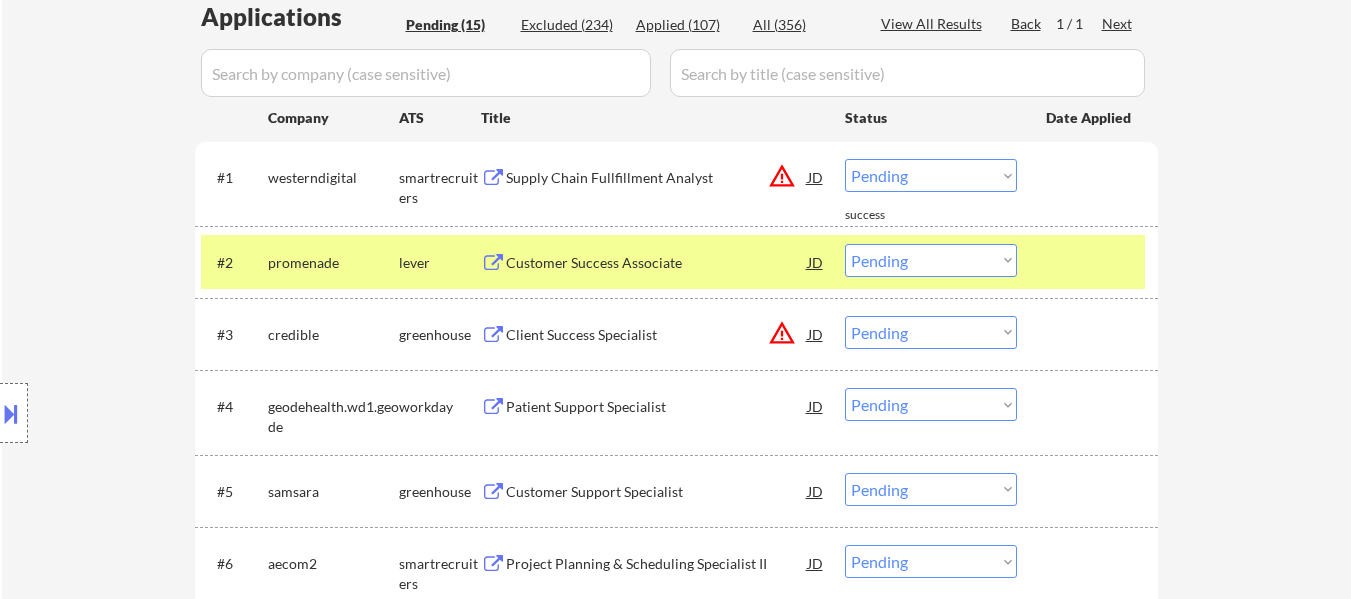 click on "#2 promenade lever Customer Success Associate JD warning_amber Choose an option... Pending Applied Excluded (Questions) Excluded (Expired) Excluded (Location) Excluded (Bad Match) Excluded (Blocklist) Excluded (Salary) Excluded (Other)" at bounding box center [673, 262] 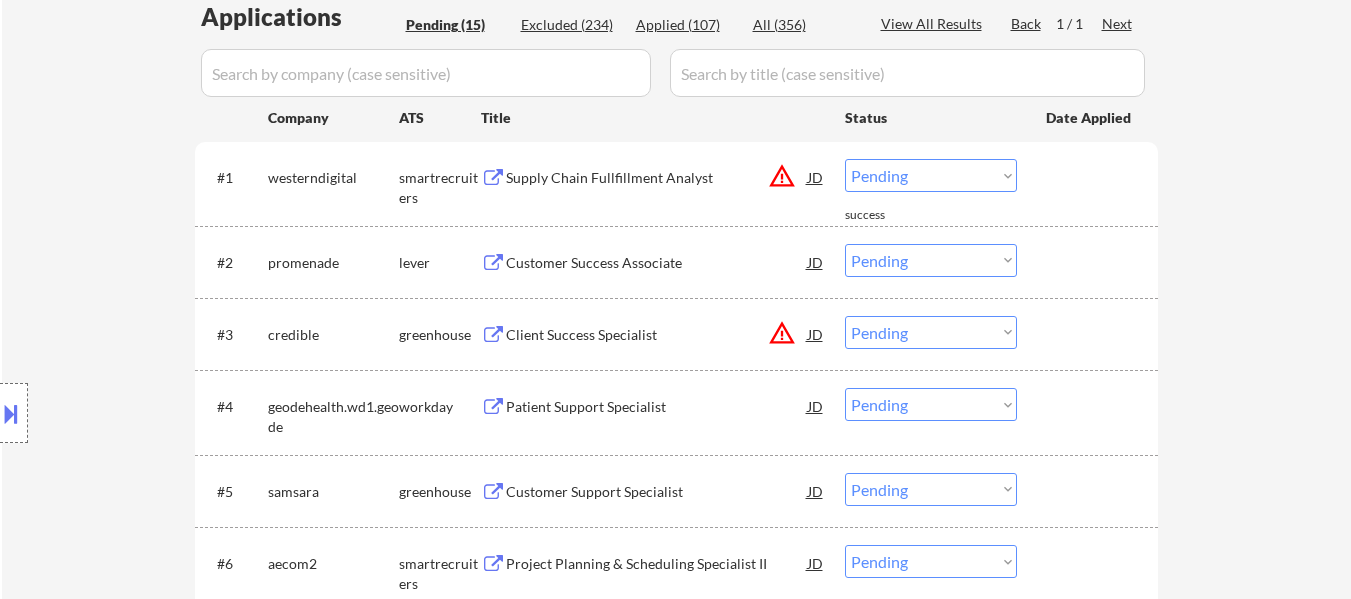 click on "Customer Success Associate" at bounding box center [657, 263] 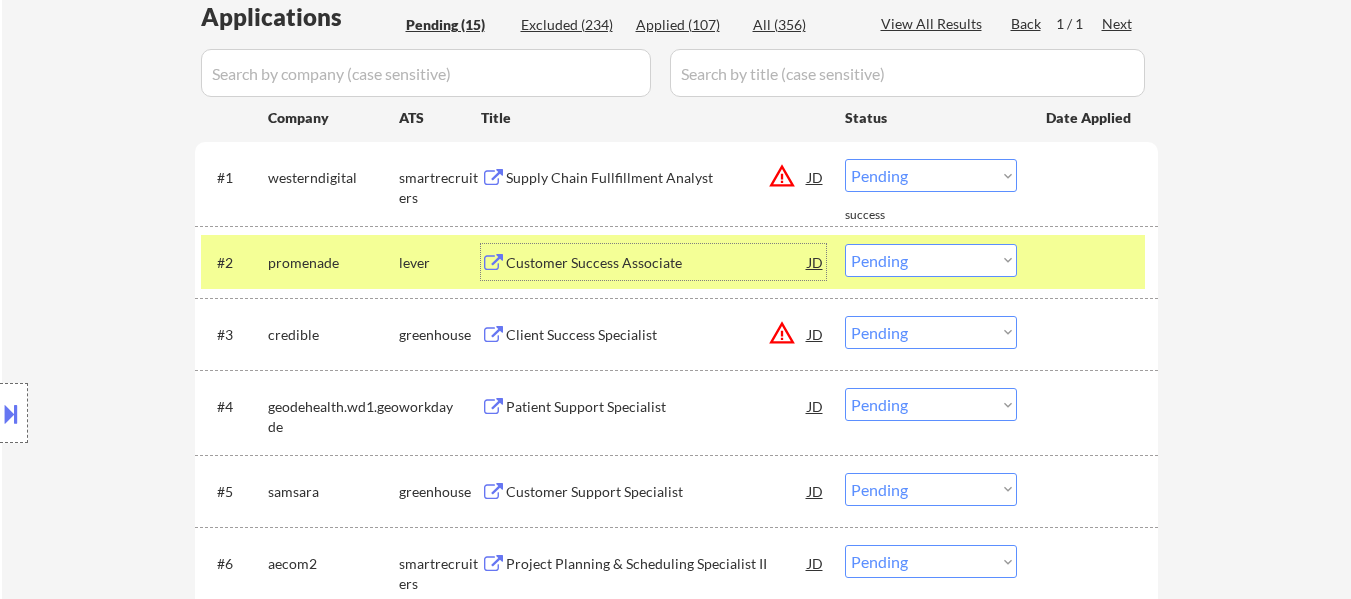 click on "Client Success Specialist" at bounding box center (657, 335) 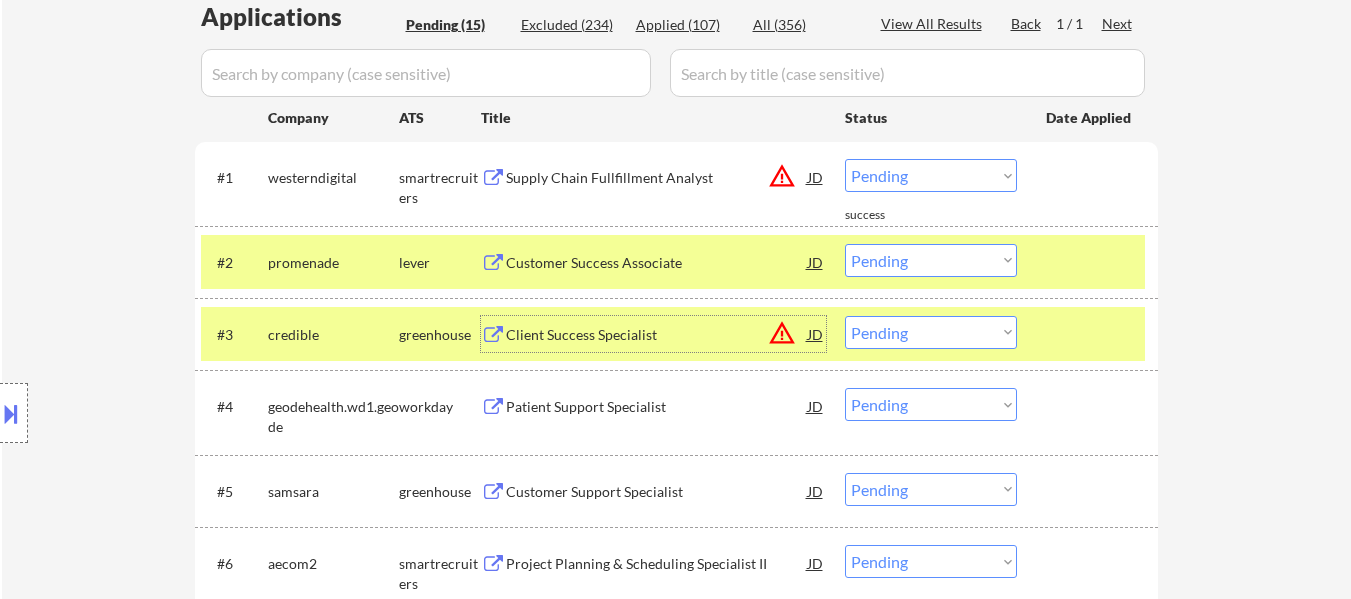 click on "Choose an option... Pending Applied Excluded (Questions) Excluded (Expired) Excluded (Location) Excluded (Bad Match) Excluded (Blocklist) Excluded (Salary) Excluded (Other)" at bounding box center [931, 260] 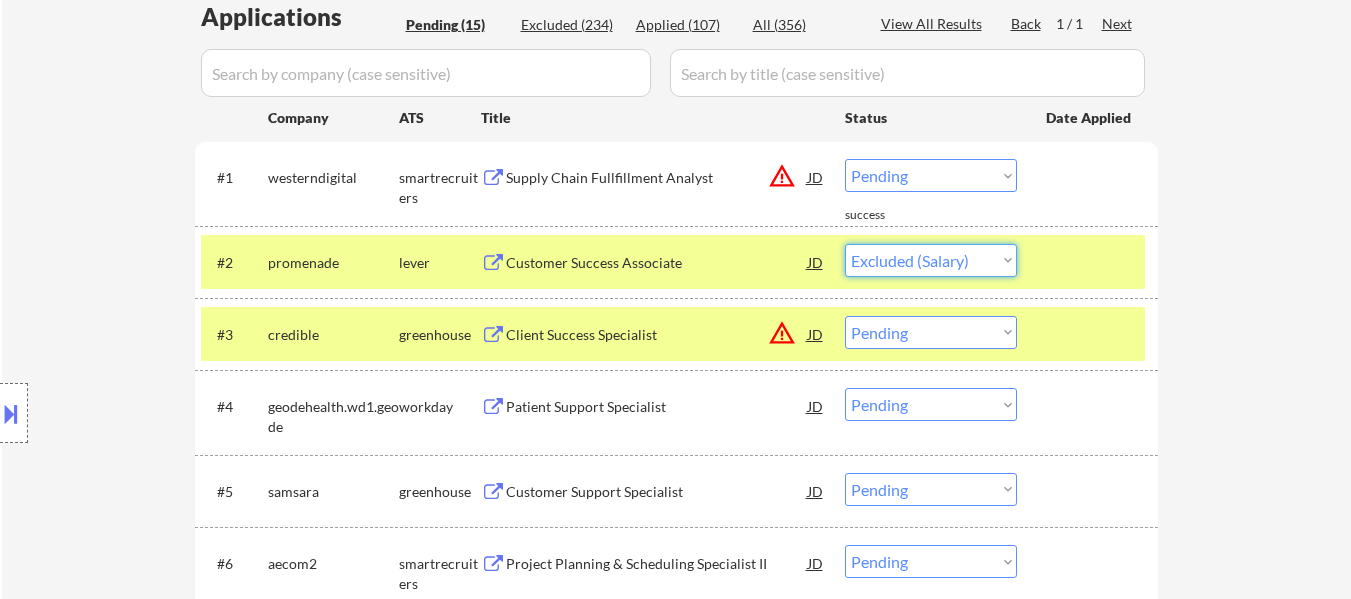 click on "Choose an option... Pending Applied Excluded (Questions) Excluded (Expired) Excluded (Location) Excluded (Bad Match) Excluded (Blocklist) Excluded (Salary) Excluded (Other)" at bounding box center (931, 260) 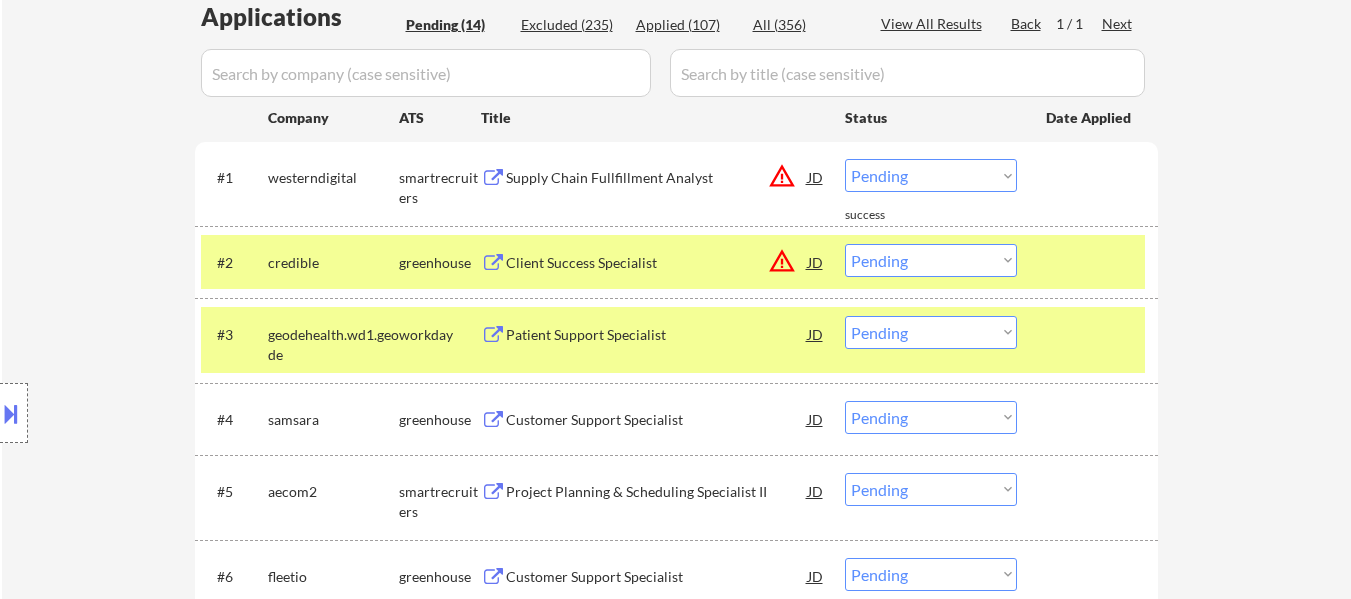 click on "Choose an option... Pending Applied Excluded (Questions) Excluded (Expired) Excluded (Location) Excluded (Bad Match) Excluded (Blocklist) Excluded (Salary) Excluded (Other)" at bounding box center (931, 260) 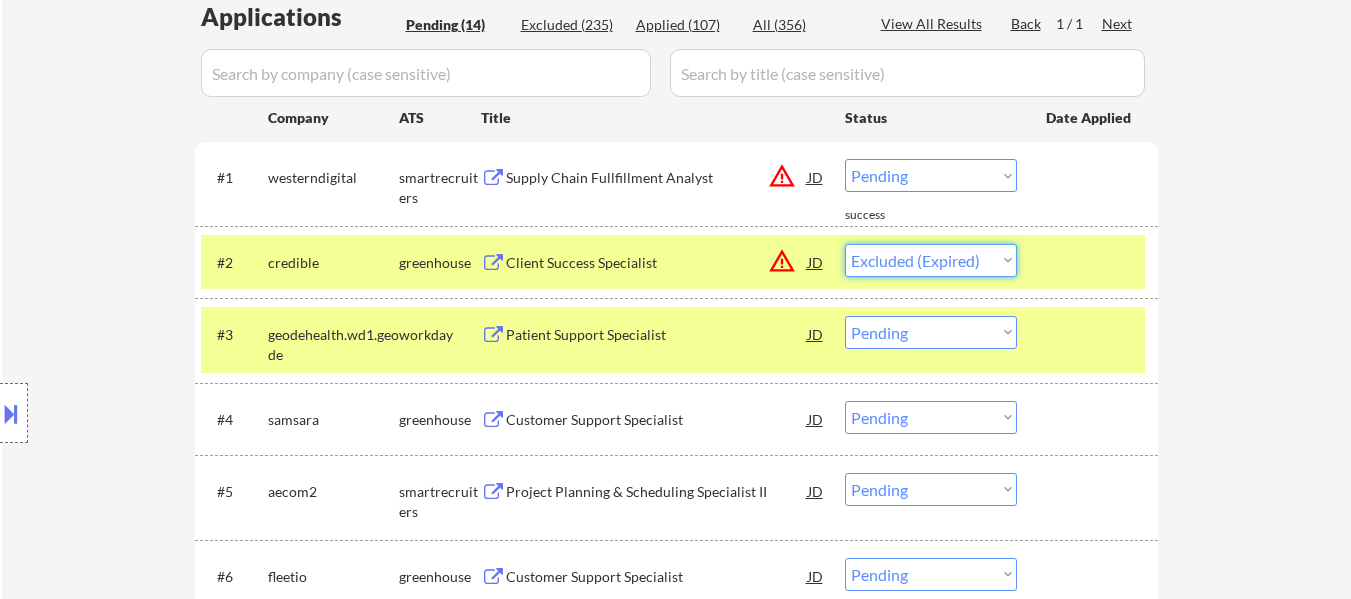 click on "Choose an option... Pending Applied Excluded (Questions) Excluded (Expired) Excluded (Location) Excluded (Bad Match) Excluded (Blocklist) Excluded (Salary) Excluded (Other)" at bounding box center [931, 260] 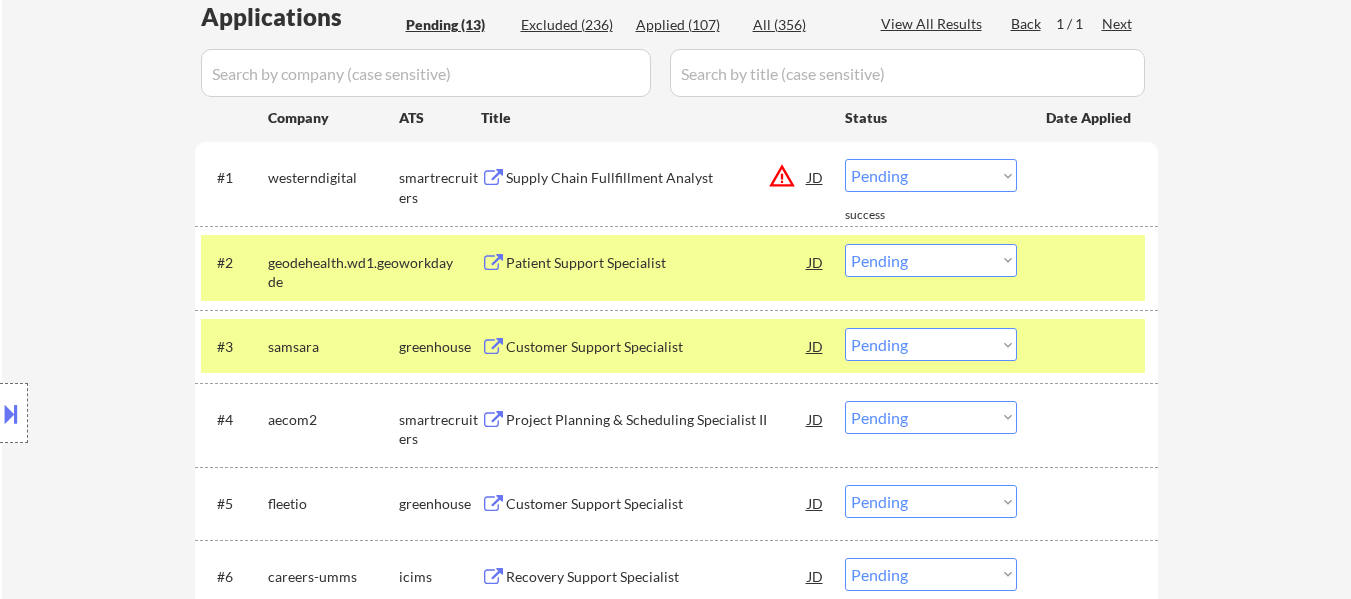 click on "Patient Support Specialist" at bounding box center (657, 262) 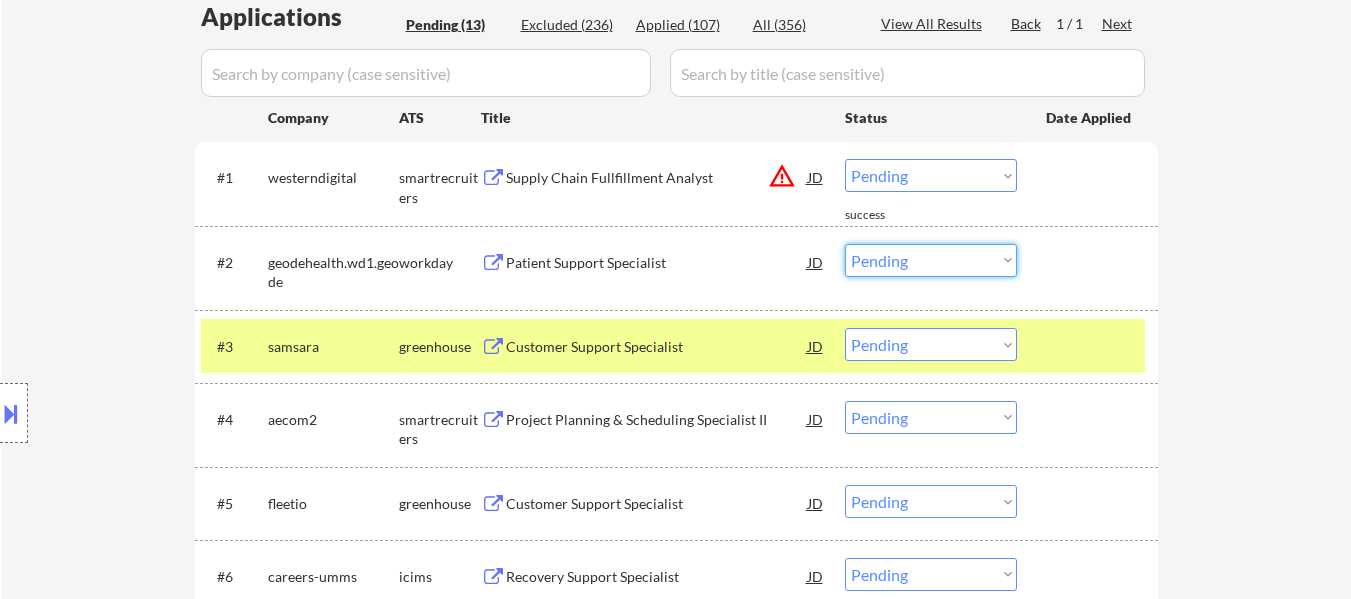 drag, startPoint x: 885, startPoint y: 259, endPoint x: 891, endPoint y: 273, distance: 15.231546 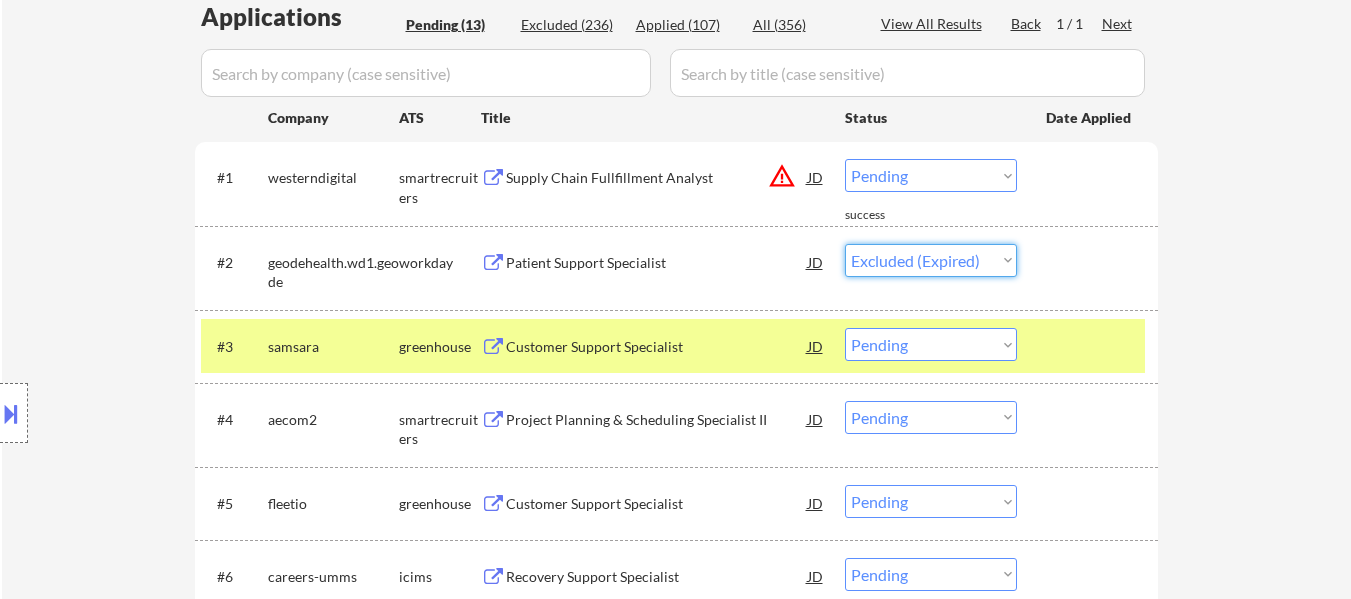 click on "Choose an option... Pending Applied Excluded (Questions) Excluded (Expired) Excluded (Location) Excluded (Bad Match) Excluded (Blocklist) Excluded (Salary) Excluded (Other)" at bounding box center [931, 260] 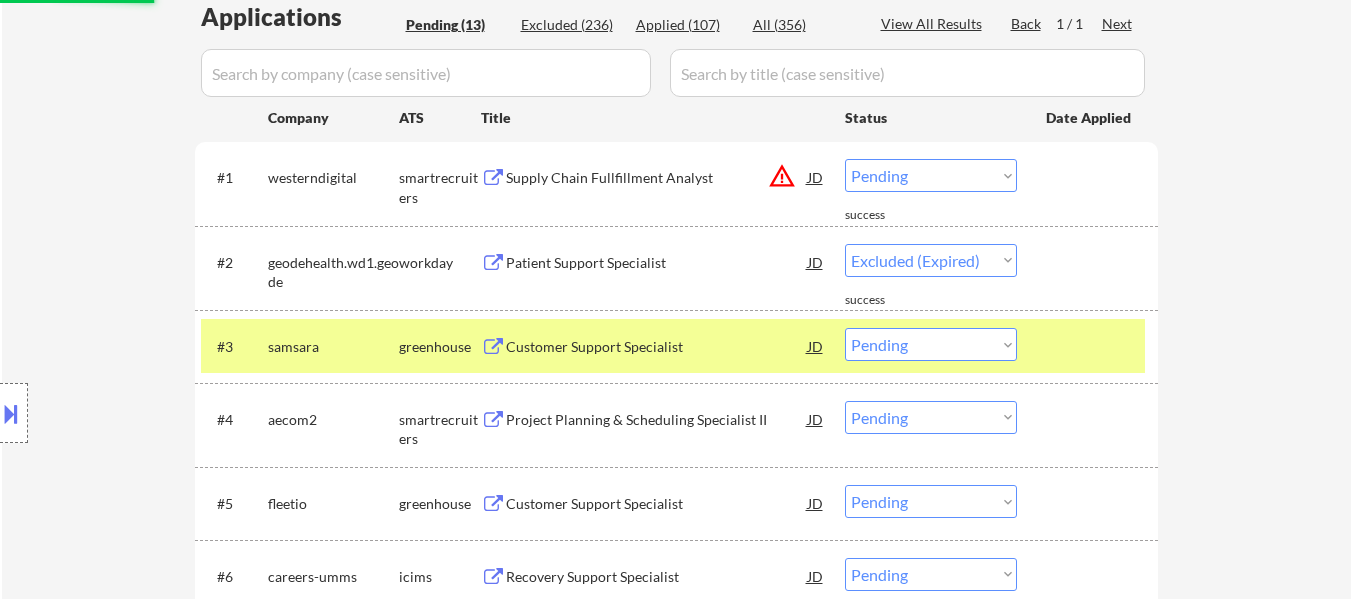 select on ""pending"" 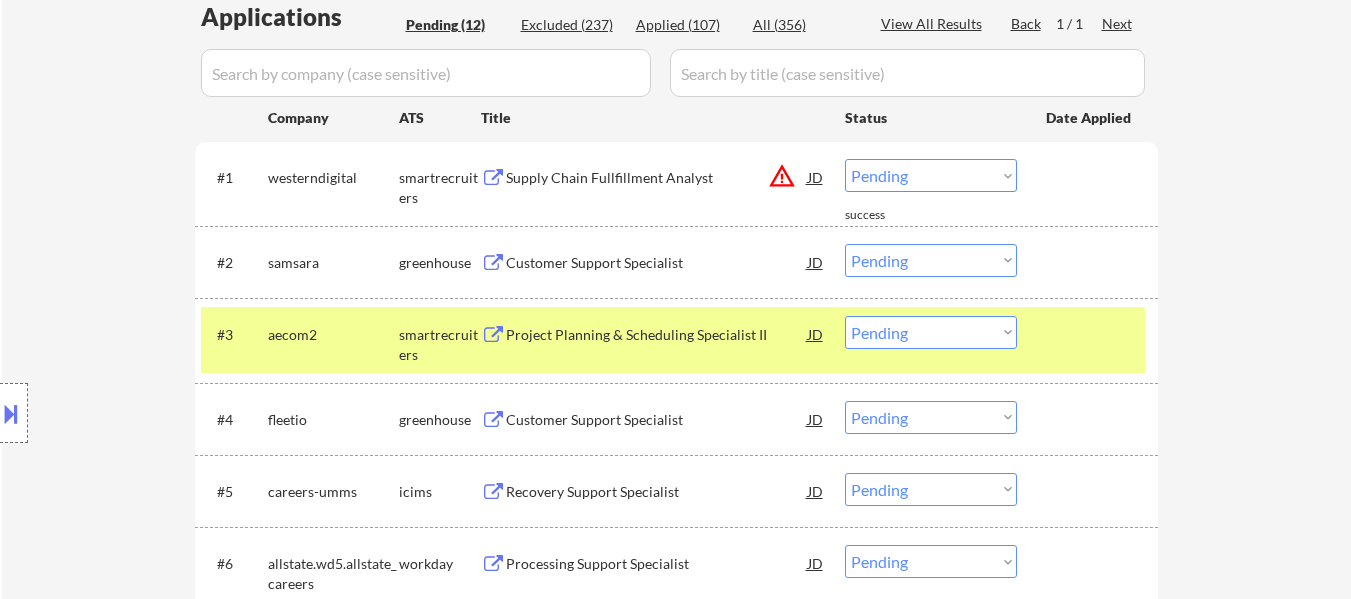 click on "#3 aecom2 smartrecruiters Project Planning & Scheduling Specialist II JD warning_amber Choose an option... Pending Applied Excluded (Questions) Excluded (Expired) Excluded (Location) Excluded (Bad Match) Excluded (Blocklist) Excluded (Salary) Excluded (Other)" at bounding box center [673, 340] 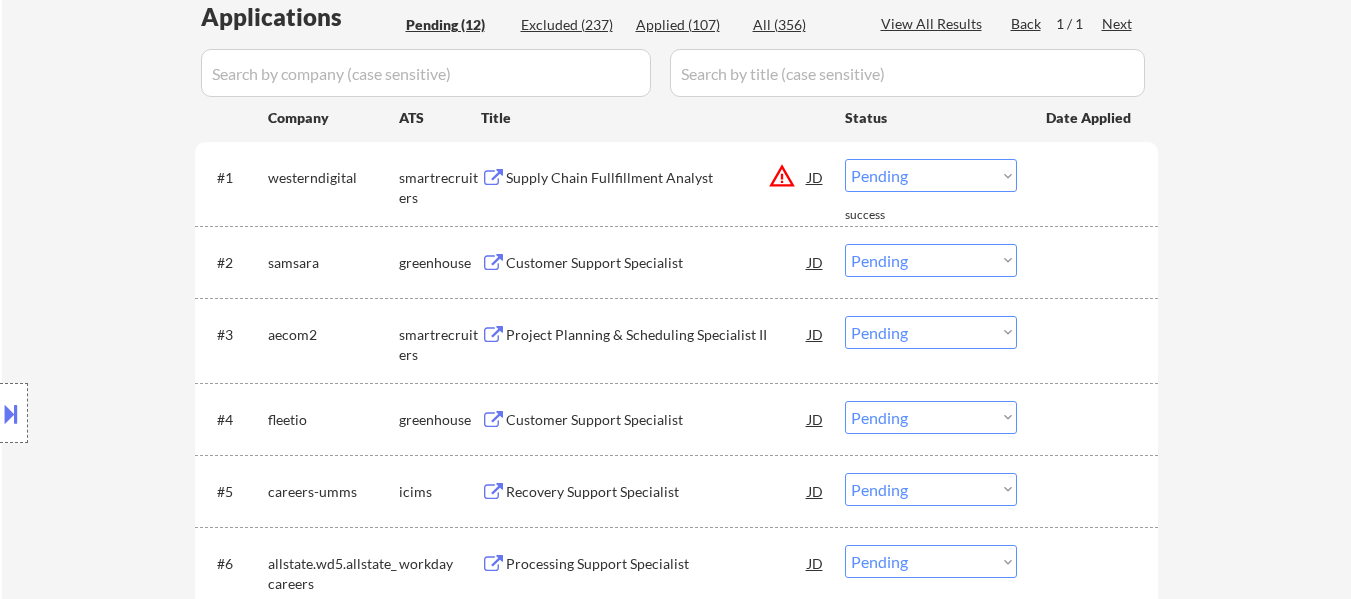 click on "Customer Support Specialist" at bounding box center (657, 263) 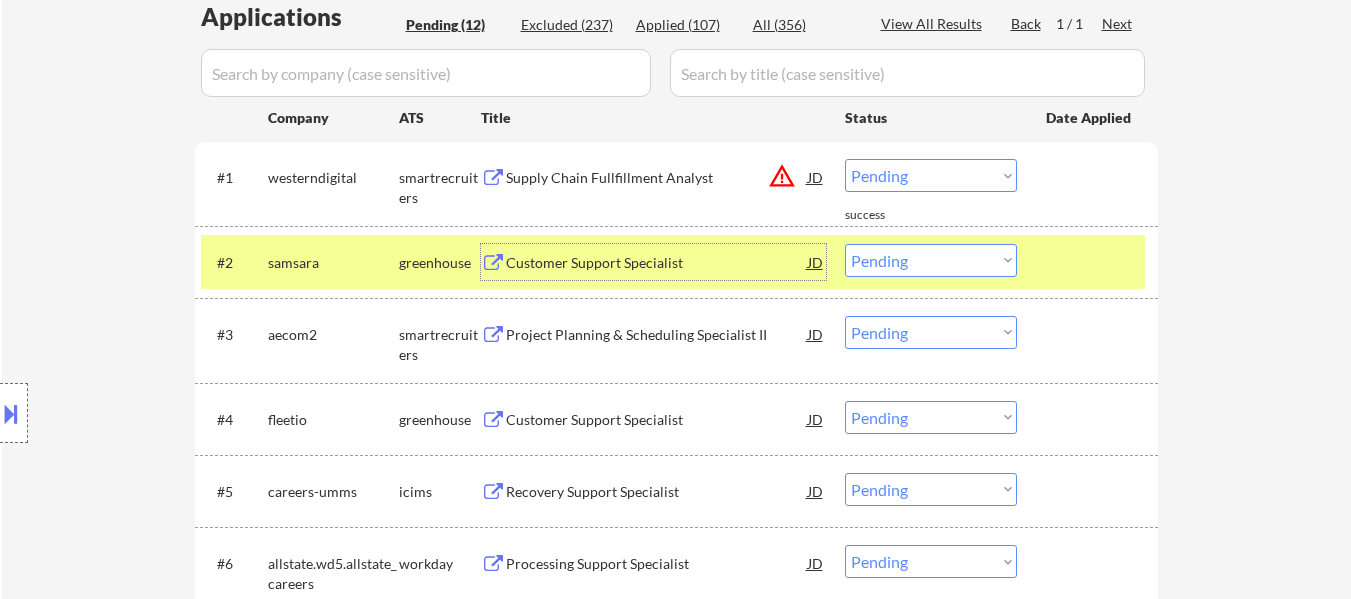 click on "Project Planning & Scheduling Specialist II" at bounding box center (657, 335) 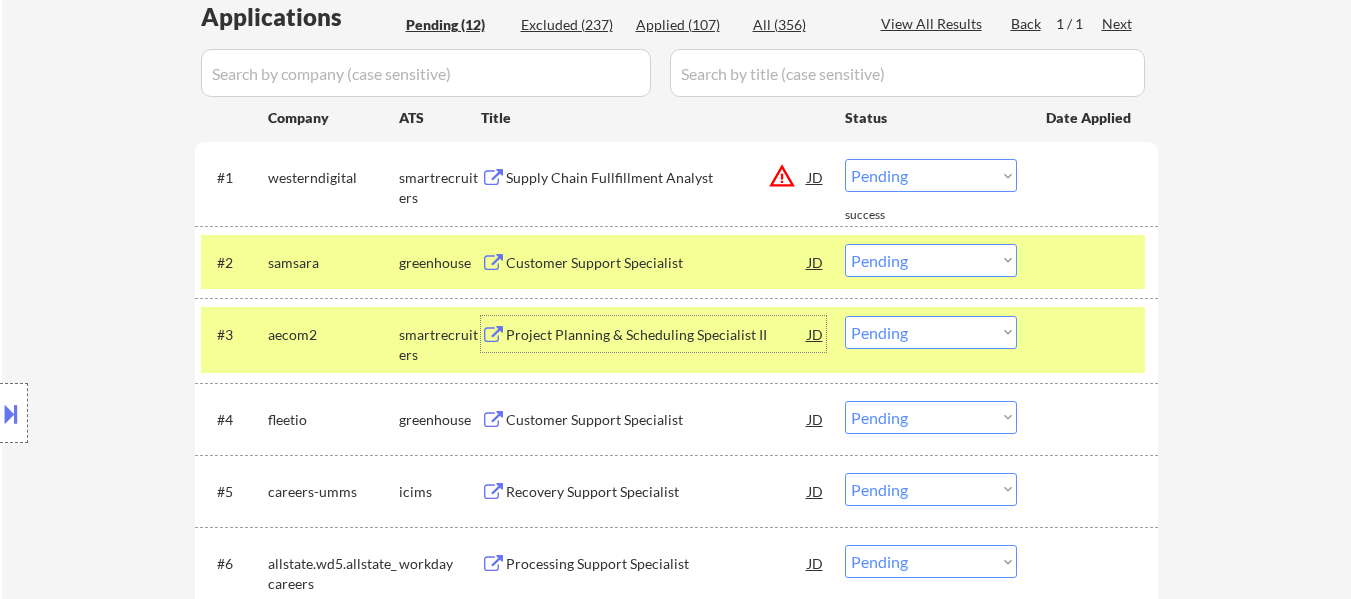 click on "Choose an option... Pending Applied Excluded (Questions) Excluded (Expired) Excluded (Location) Excluded (Bad Match) Excluded (Blocklist) Excluded (Salary) Excluded (Other)" at bounding box center (931, 332) 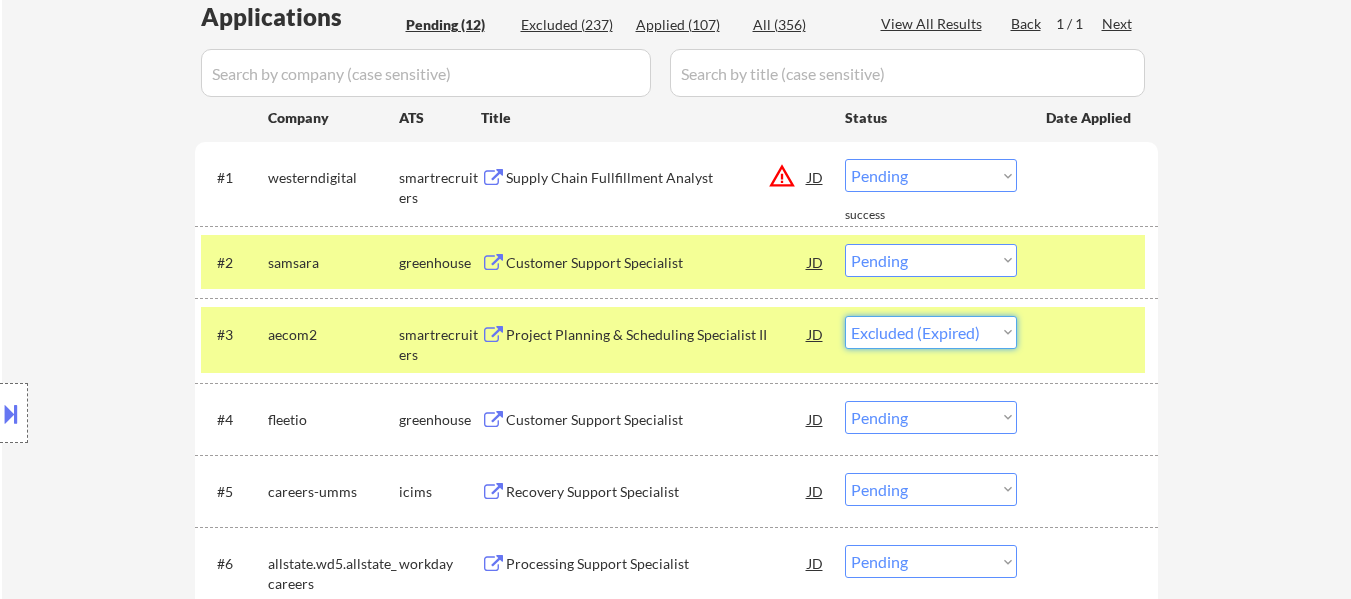click on "Choose an option... Pending Applied Excluded (Questions) Excluded (Expired) Excluded (Location) Excluded (Bad Match) Excluded (Blocklist) Excluded (Salary) Excluded (Other)" at bounding box center (931, 332) 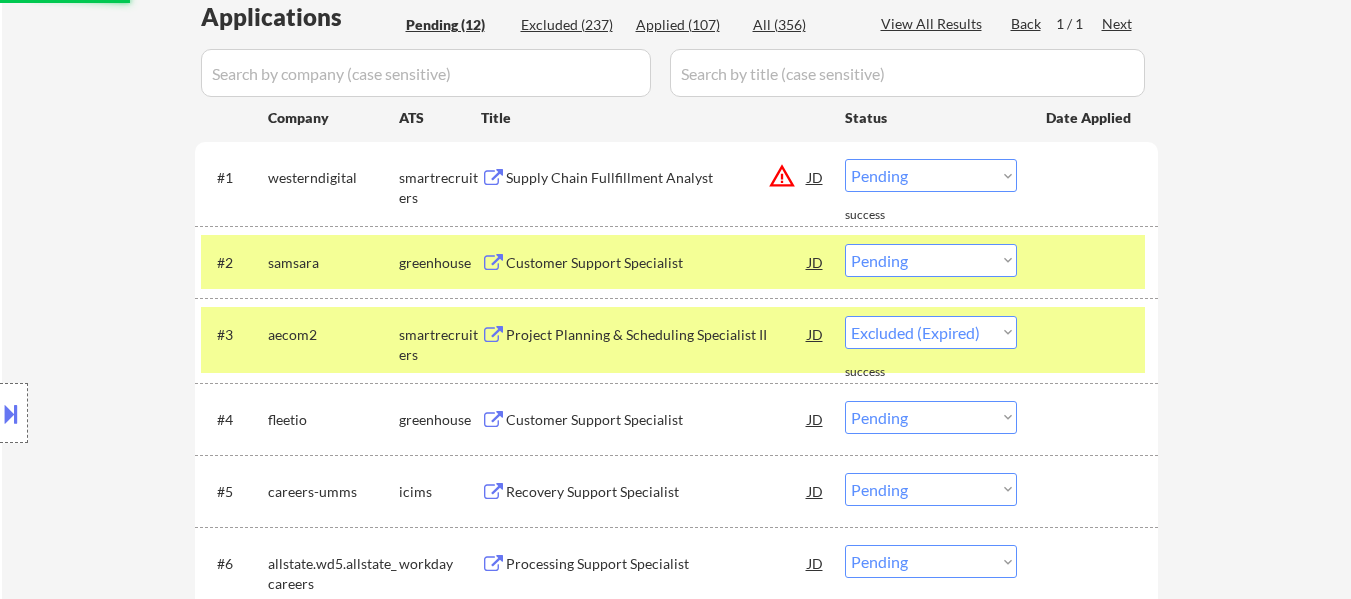 select on ""pending"" 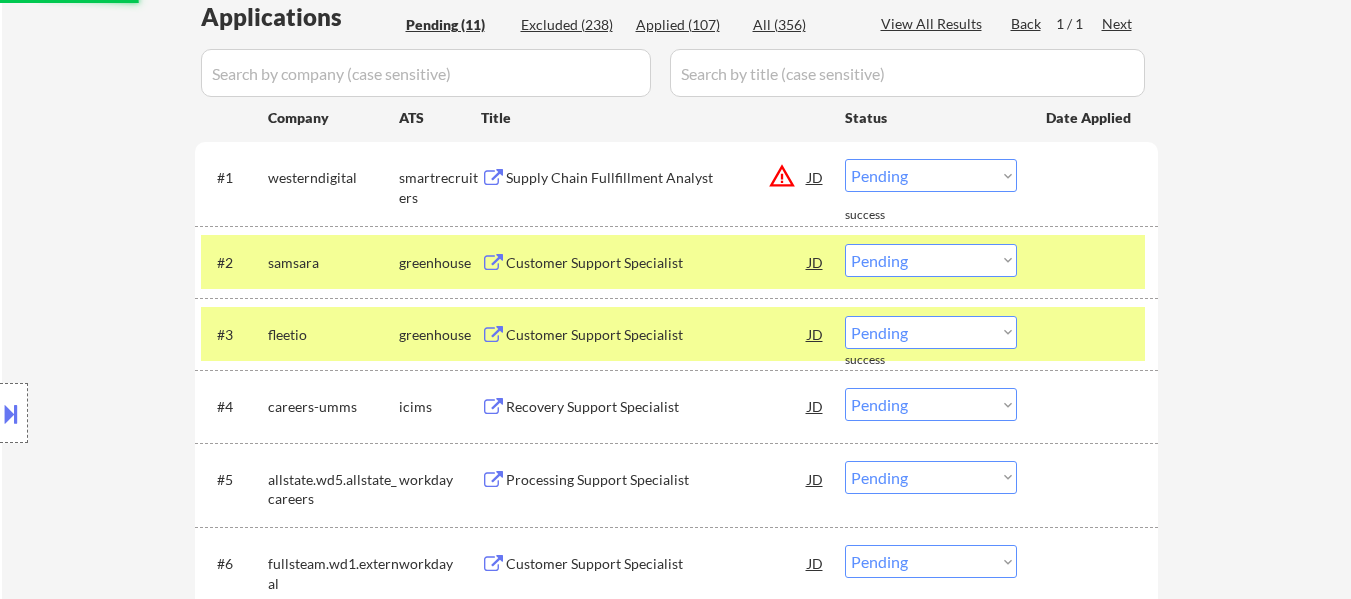 click on "Recovery Support Specialist" at bounding box center [657, 407] 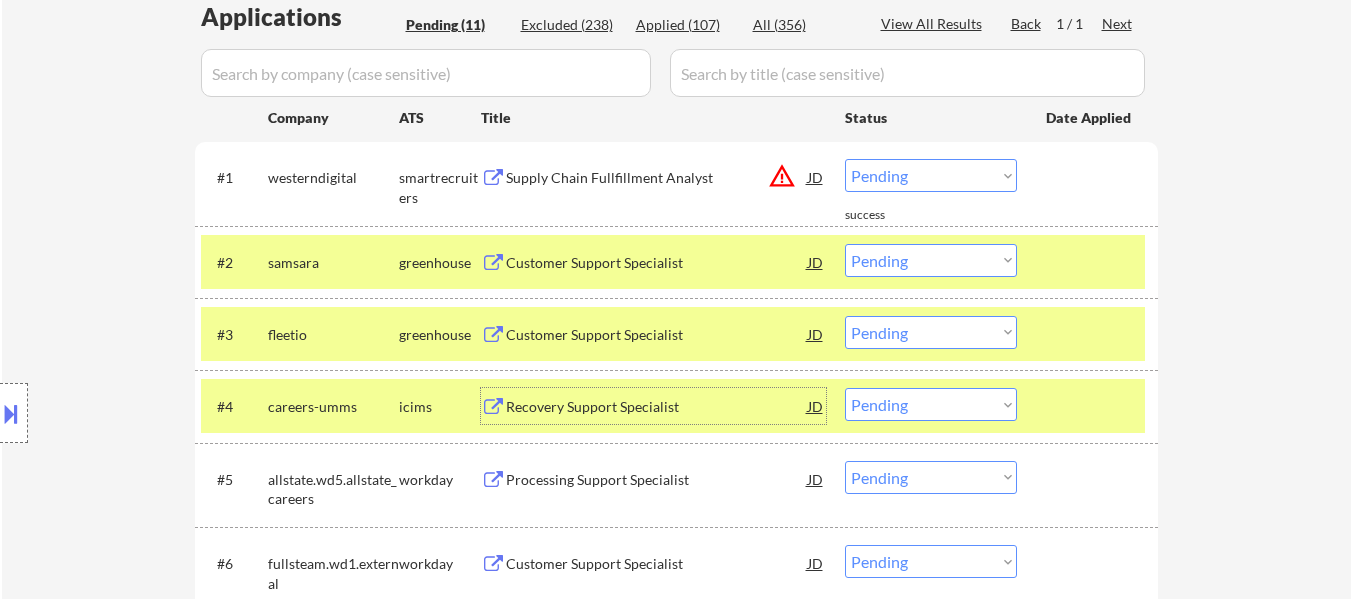 click on "Choose an option... Pending Applied Excluded (Questions) Excluded (Expired) Excluded (Location) Excluded (Bad Match) Excluded (Blocklist) Excluded (Salary) Excluded (Other)" at bounding box center [931, 260] 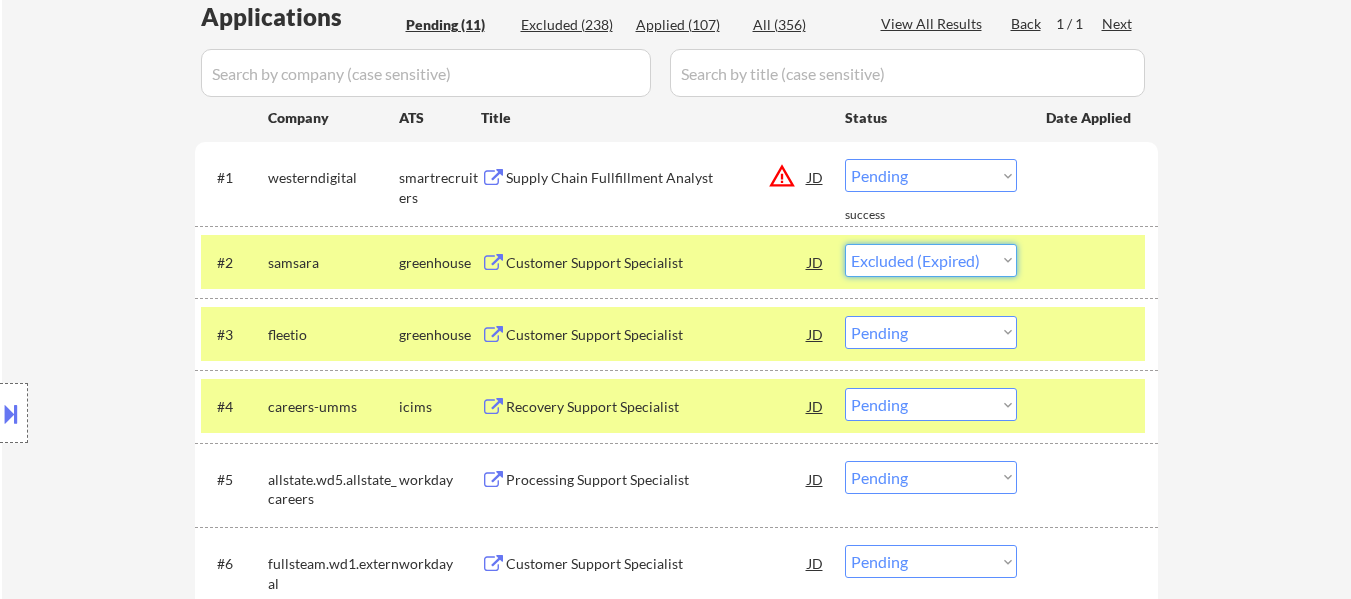 click on "Choose an option... Pending Applied Excluded (Questions) Excluded (Expired) Excluded (Location) Excluded (Bad Match) Excluded (Blocklist) Excluded (Salary) Excluded (Other)" at bounding box center (931, 260) 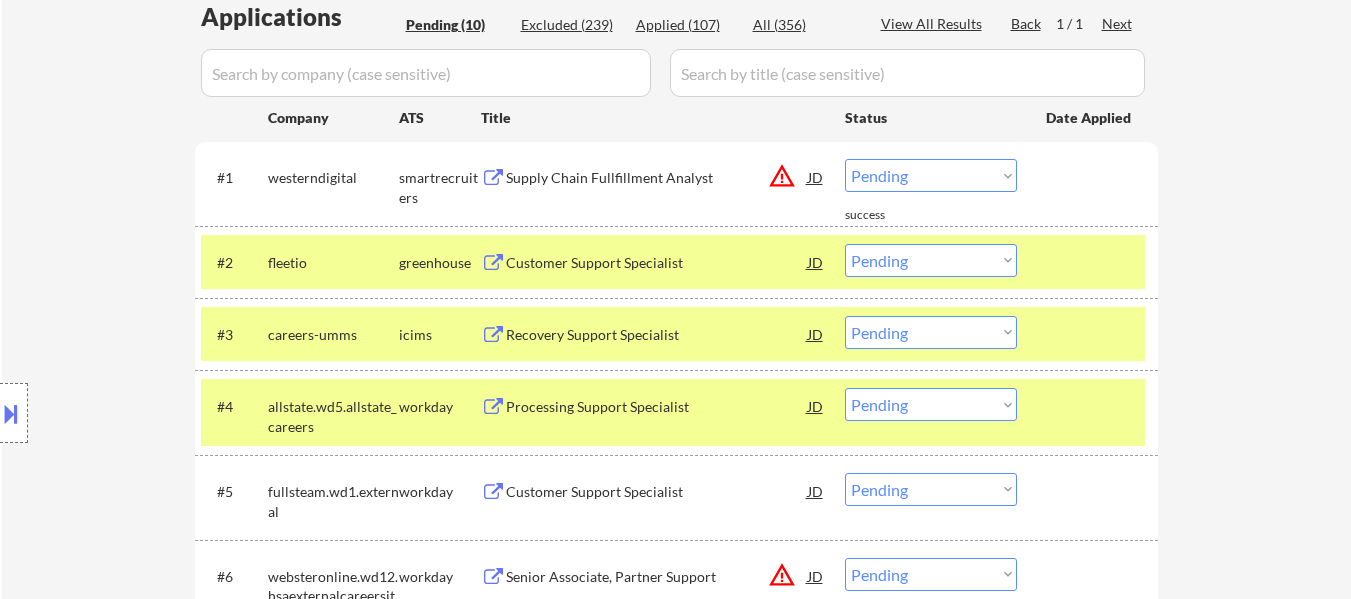 click on "#3 careers-umms icims Recovery Support Specialist JD warning_amber Choose an option... Pending Applied Excluded (Questions) Excluded (Expired) Excluded (Location) Excluded (Bad Match) Excluded (Blocklist) Excluded (Salary) Excluded (Other)" at bounding box center (673, 334) 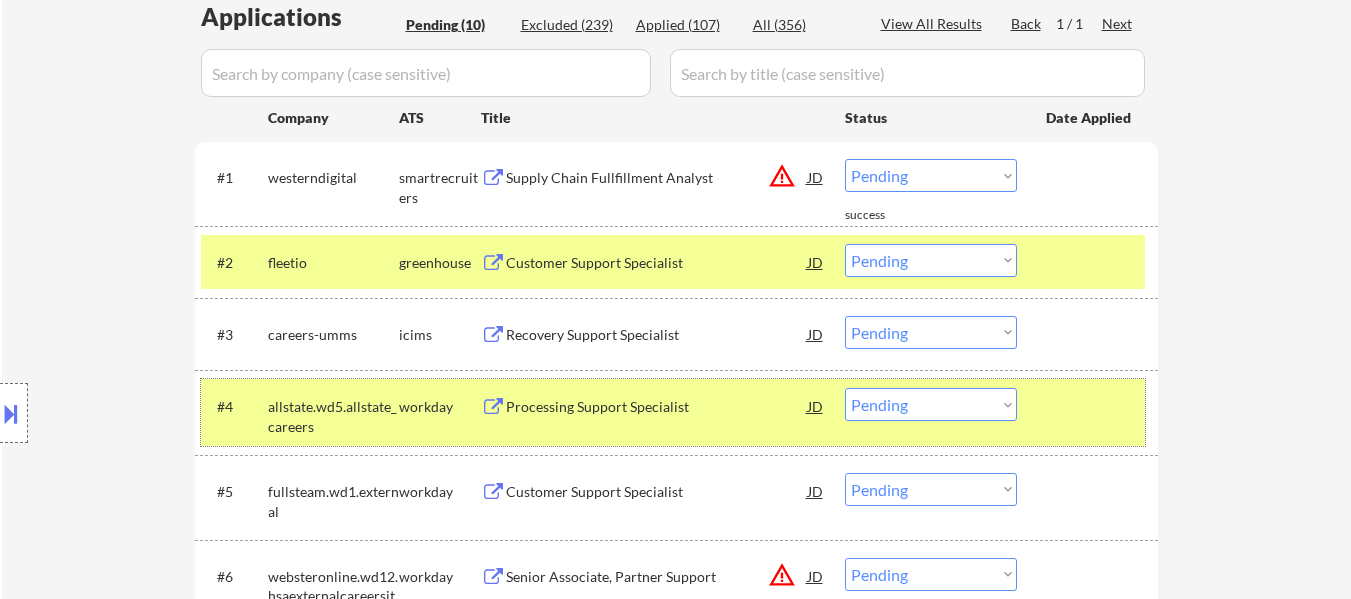 click at bounding box center (1090, 406) 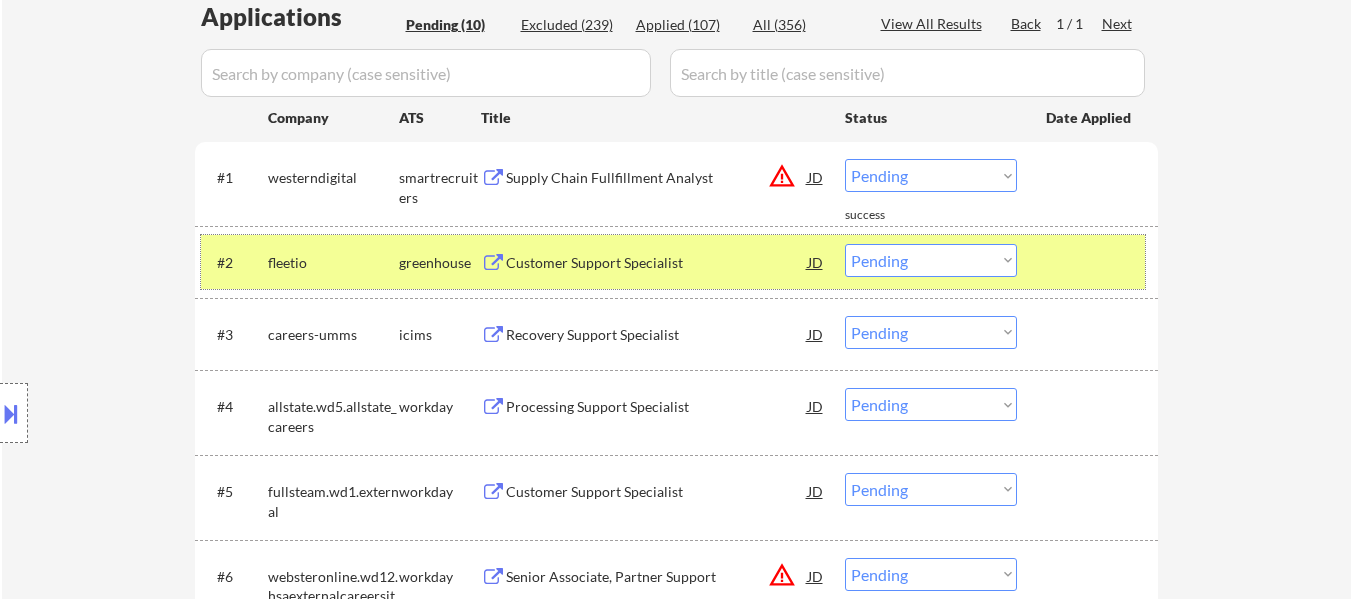 click at bounding box center [1090, 262] 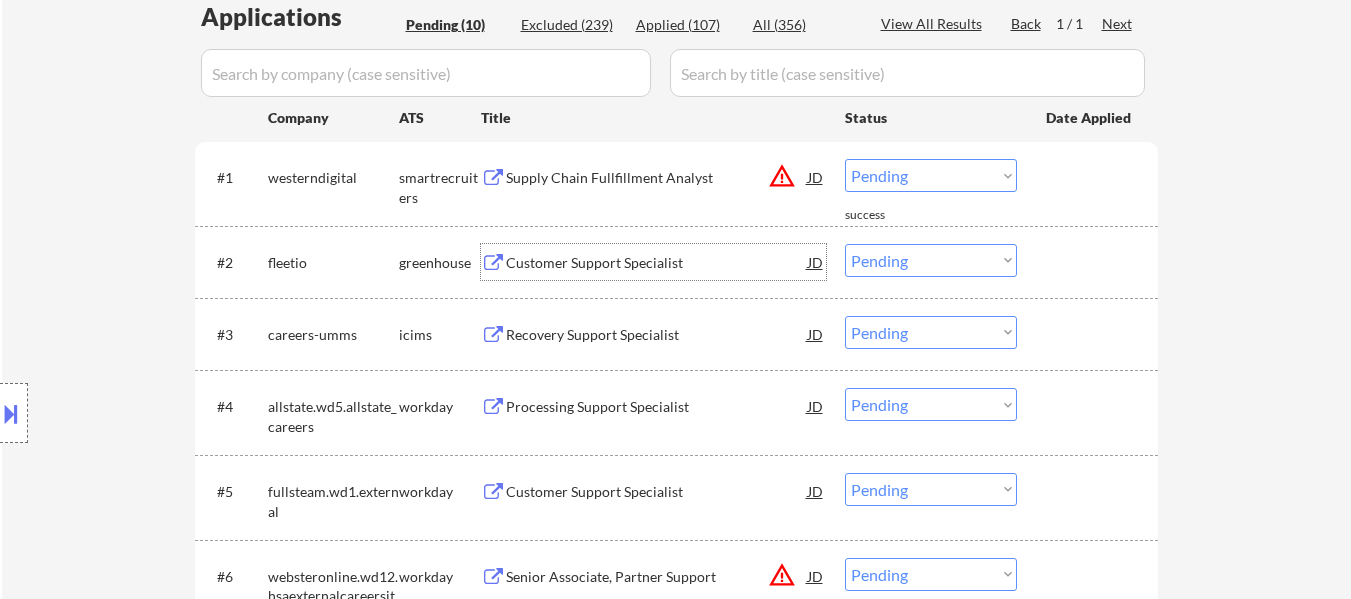 click on "Customer Support Specialist" at bounding box center [657, 263] 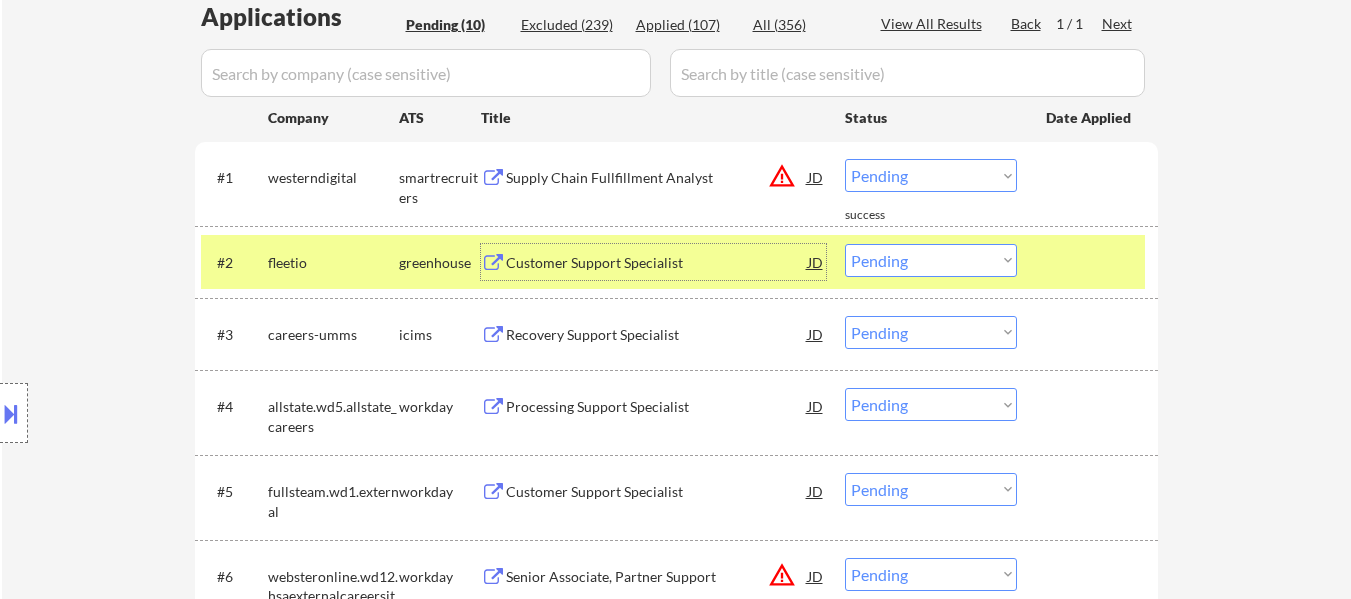click on "Choose an option... Pending Applied Excluded (Questions) Excluded (Expired) Excluded (Location) Excluded (Bad Match) Excluded (Blocklist) Excluded (Salary) Excluded (Other)" at bounding box center [931, 260] 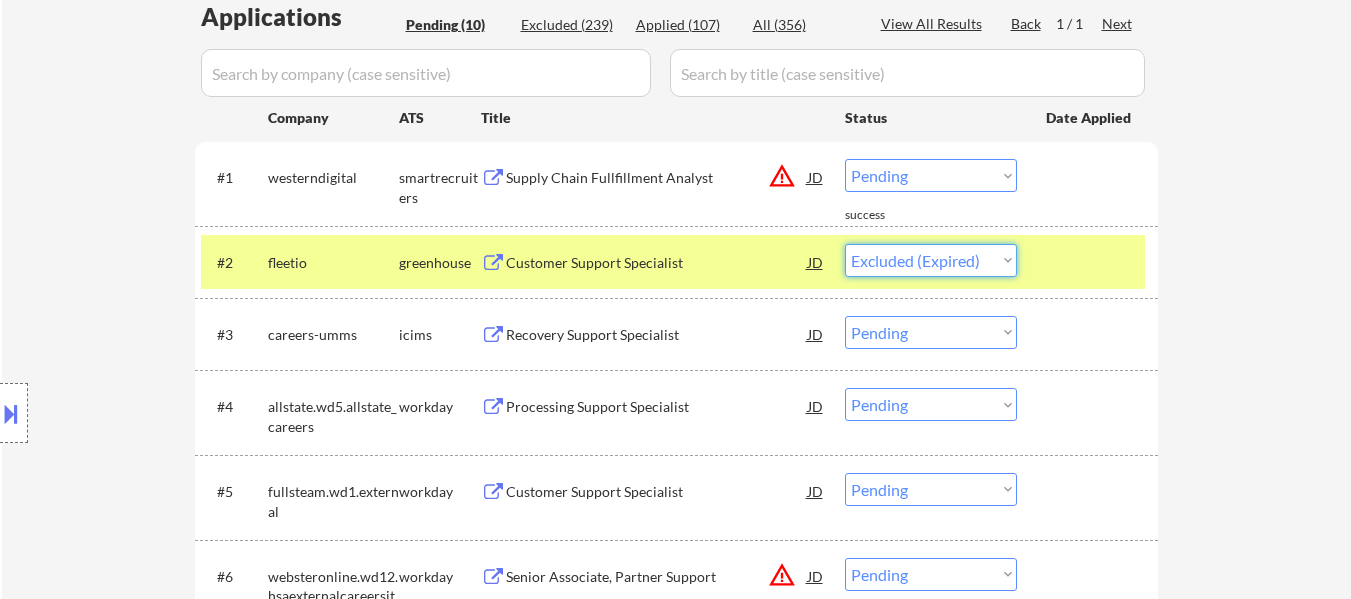 click on "Choose an option... Pending Applied Excluded (Questions) Excluded (Expired) Excluded (Location) Excluded (Bad Match) Excluded (Blocklist) Excluded (Salary) Excluded (Other)" at bounding box center (931, 260) 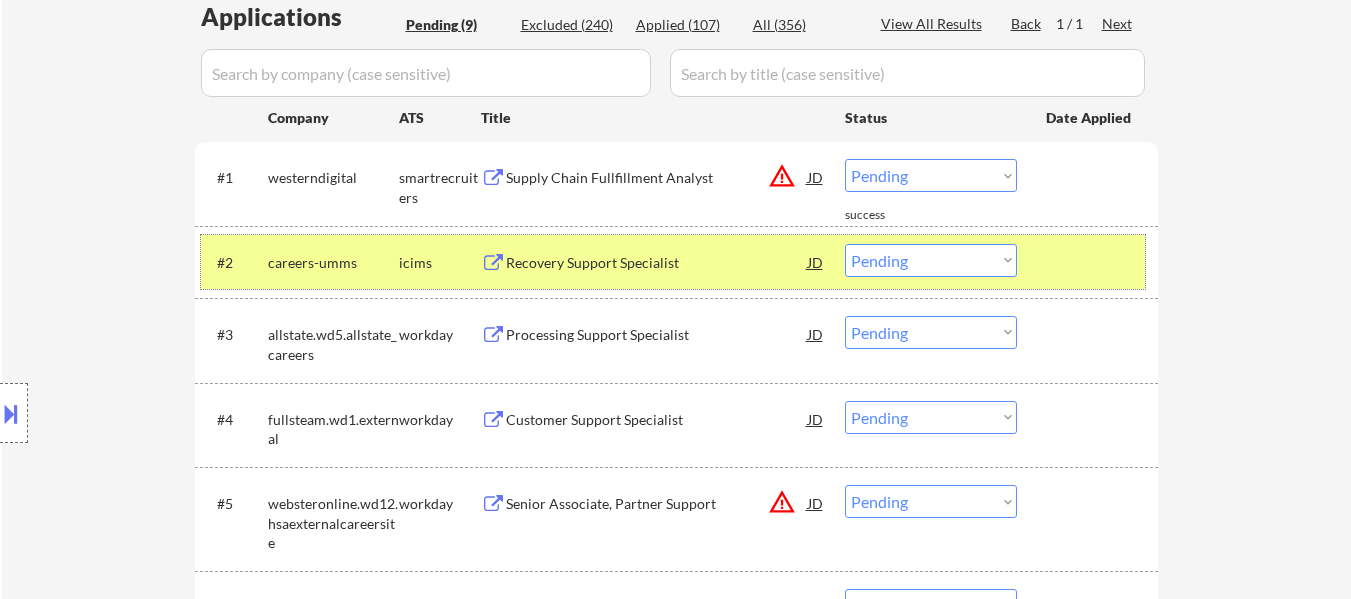click at bounding box center [1090, 262] 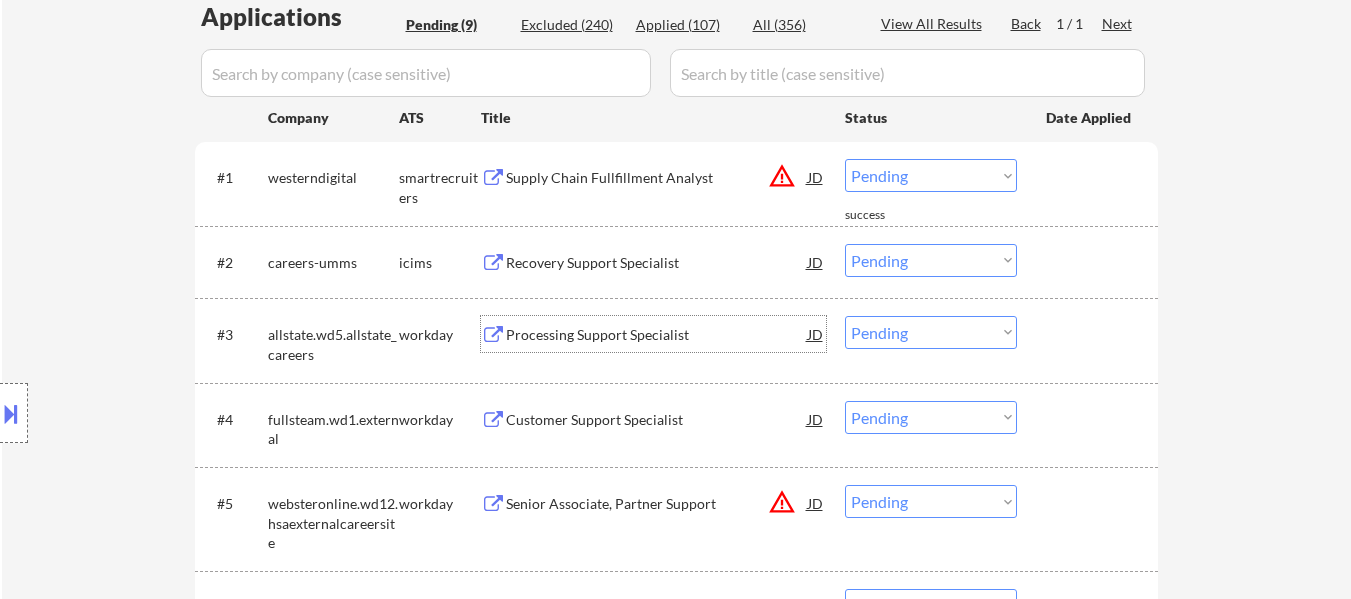 click on "Processing Support Specialist" at bounding box center (657, 335) 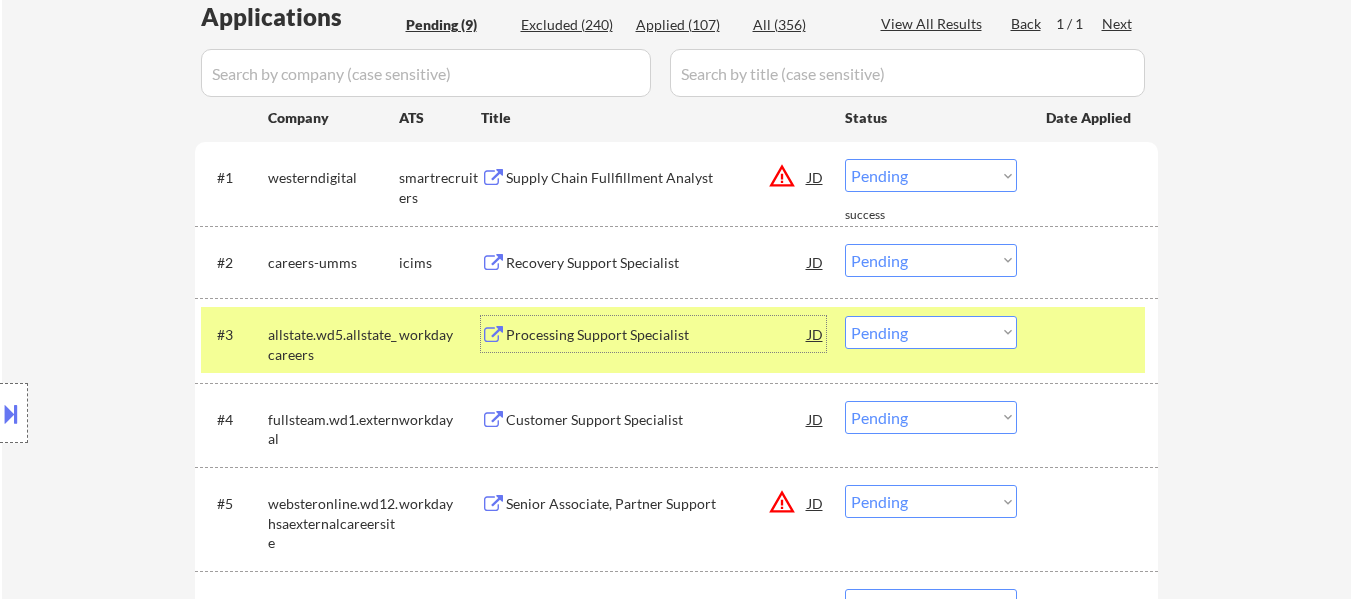 drag, startPoint x: 979, startPoint y: 260, endPoint x: 979, endPoint y: 276, distance: 16 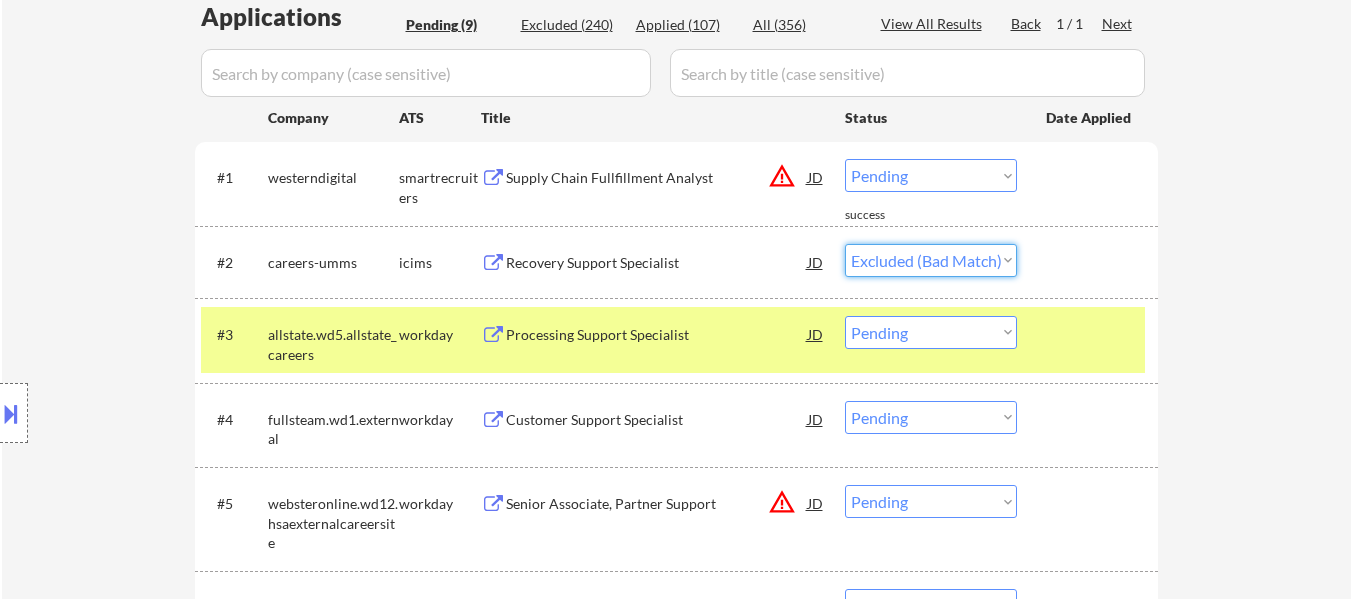 click on "Choose an option... Pending Applied Excluded (Questions) Excluded (Expired) Excluded (Location) Excluded (Bad Match) Excluded (Blocklist) Excluded (Salary) Excluded (Other)" at bounding box center [931, 260] 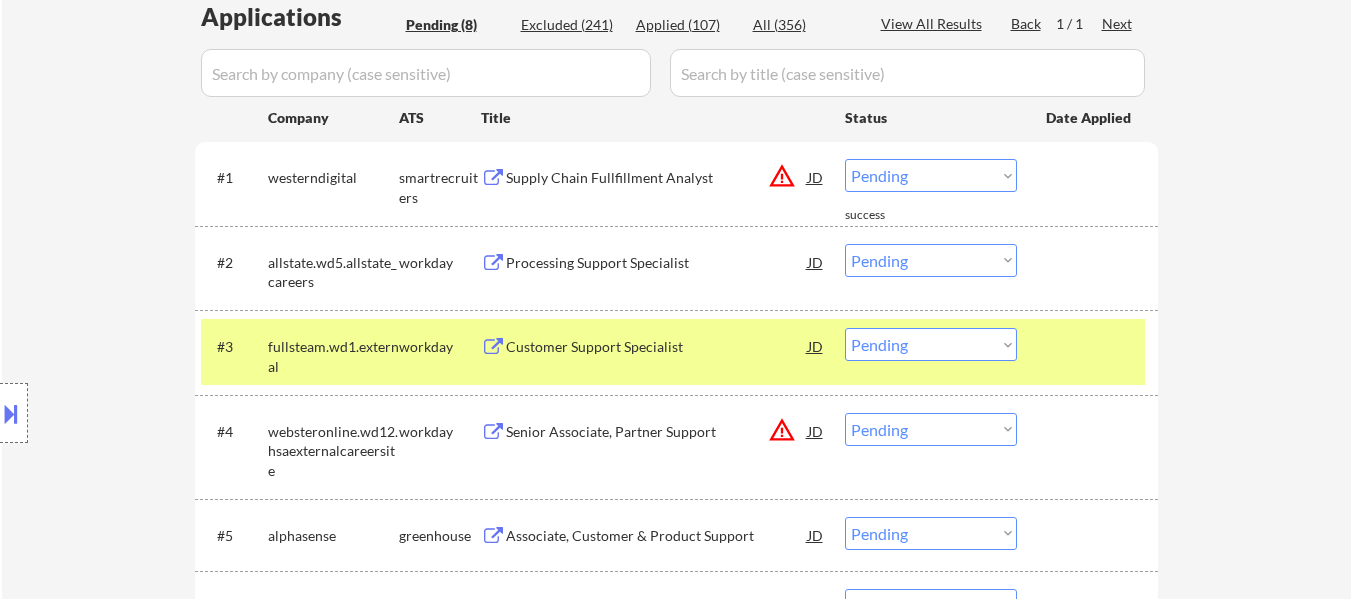 click on "Choose an option... Pending Applied Excluded (Questions) Excluded (Expired) Excluded (Location) Excluded (Bad Match) Excluded (Blocklist) Excluded (Salary) Excluded (Other)" at bounding box center (931, 260) 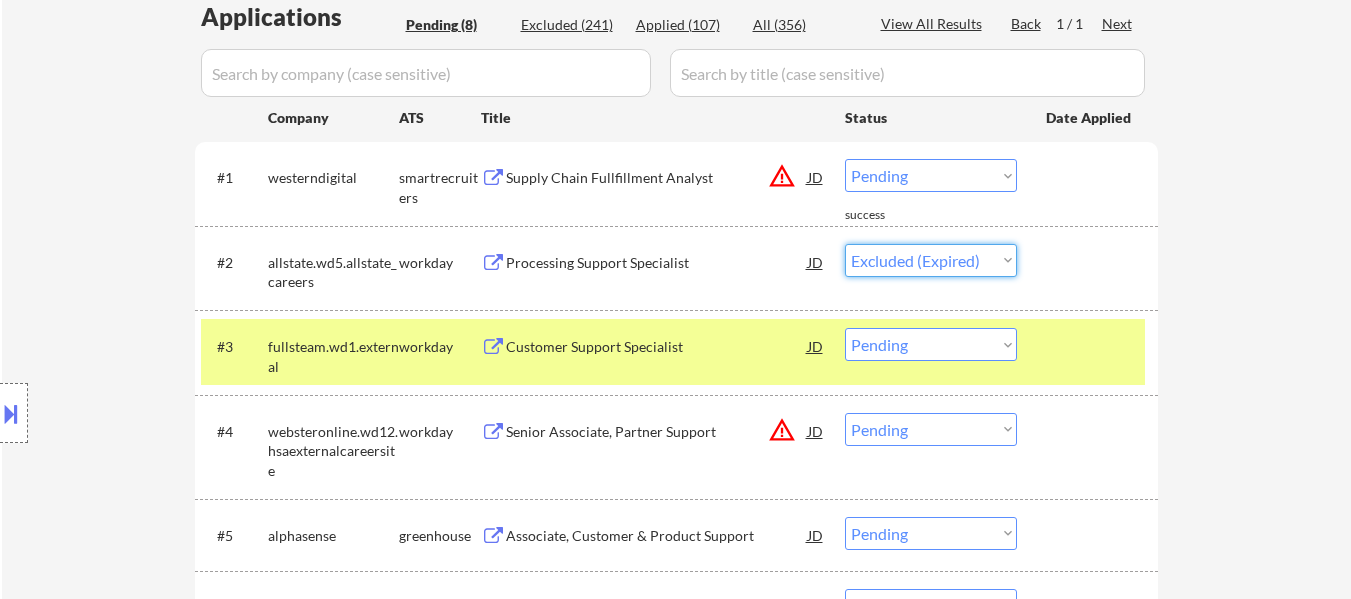 click on "Choose an option... Pending Applied Excluded (Questions) Excluded (Expired) Excluded (Location) Excluded (Bad Match) Excluded (Blocklist) Excluded (Salary) Excluded (Other)" at bounding box center (931, 260) 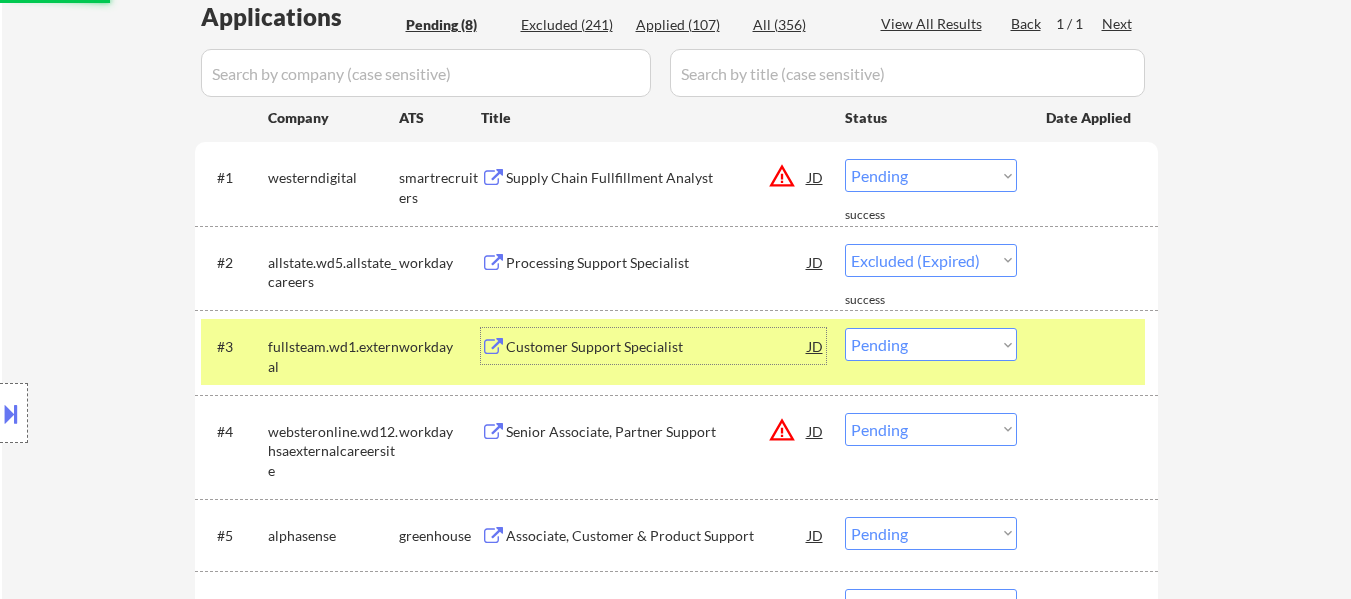 click on "Customer Support Specialist" at bounding box center [657, 346] 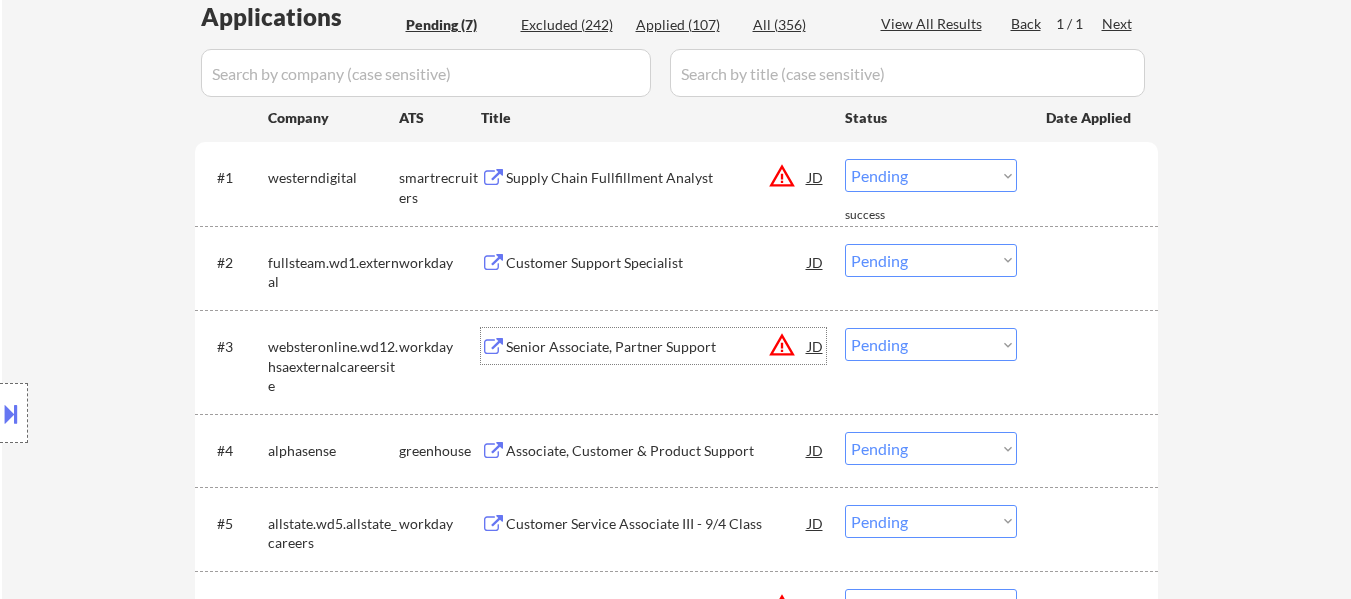 drag, startPoint x: 961, startPoint y: 256, endPoint x: 961, endPoint y: 270, distance: 14 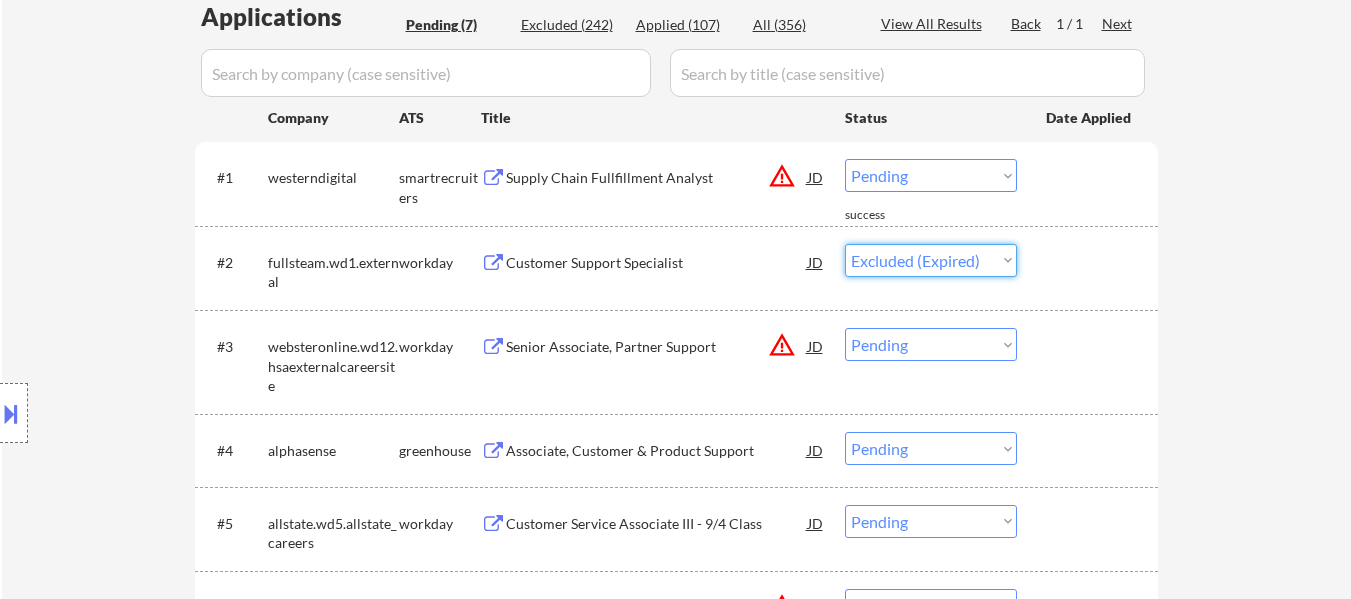 click on "Choose an option... Pending Applied Excluded (Questions) Excluded (Expired) Excluded (Location) Excluded (Bad Match) Excluded (Blocklist) Excluded (Salary) Excluded (Other)" at bounding box center [931, 260] 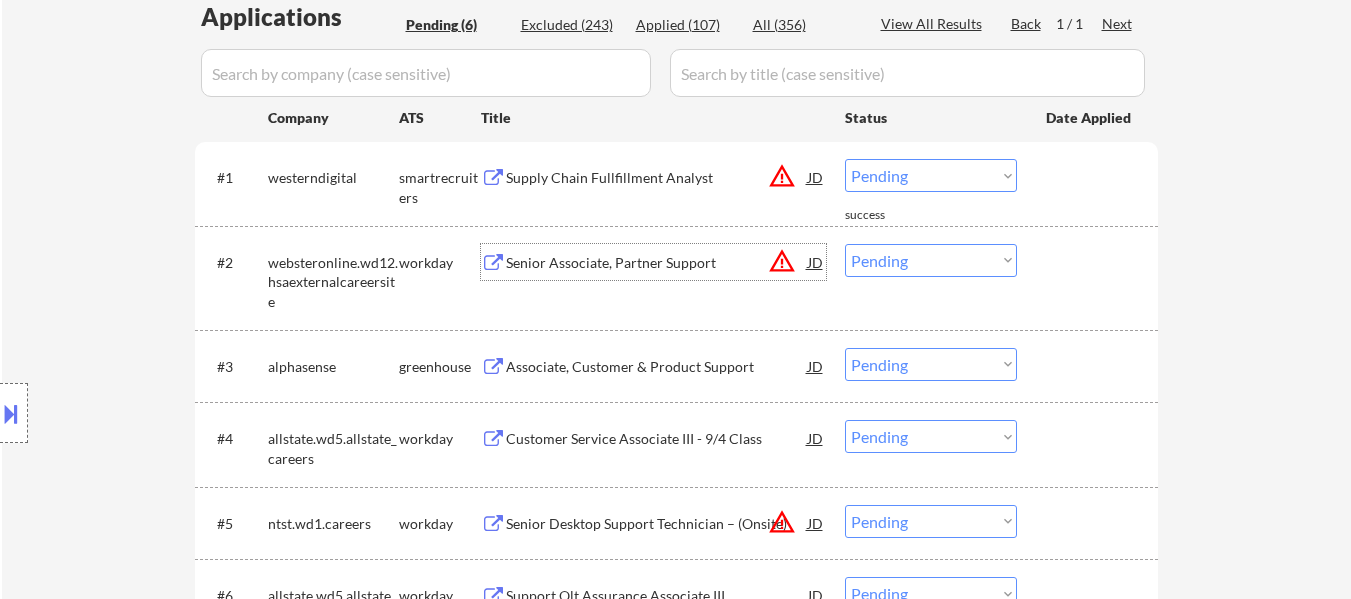 click on "Senior Associate, Partner Support" at bounding box center [657, 263] 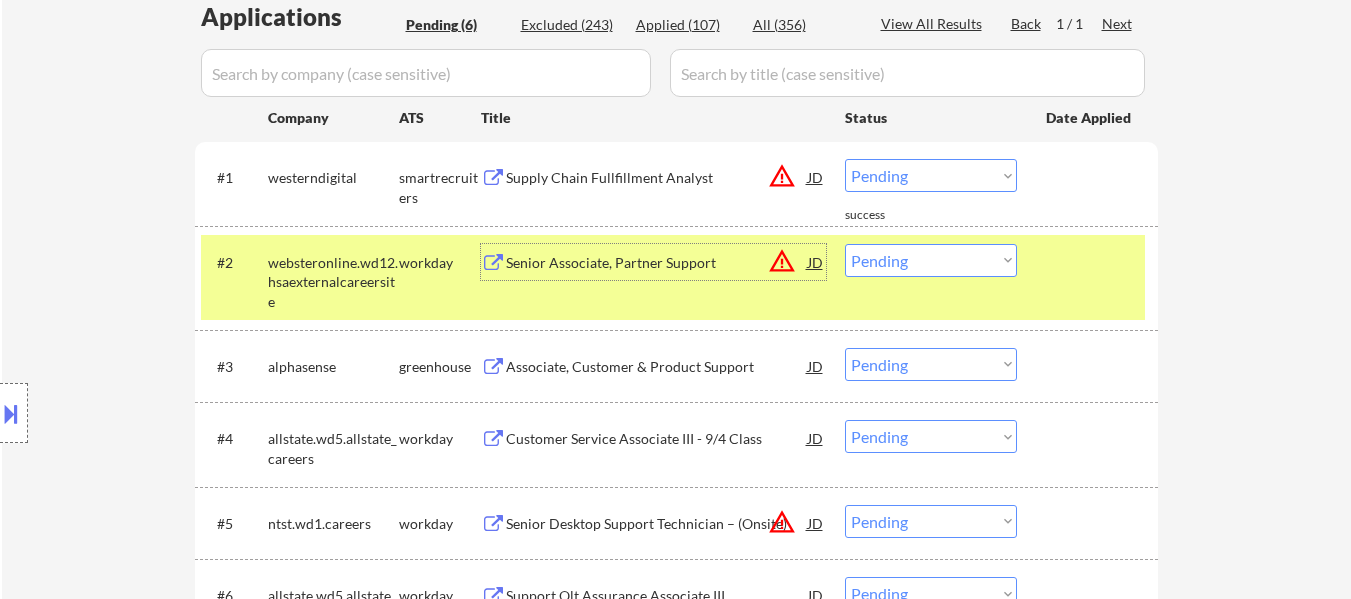 click on "Associate, Customer & Product Support" at bounding box center (657, 367) 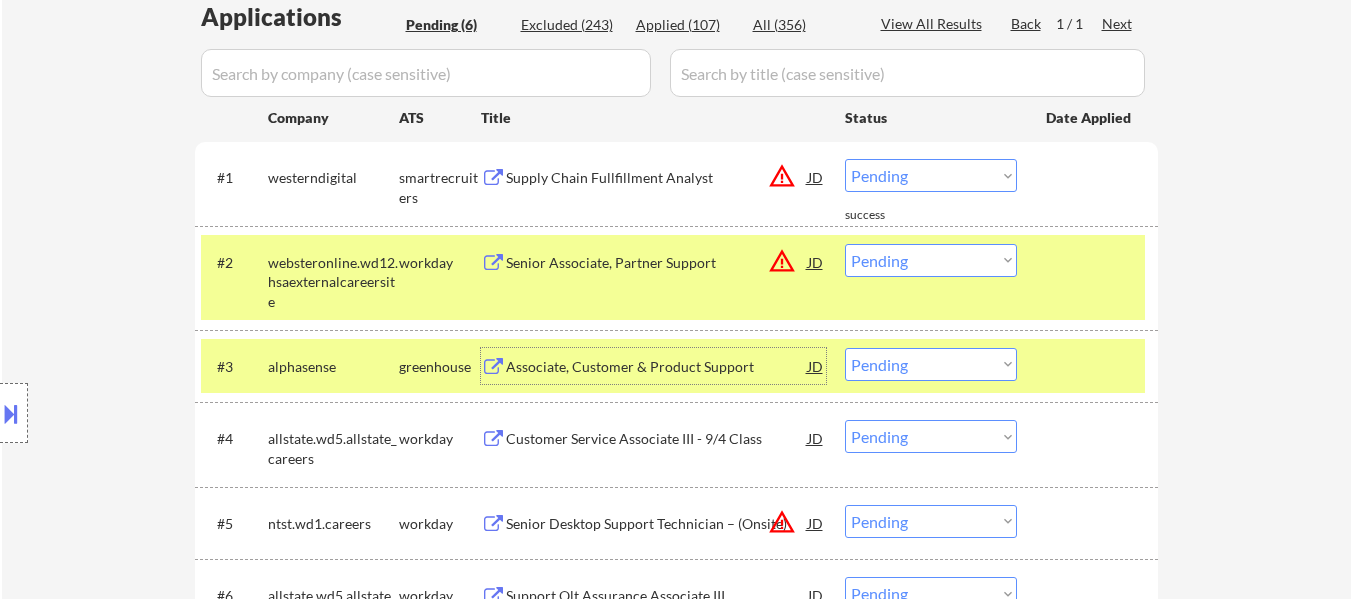 click on "Choose an option... Pending Applied Excluded (Questions) Excluded (Expired) Excluded (Location) Excluded (Bad Match) Excluded (Blocklist) Excluded (Salary) Excluded (Other)" at bounding box center [931, 260] 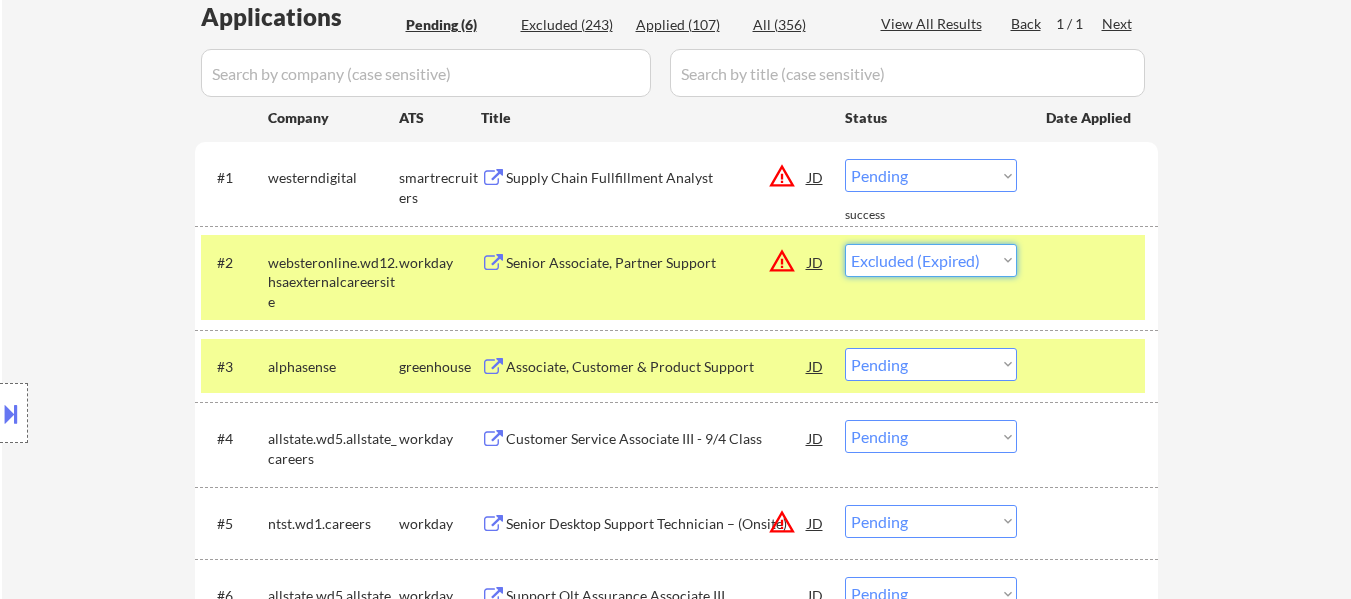 click on "Choose an option... Pending Applied Excluded (Questions) Excluded (Expired) Excluded (Location) Excluded (Bad Match) Excluded (Blocklist) Excluded (Salary) Excluded (Other)" at bounding box center [931, 260] 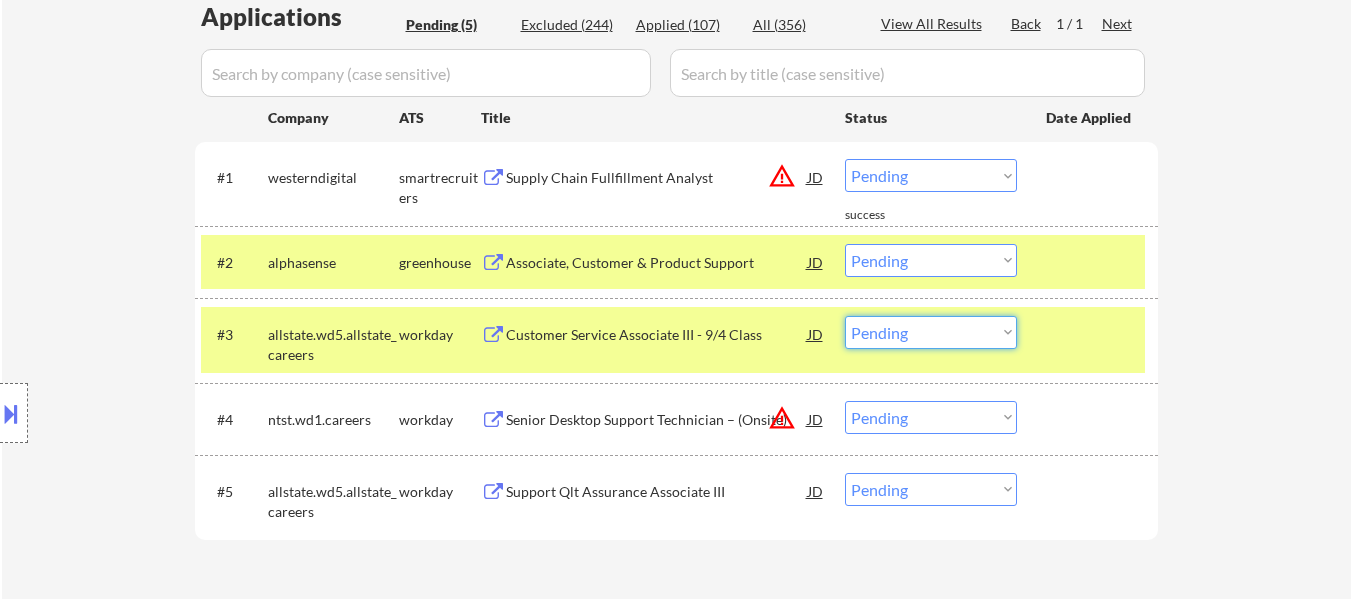 drag, startPoint x: 1016, startPoint y: 343, endPoint x: 950, endPoint y: 339, distance: 66.1211 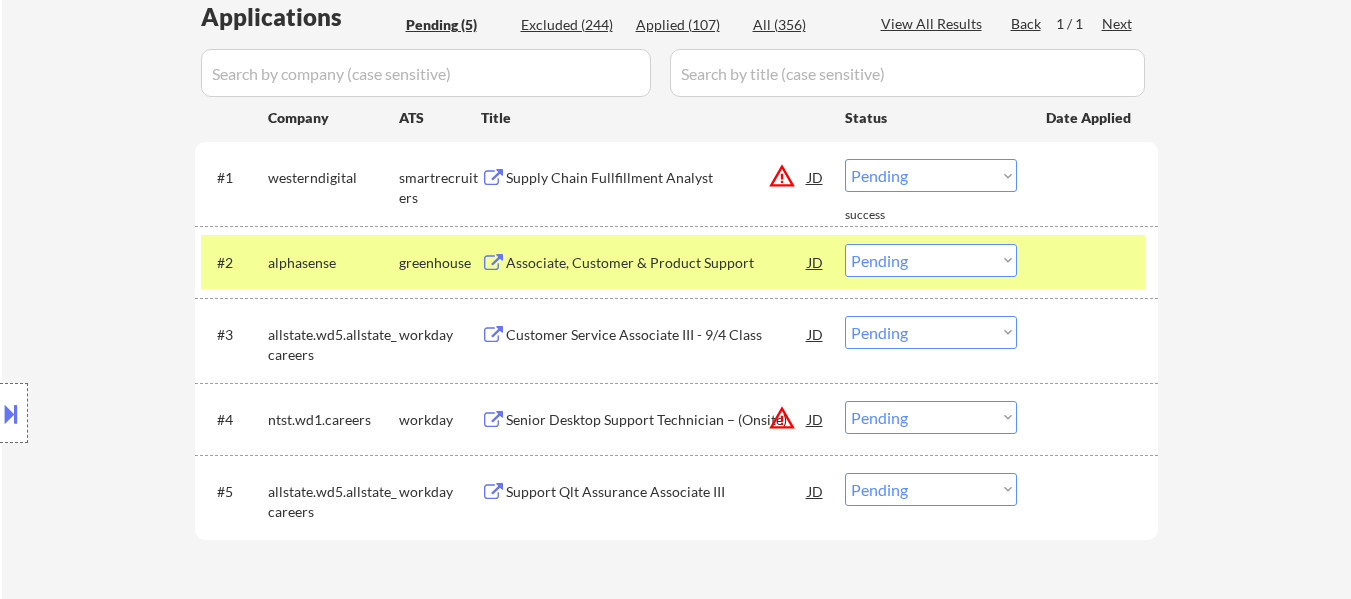 click on "Customer Service Associate III - 9/4 Class" at bounding box center (657, 334) 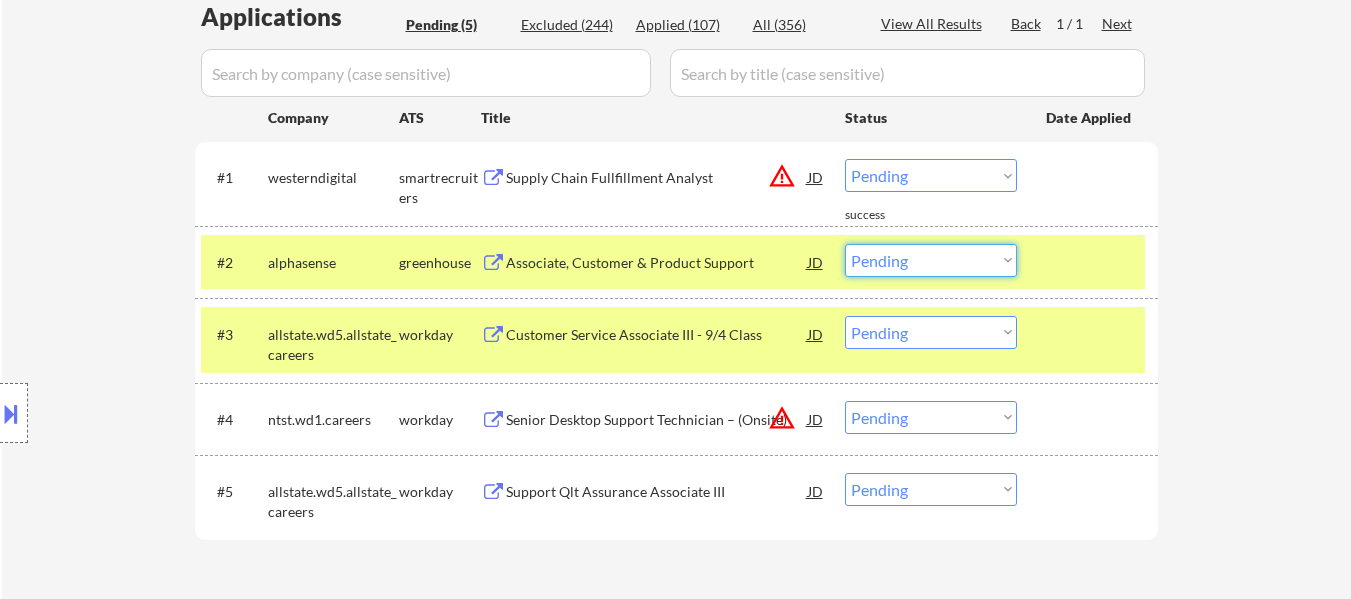 click on "Choose an option... Pending Applied Excluded (Questions) Excluded (Expired) Excluded (Location) Excluded (Bad Match) Excluded (Blocklist) Excluded (Salary) Excluded (Other)" at bounding box center [931, 260] 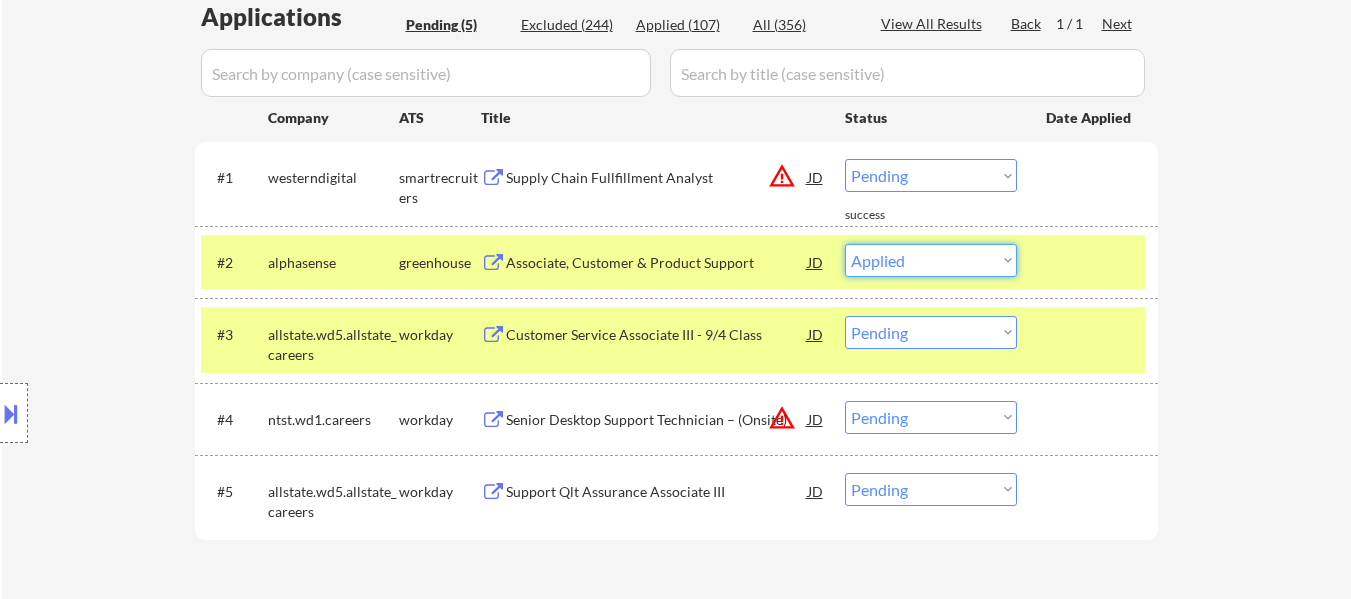 click on "Choose an option... Pending Applied Excluded (Questions) Excluded (Expired) Excluded (Location) Excluded (Bad Match) Excluded (Blocklist) Excluded (Salary) Excluded (Other)" at bounding box center [931, 260] 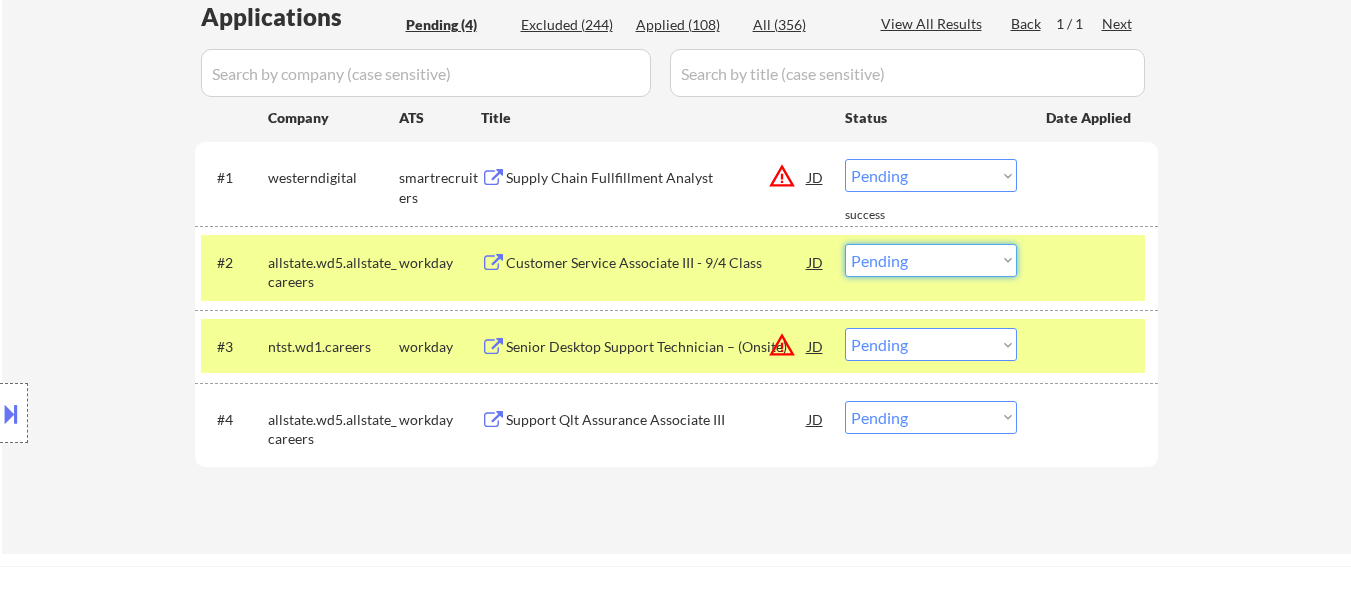 click on "Choose an option... Pending Applied Excluded (Questions) Excluded (Expired) Excluded (Location) Excluded (Bad Match) Excluded (Blocklist) Excluded (Salary) Excluded (Other)" at bounding box center (931, 260) 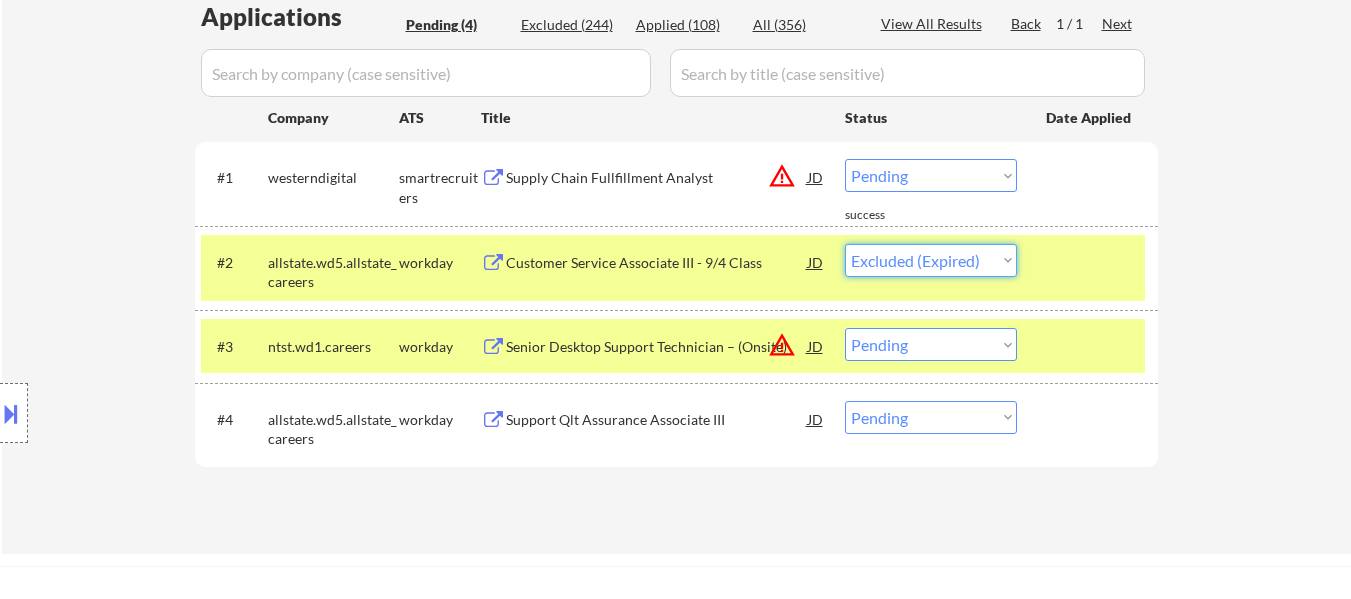 click on "Choose an option... Pending Applied Excluded (Questions) Excluded (Expired) Excluded (Location) Excluded (Bad Match) Excluded (Blocklist) Excluded (Salary) Excluded (Other)" at bounding box center [931, 260] 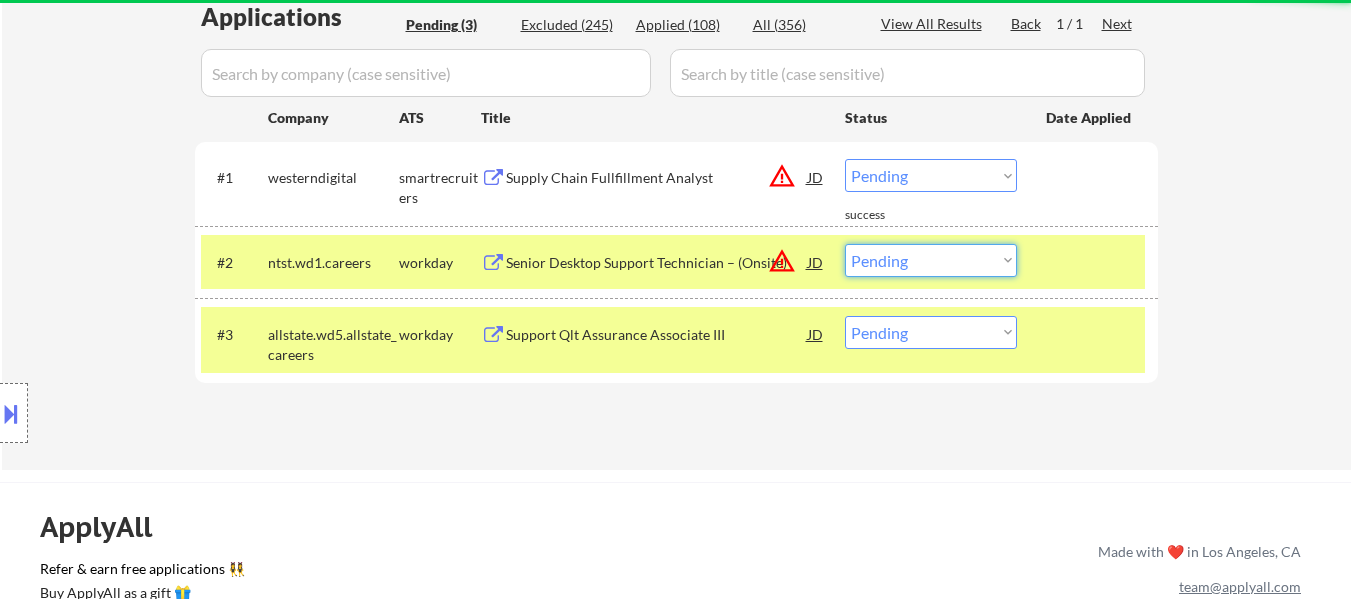 click on "Choose an option... Pending Applied Excluded (Questions) Excluded (Expired) Excluded (Location) Excluded (Bad Match) Excluded (Blocklist) Excluded (Salary) Excluded (Other)" at bounding box center (931, 260) 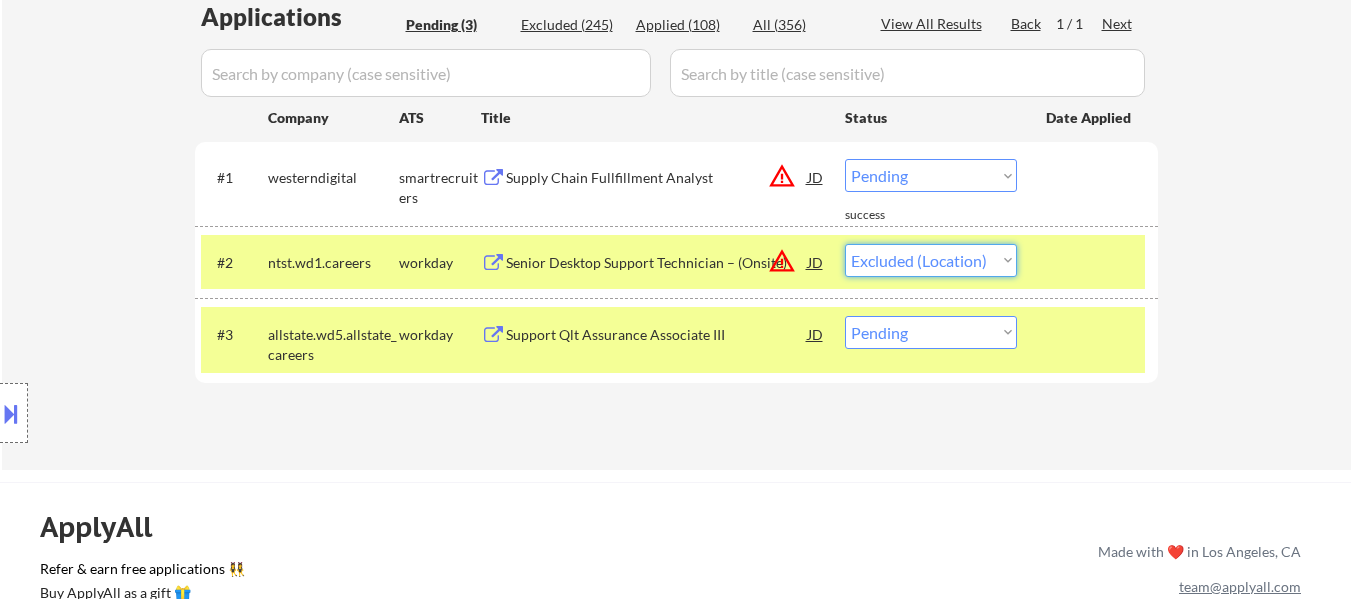 click on "Choose an option... Pending Applied Excluded (Questions) Excluded (Expired) Excluded (Location) Excluded (Bad Match) Excluded (Blocklist) Excluded (Salary) Excluded (Other)" at bounding box center (931, 260) 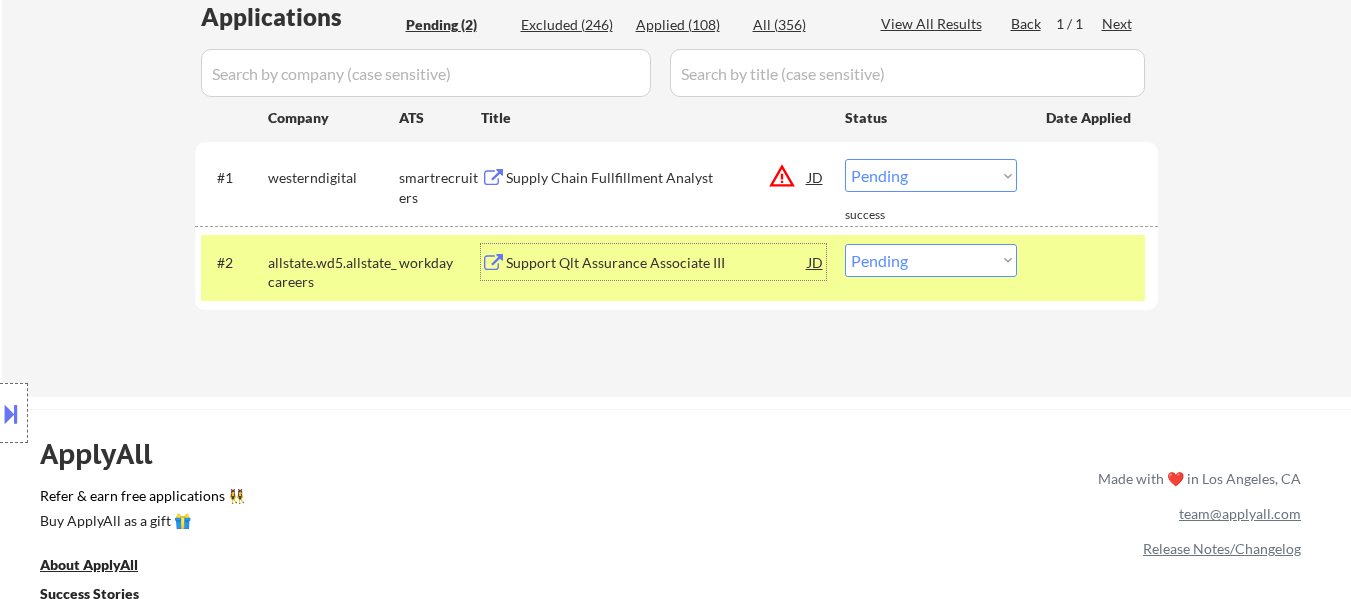 click on "Support Qlt Assurance Associate III" at bounding box center [657, 263] 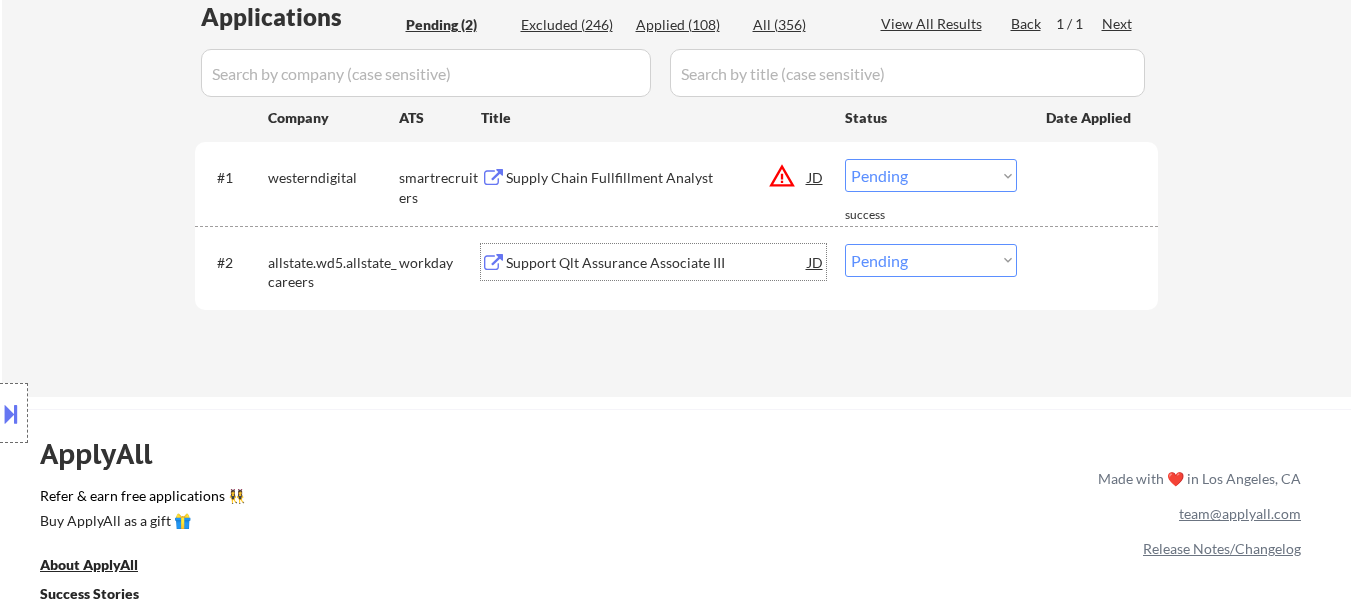 click on "Choose an option... Pending Applied Excluded (Questions) Excluded (Expired) Excluded (Location) Excluded (Bad Match) Excluded (Blocklist) Excluded (Salary) Excluded (Other)" at bounding box center [931, 260] 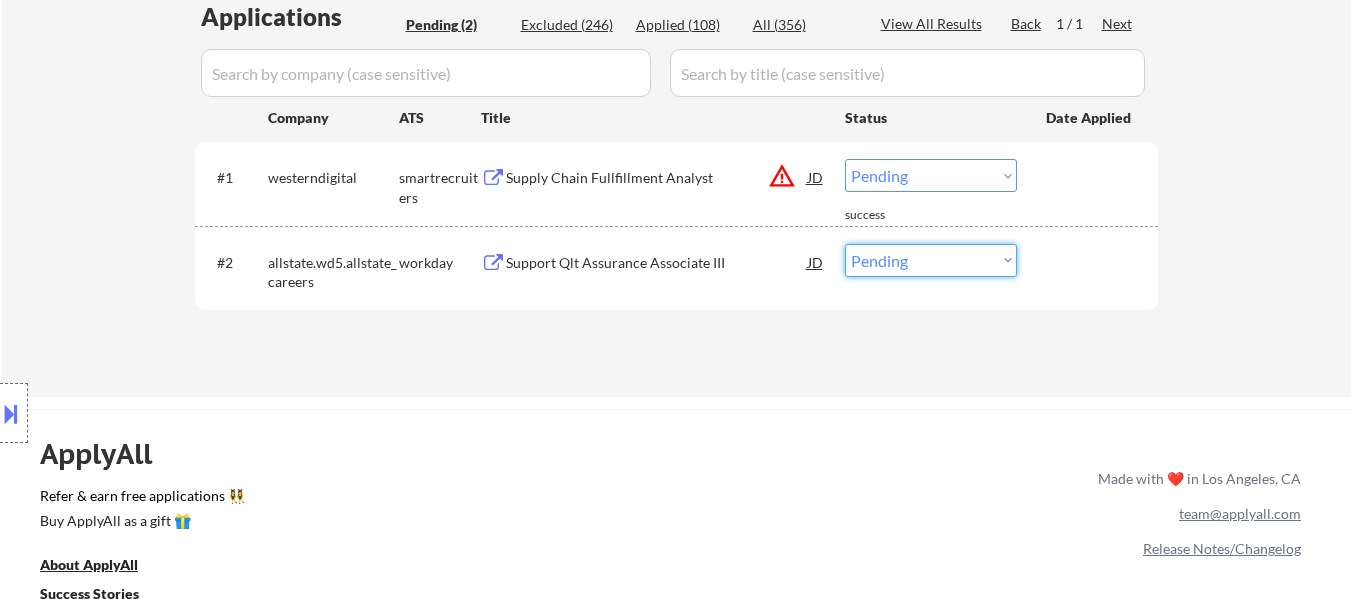select on ""excluded__expired_"" 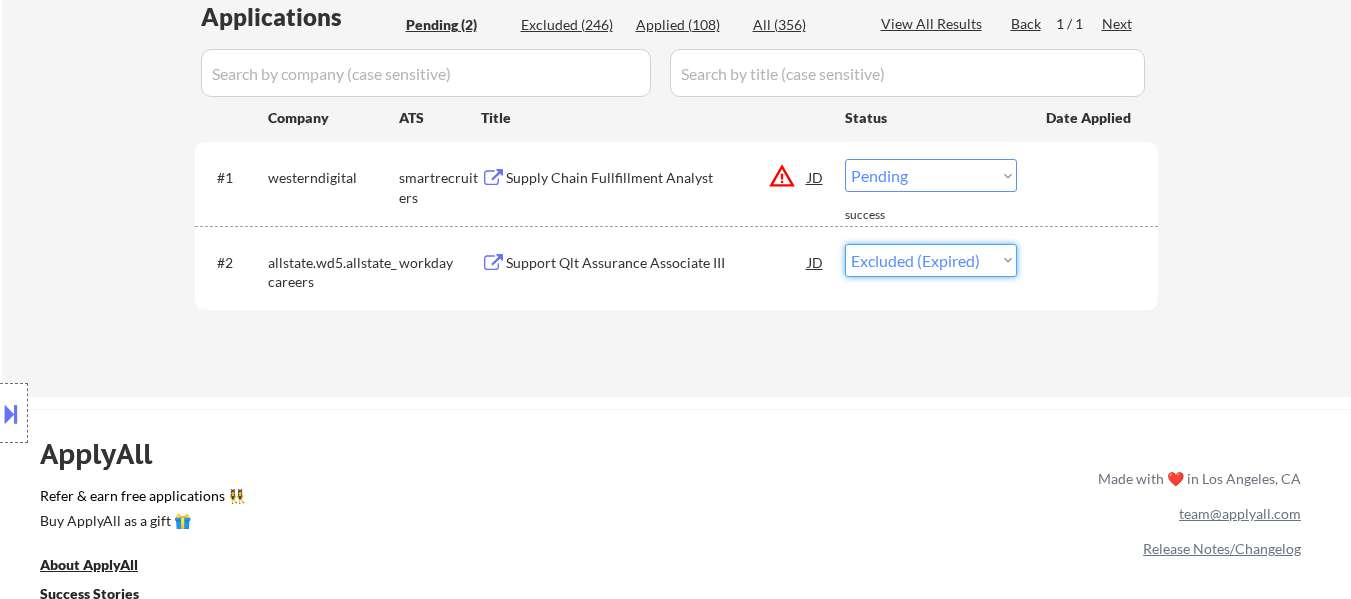 click on "Choose an option... Pending Applied Excluded (Questions) Excluded (Expired) Excluded (Location) Excluded (Bad Match) Excluded (Blocklist) Excluded (Salary) Excluded (Other)" at bounding box center [931, 260] 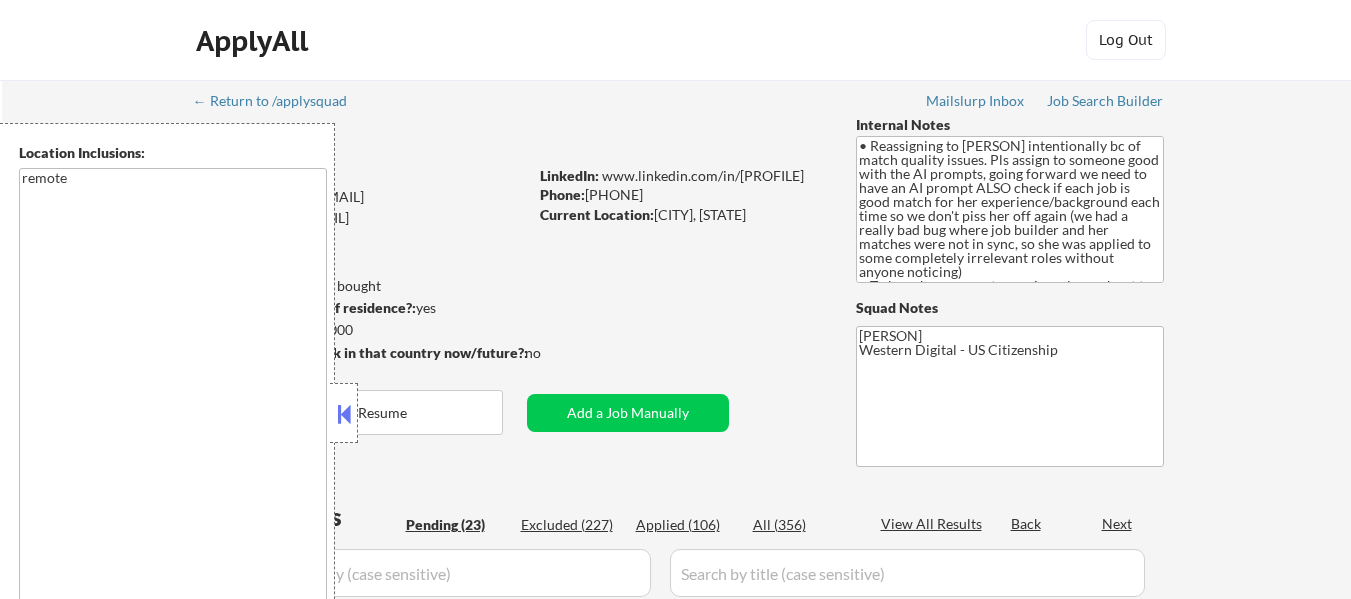 scroll, scrollTop: 0, scrollLeft: 0, axis: both 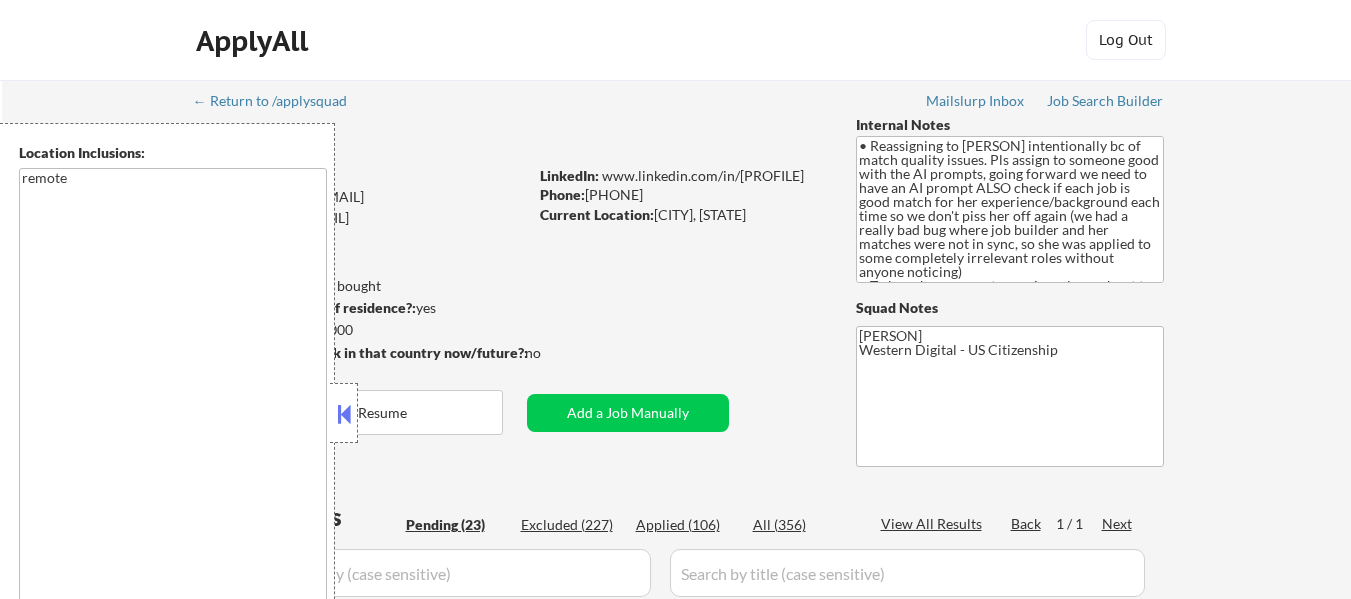 select on ""pending"" 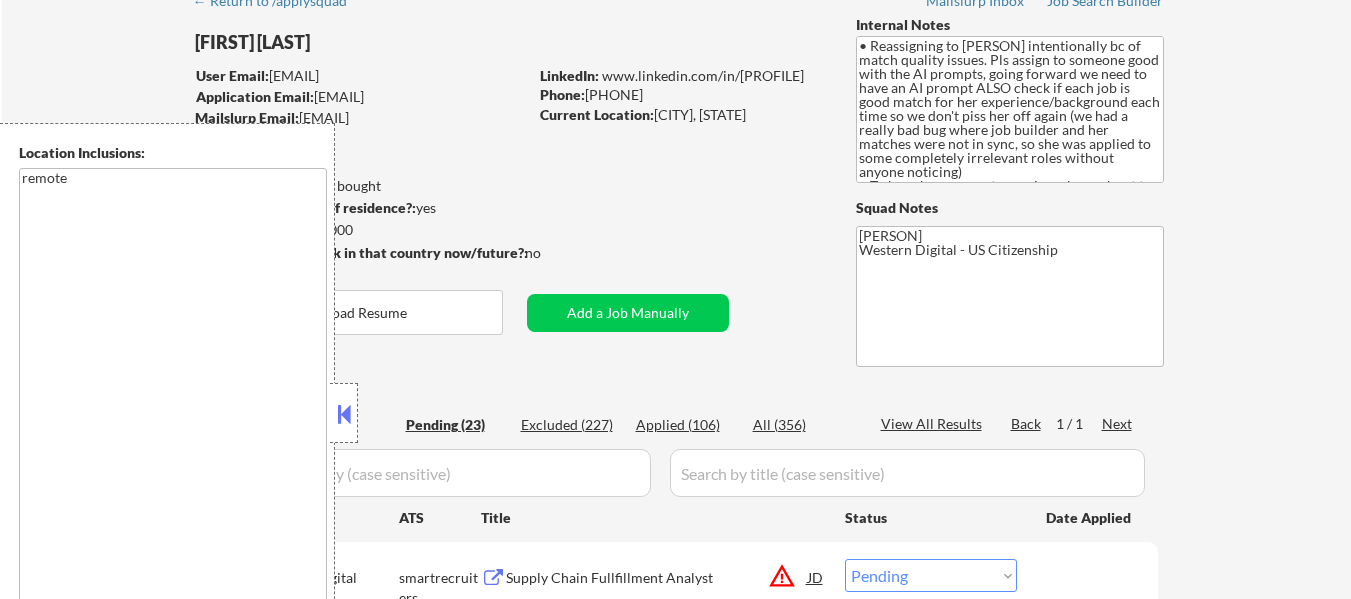 select on ""pending"" 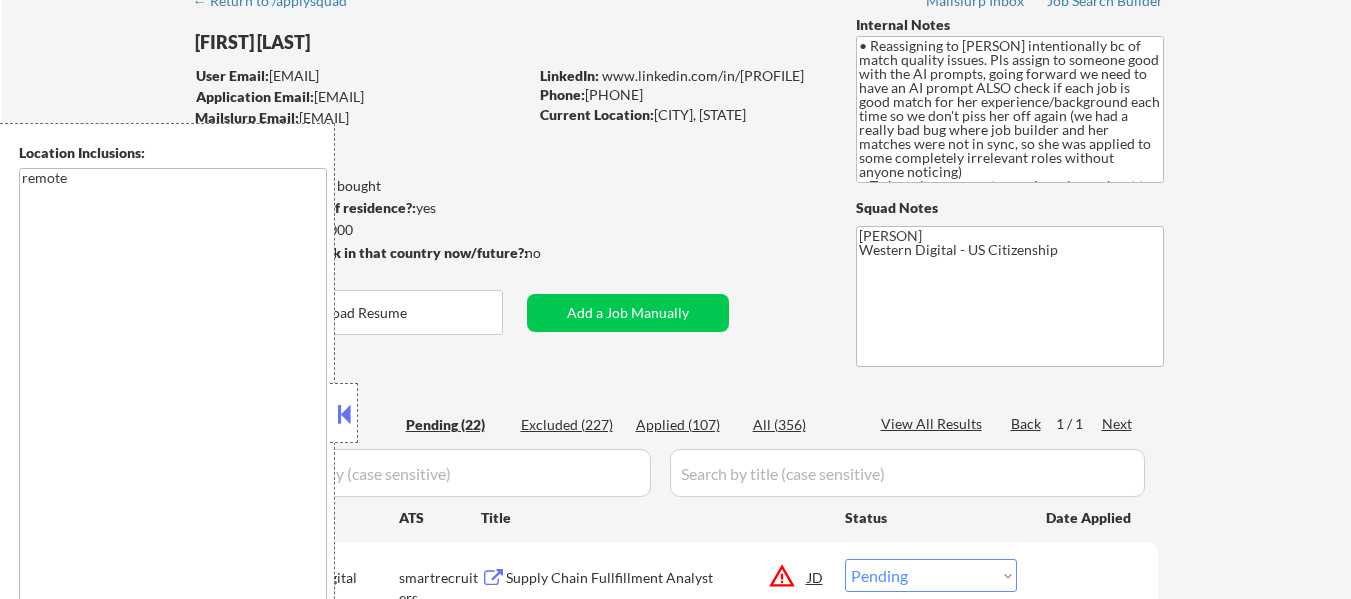 click on "Applied (107)" at bounding box center [686, 425] 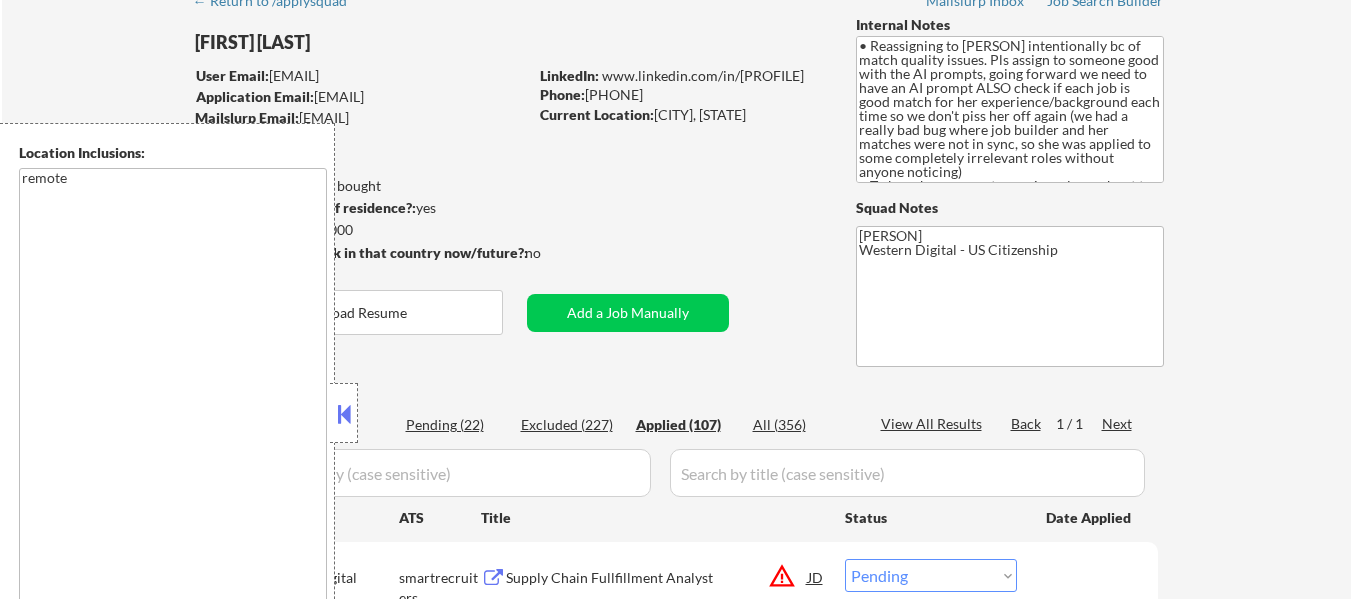 click at bounding box center (344, 414) 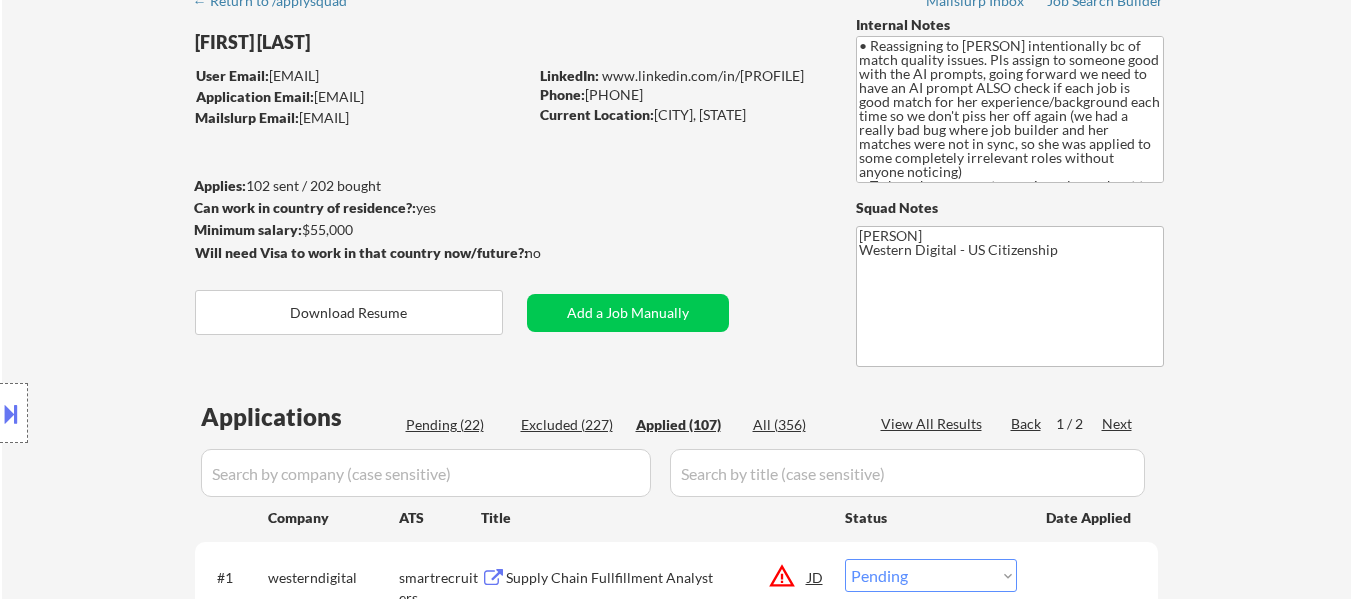 select on ""applied"" 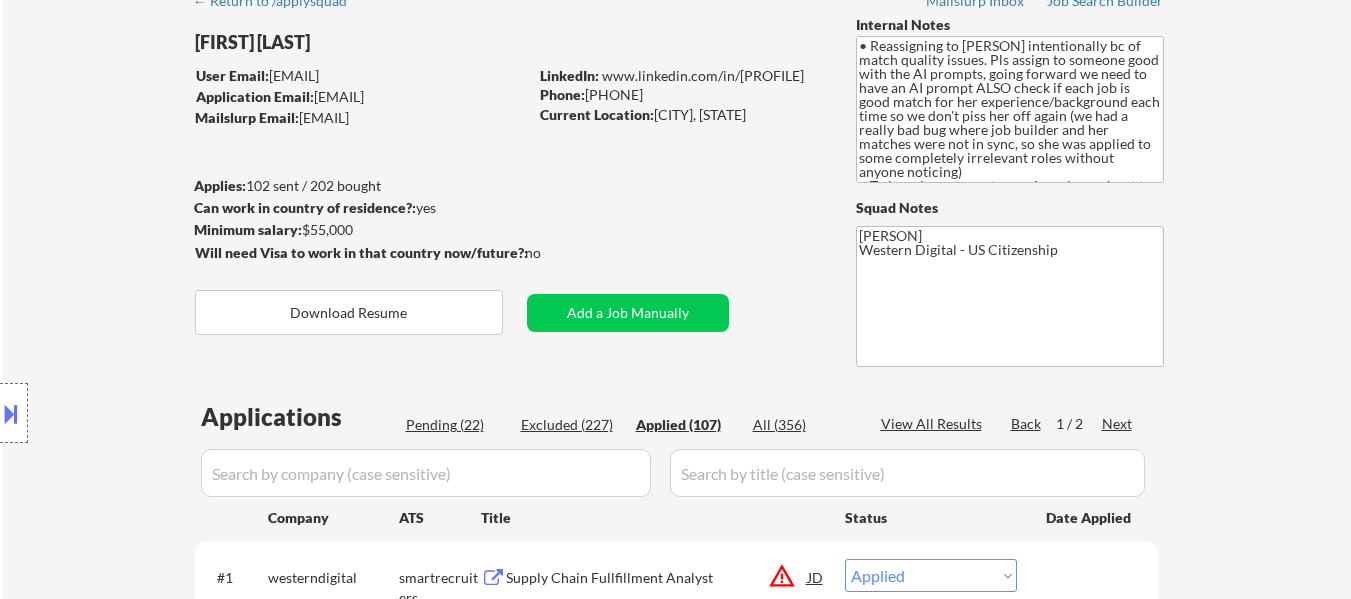 select on ""applied"" 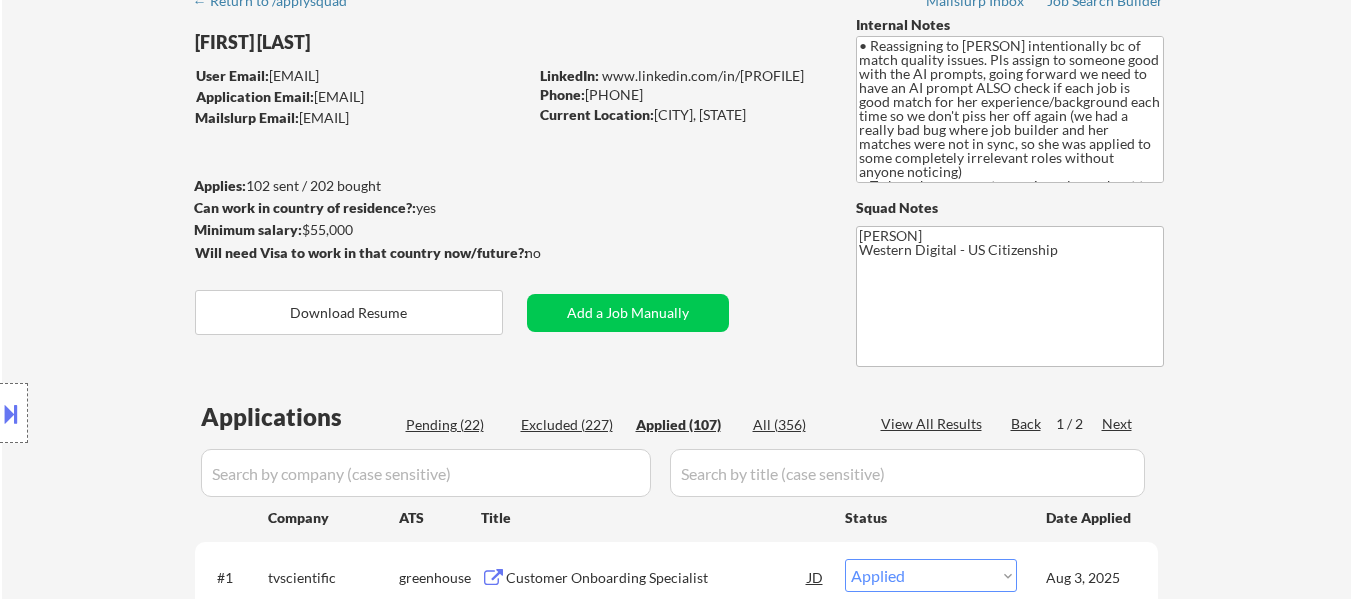 select on ""applied"" 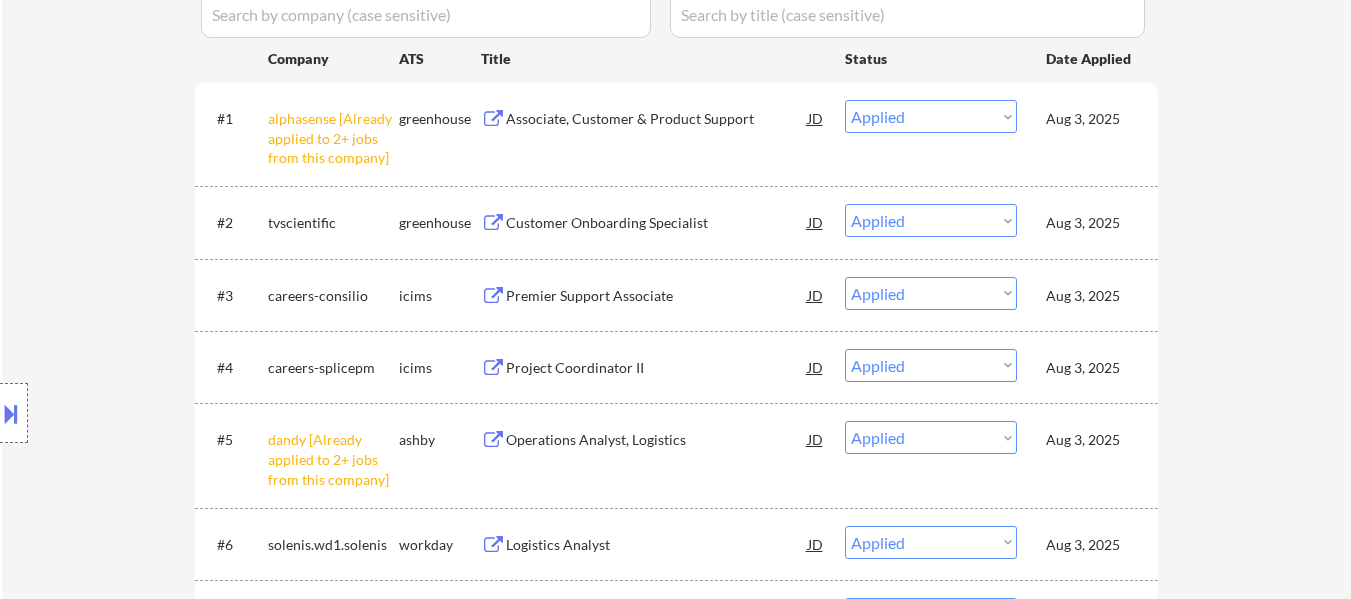 scroll, scrollTop: 500, scrollLeft: 0, axis: vertical 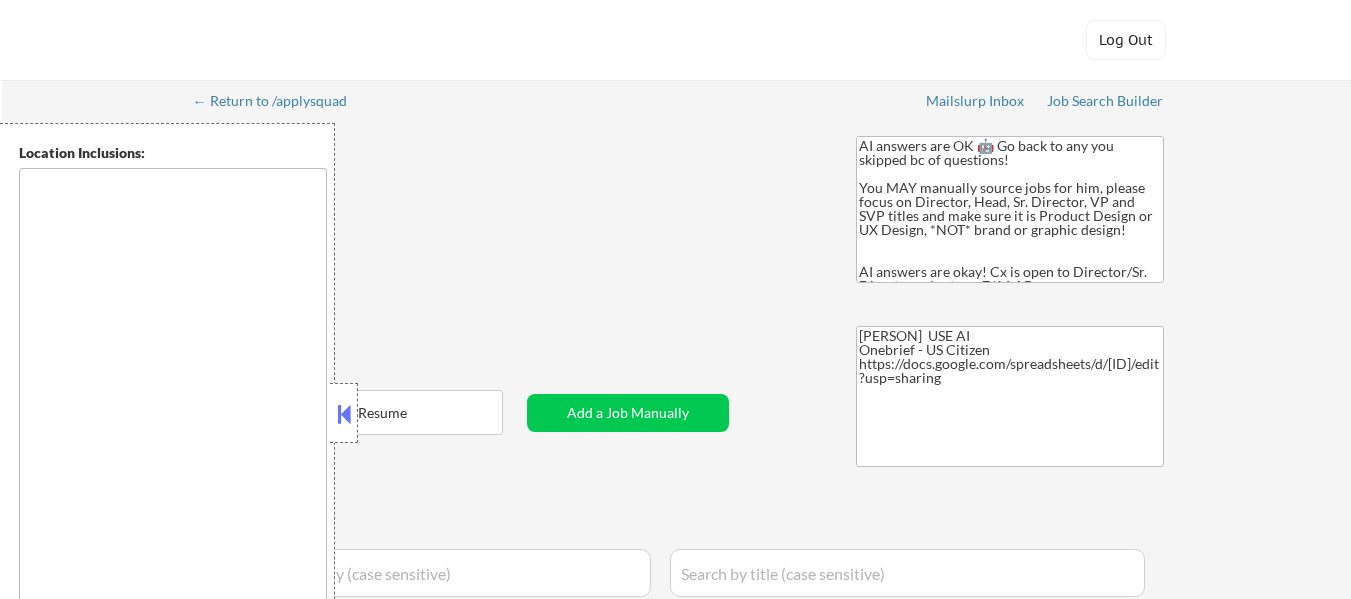 type on "[SAN FRANCISCO], [STATE]   [DALY CITY], [STATE]   [SOUTH SAN FRANCISCO], [STATE]   [BRISBANE], [STATE]   [COLMA], [STATE]   [PACIFICA], [STATE]   [SAN BRUNO], [STATE]   [MILLBRAE], [STATE]   [BURLINGAME], [STATE]   [SAN MATEO], [STATE]   [BELMONT], [STATE]   [FOSTER CITY], [STATE]   [REDWOOD CITY], [STATE]   [SAN CARLOS], [STATE]   [MENLO PARK], [STATE]   [PALO ALTO], [STATE]   [MOUNTAIN VIEW], [STATE]   [SUNNYVALE], [STATE]   [SANTA CLARA], [STATE]   [CUPERTINO], [STATE]   [LOS ALTOS], [STATE]   [LOS ALTOS HILLS], [STATE]   [FREMONT], [STATE]   [UNION CITY], [STATE]   [HAYWARD], [STATE]   [SAN LEANDRO], [STATE]   [ALAMEDA], [STATE]   [OAKLAND], [STATE]   [BERKELEY], [STATE]   [ALBANY], [STATE]   [EL CERRITO], [STATE]   [RICHMOND], [STATE]   [HERCULES], [STATE]   [PINOLE], [STATE]   [SAN PABLO], [STATE]   [EL SOBRANTE], [STATE]   [MORAGA], [STATE]   [ORINDA], [STATE]   [LAFAYETTE], [STATE]   [WALNUT CREEK], [STATE]   [PLEASANT HILL], [STATE]   [CONCORD], [STATE]   [MARTINEZ], [STATE]   [PITTSBURG], [STATE]   [ANTIOCH], [STATE]   [BRENTWOOD], [STATE]   [LIVERMORE], [STATE]   [DUBLIN], [STATE]   [PLEASANTON], [STATE]   [SAN RAMON], [STATE]   [DANVILLE], [STATE]   [ALAMO], [STATE]   [CASTRO VALLEY], [STATE]   [NEWARK], [STATE]   [MILPITAS], [STATE]   [SAN JOSE], [STATE]   [EAST PALO ALTO], [STATE]   [SAN RAFAEL], [STATE]   [LARKSPUR], [STATE]   [CORTE MADERA], [STATE]   [TIBURON], [STATE]   [SAUSALITO], [STATE]   [MILL VALLEY], [STATE]   [NOV..." 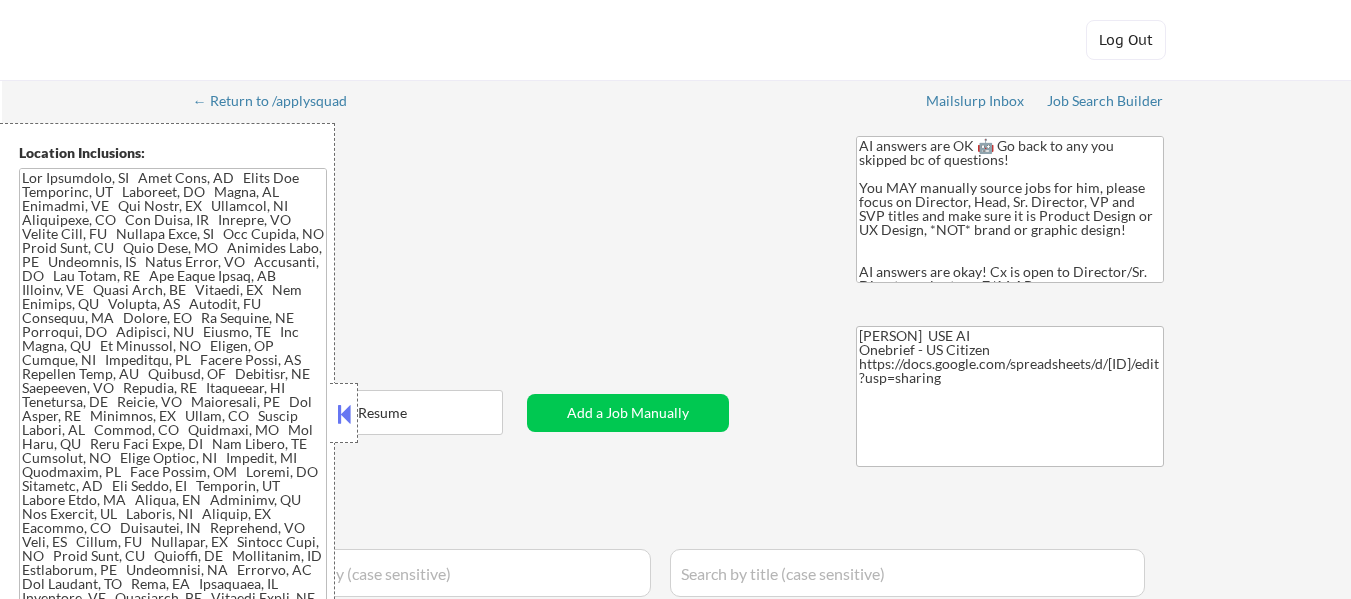 select on ""pending"" 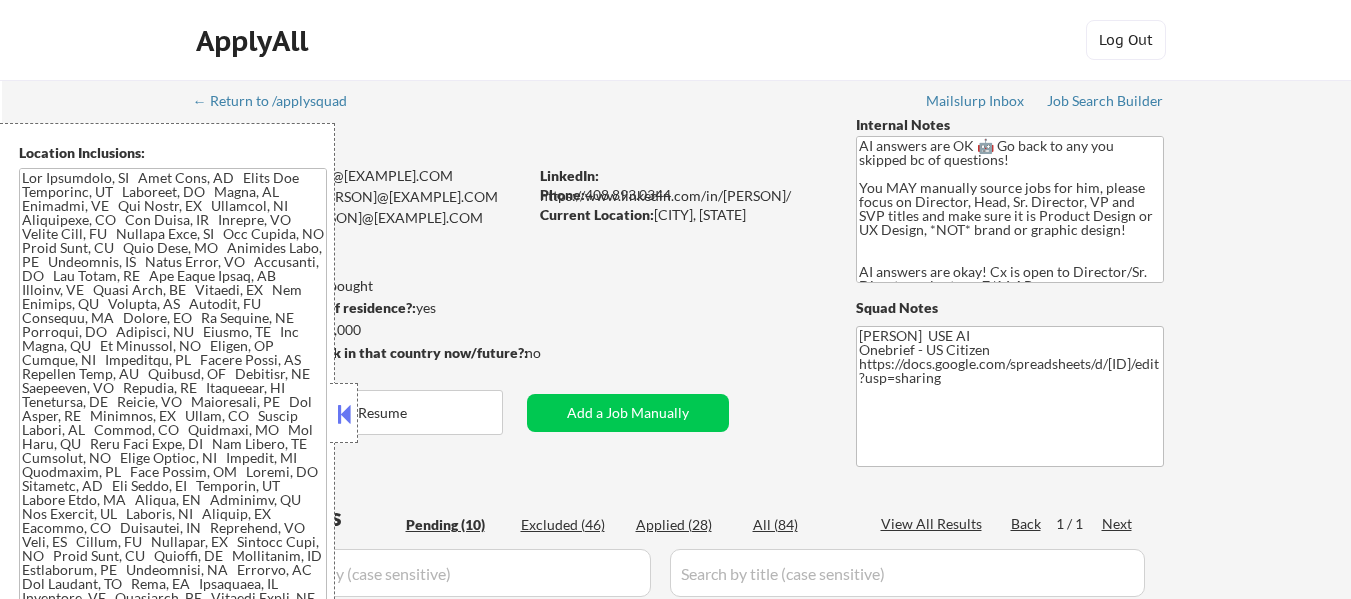scroll, scrollTop: 0, scrollLeft: 0, axis: both 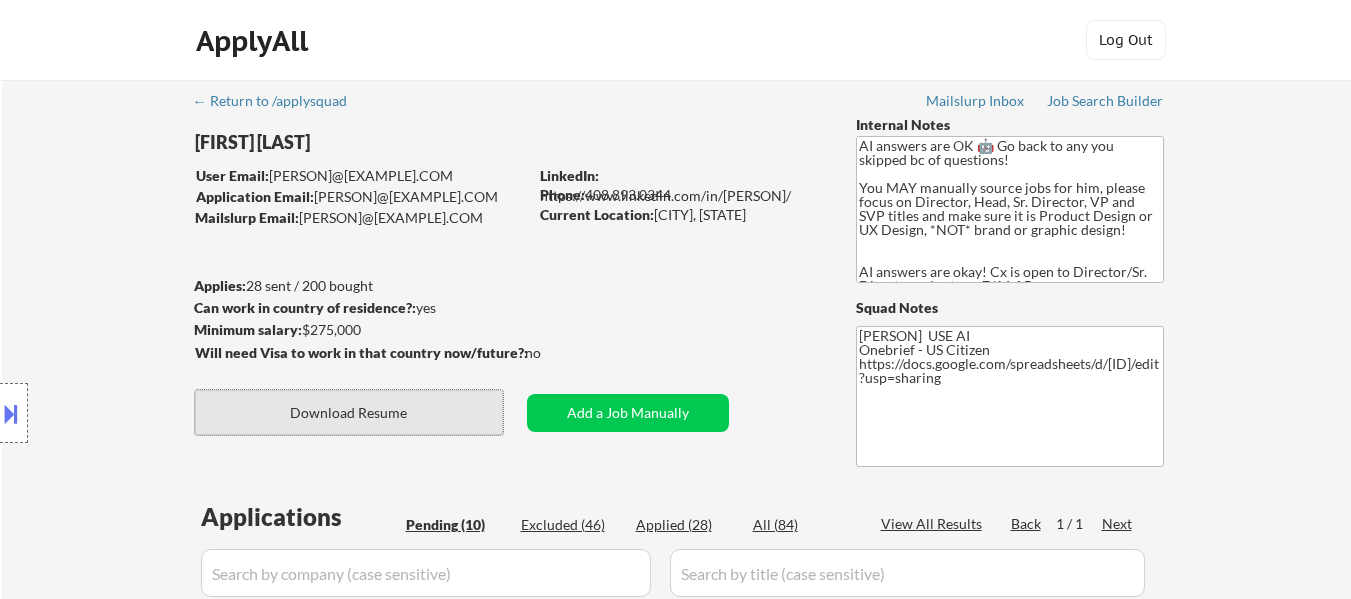 click on "Download Resume" at bounding box center (349, 412) 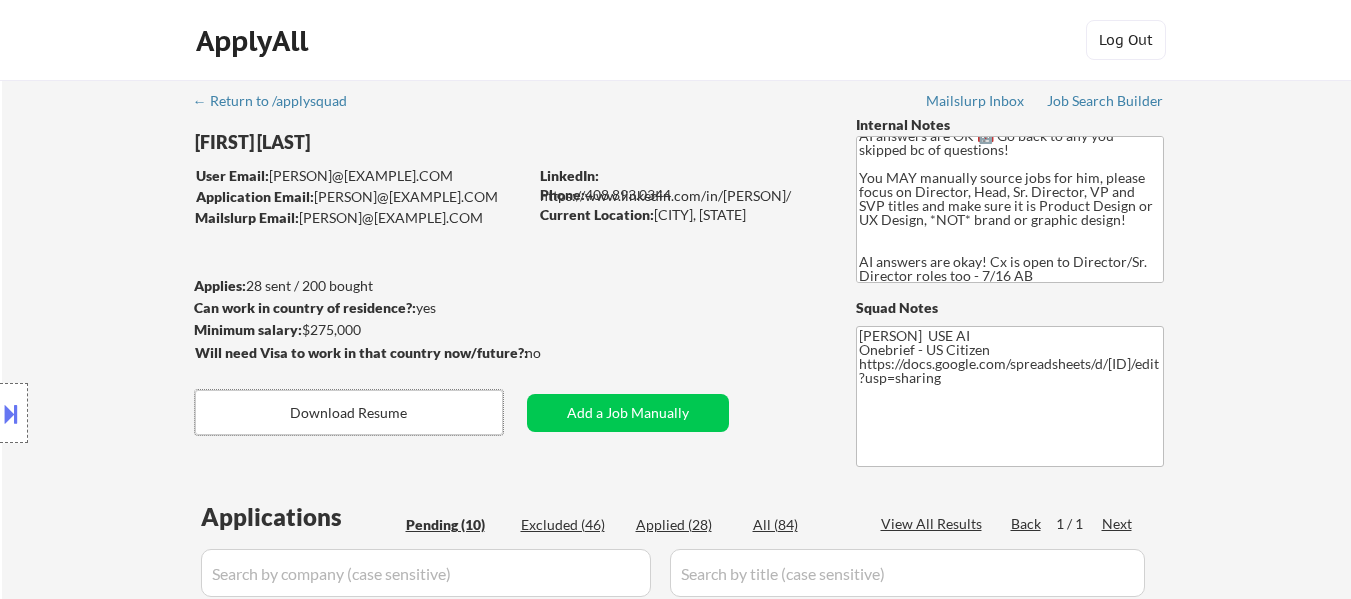 scroll, scrollTop: 13, scrollLeft: 0, axis: vertical 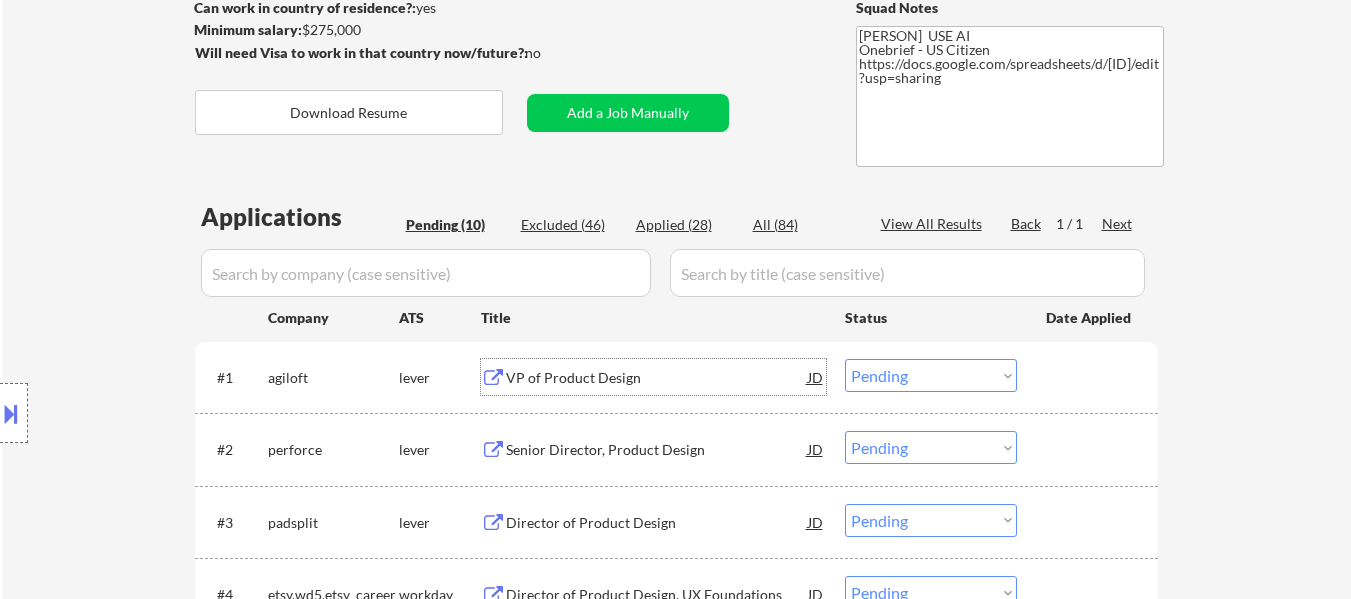 click on "VP of Product Design" at bounding box center (657, 378) 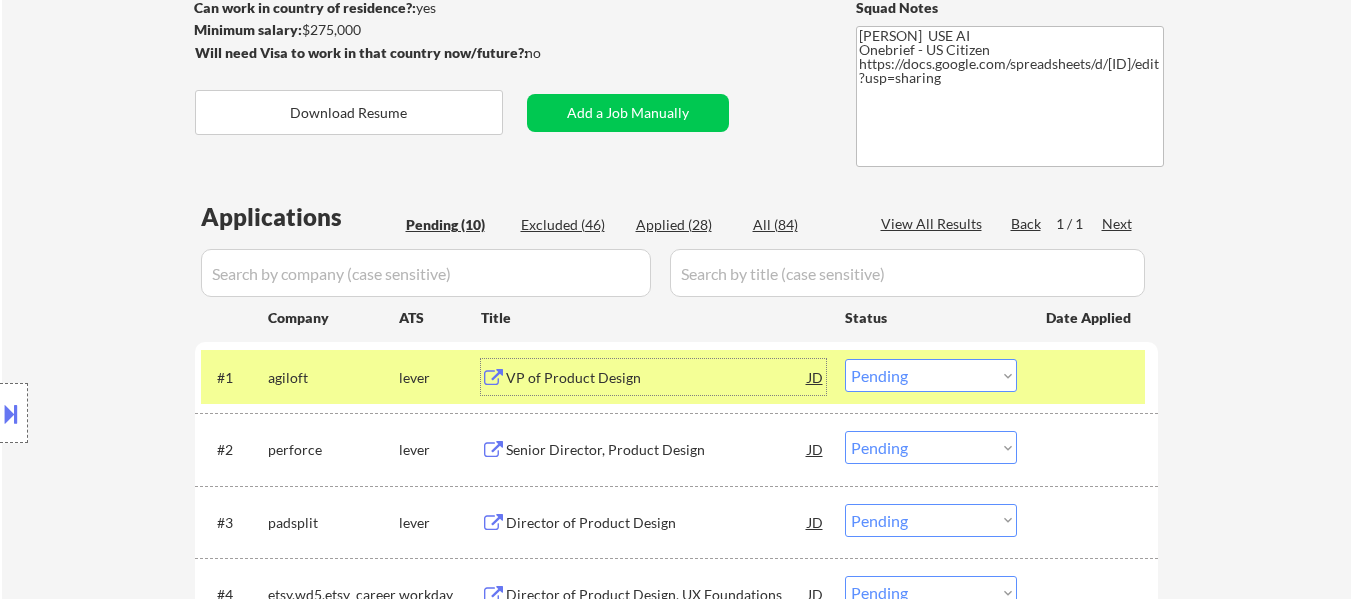 click on "Senior Director, Product Design" at bounding box center [657, 450] 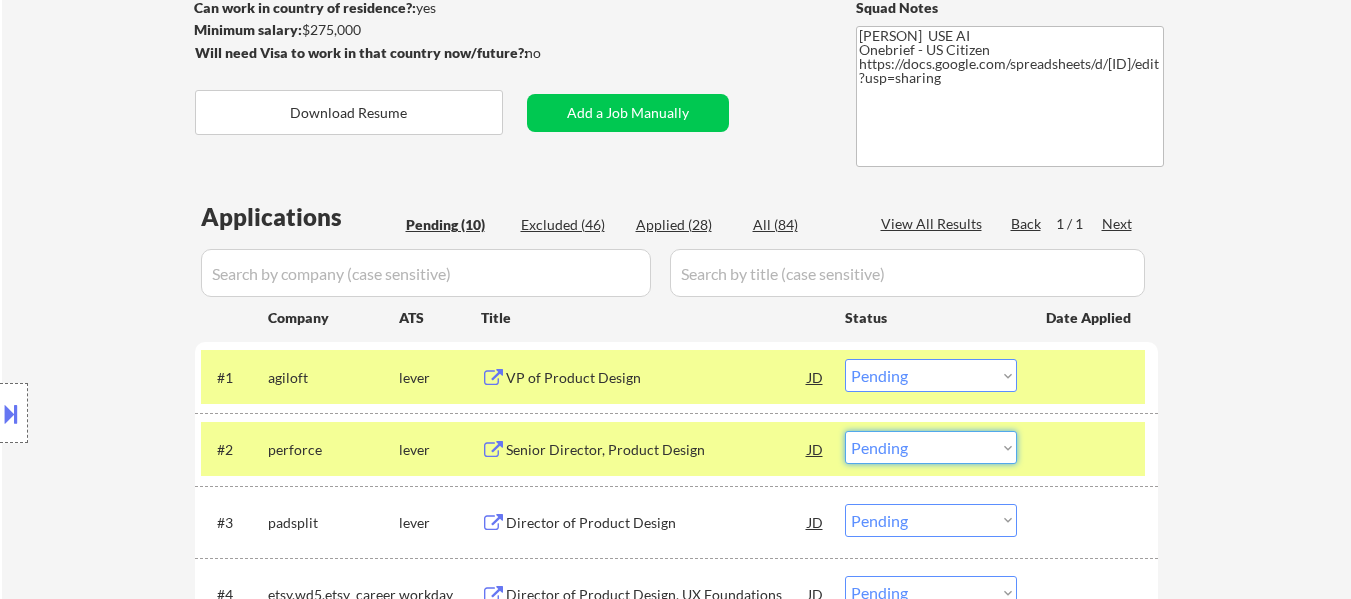 click on "Choose an option... Pending Applied Excluded (Questions) Excluded (Expired) Excluded (Location) Excluded (Bad Match) Excluded (Blocklist) Excluded (Salary) Excluded (Other)" at bounding box center [931, 447] 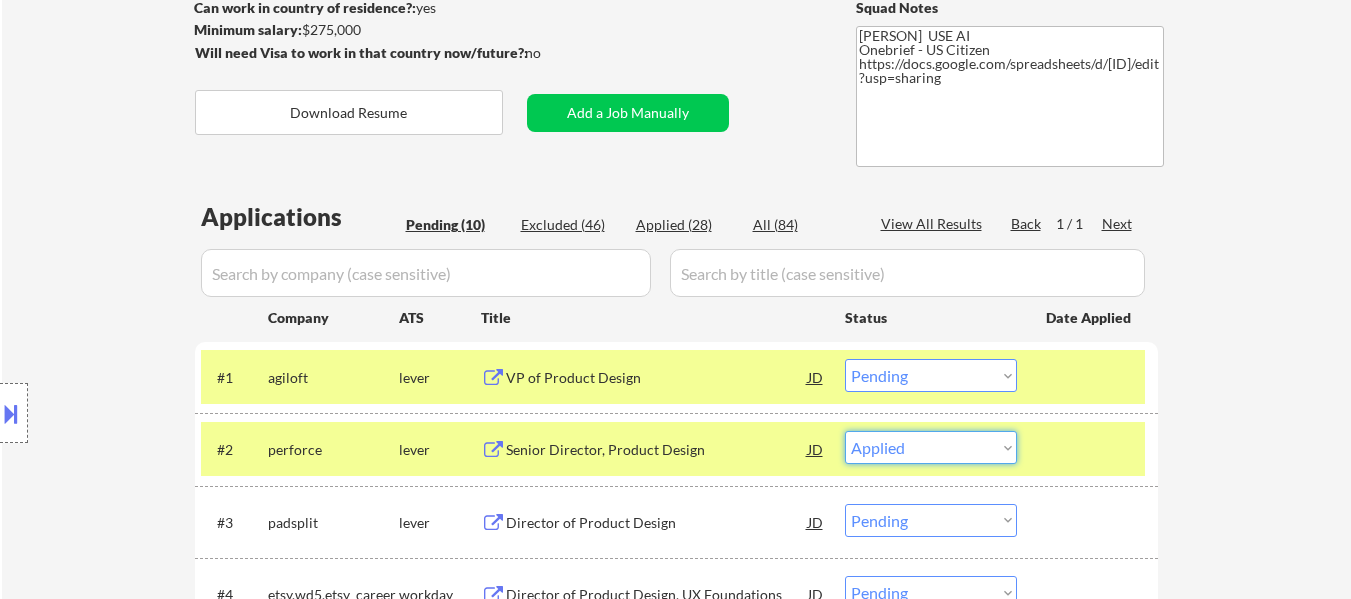 click on "Choose an option... Pending Applied Excluded (Questions) Excluded (Expired) Excluded (Location) Excluded (Bad Match) Excluded (Blocklist) Excluded (Salary) Excluded (Other)" at bounding box center [931, 447] 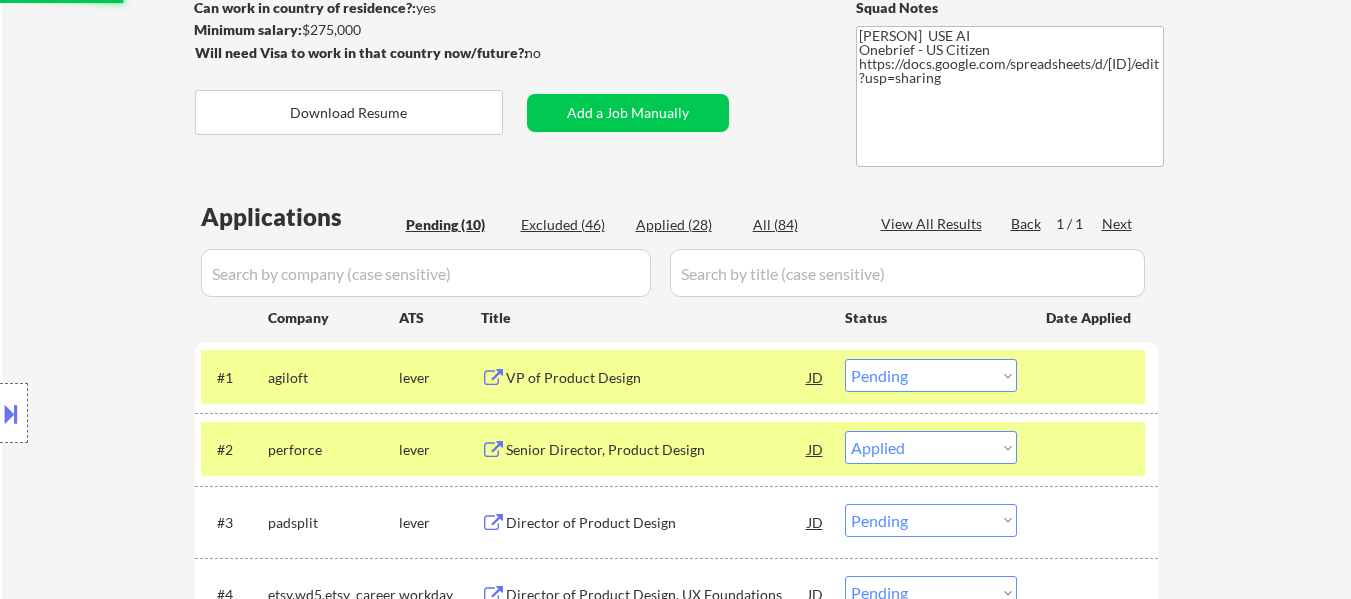 select on ""pending"" 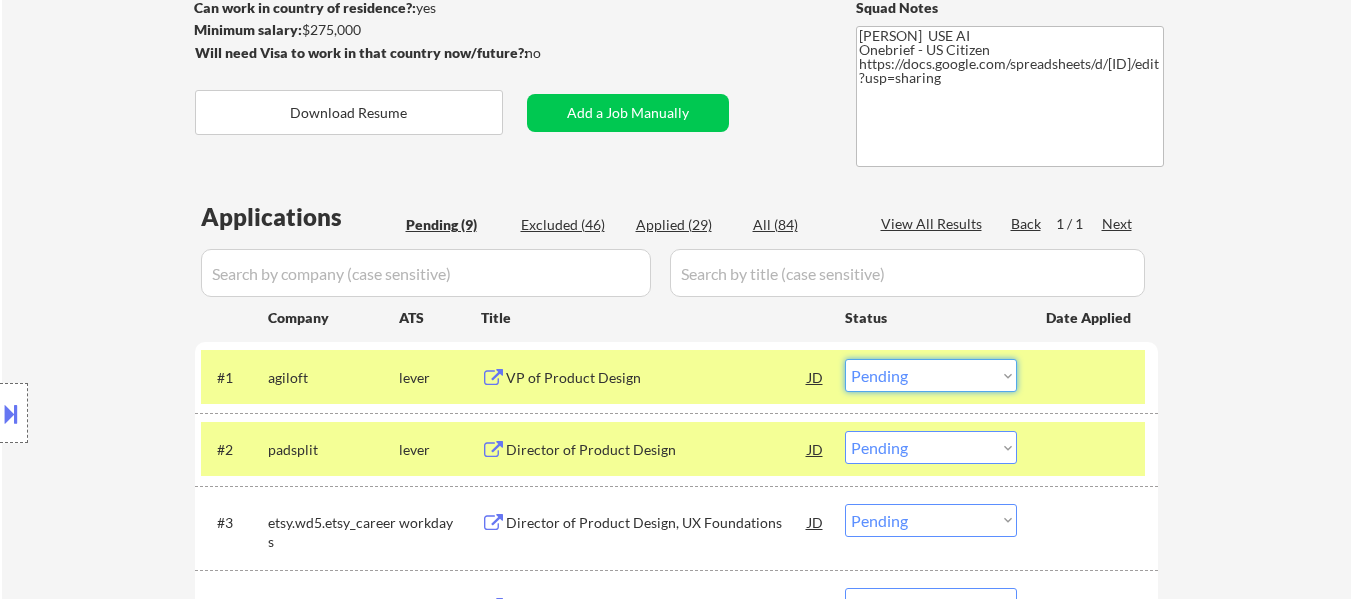 click on "Choose an option... Pending Applied Excluded (Questions) Excluded (Expired) Excluded (Location) Excluded (Bad Match) Excluded (Blocklist) Excluded (Salary) Excluded (Other)" at bounding box center (931, 375) 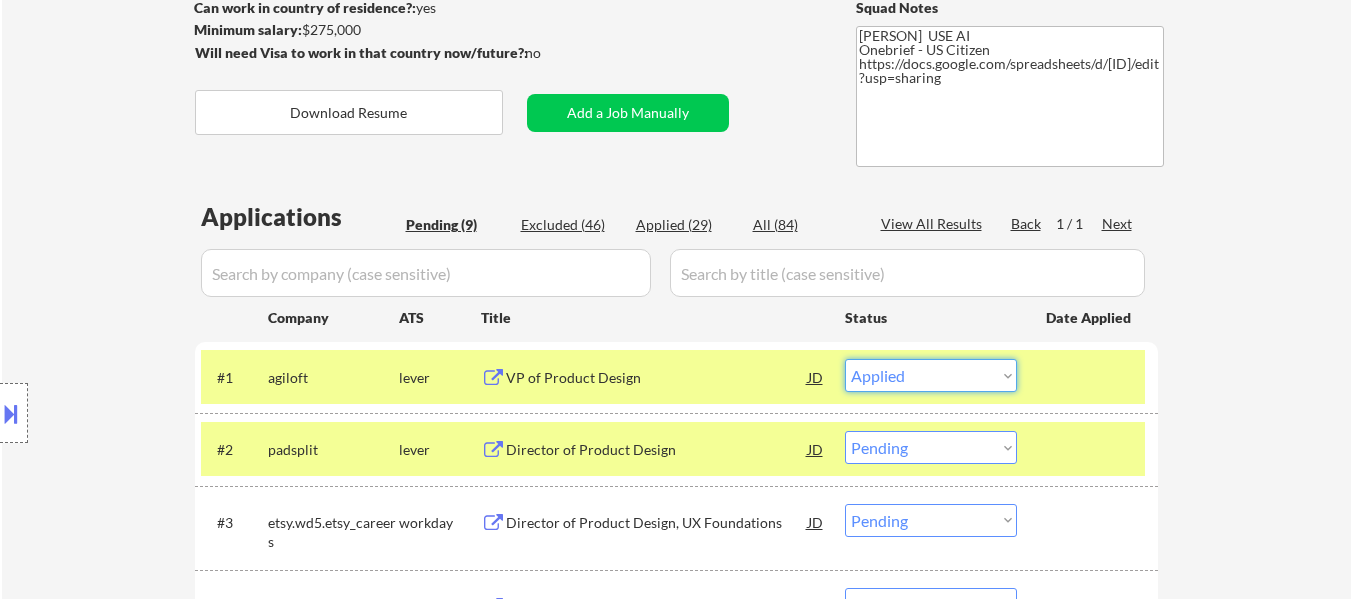 click on "Choose an option... Pending Applied Excluded (Questions) Excluded (Expired) Excluded (Location) Excluded (Bad Match) Excluded (Blocklist) Excluded (Salary) Excluded (Other)" at bounding box center [931, 375] 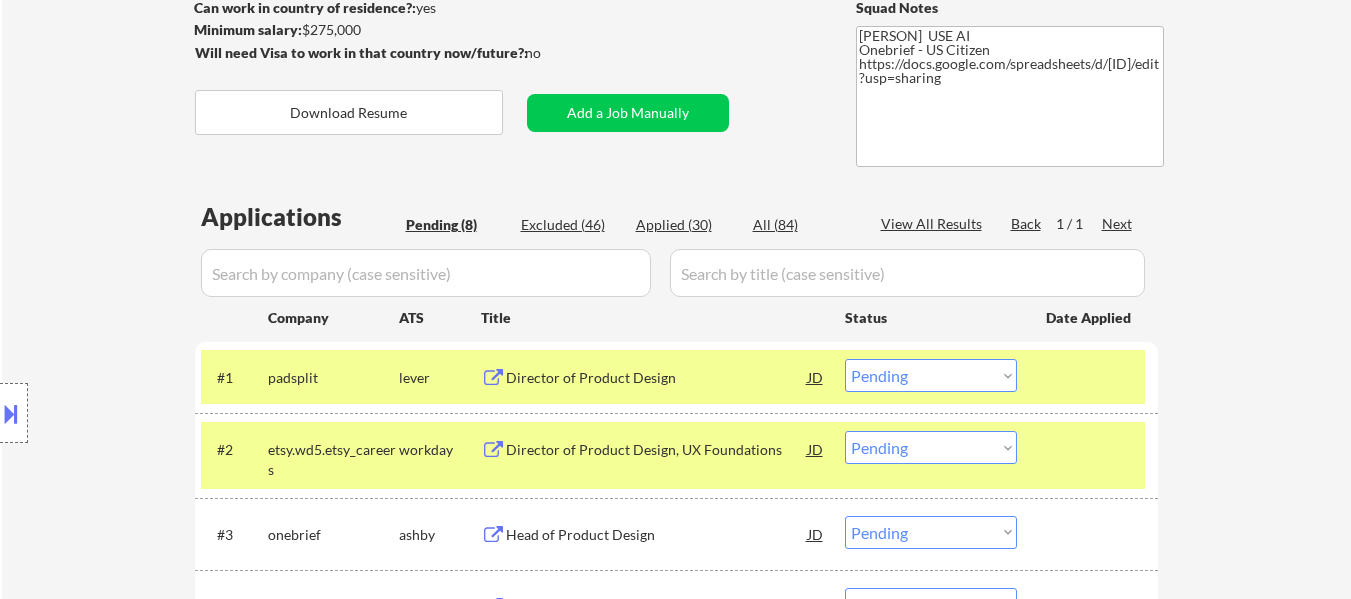 click at bounding box center [1090, 449] 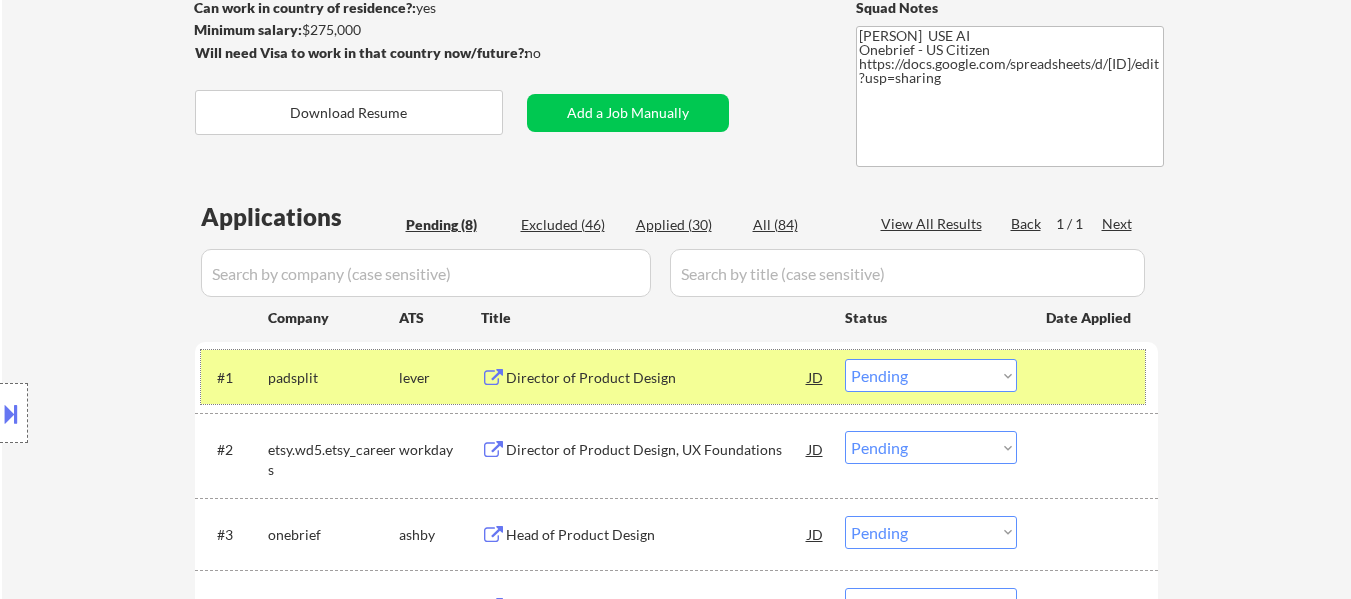 click at bounding box center (1090, 377) 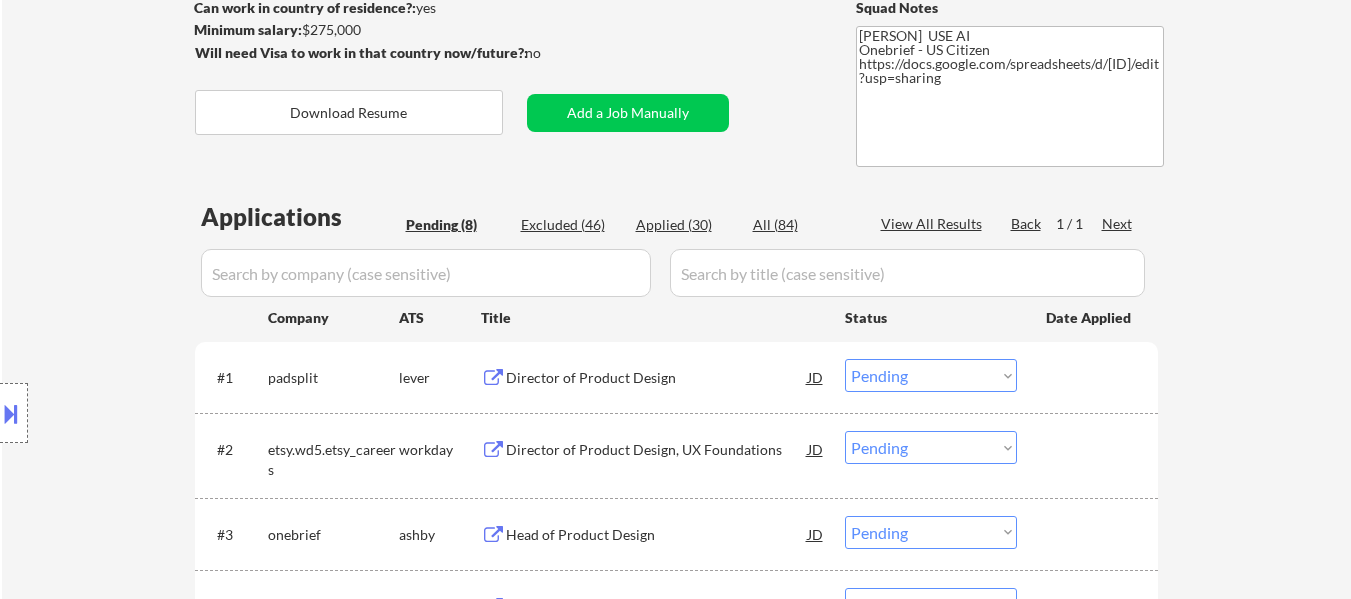click on "Director of Product Design" at bounding box center (657, 378) 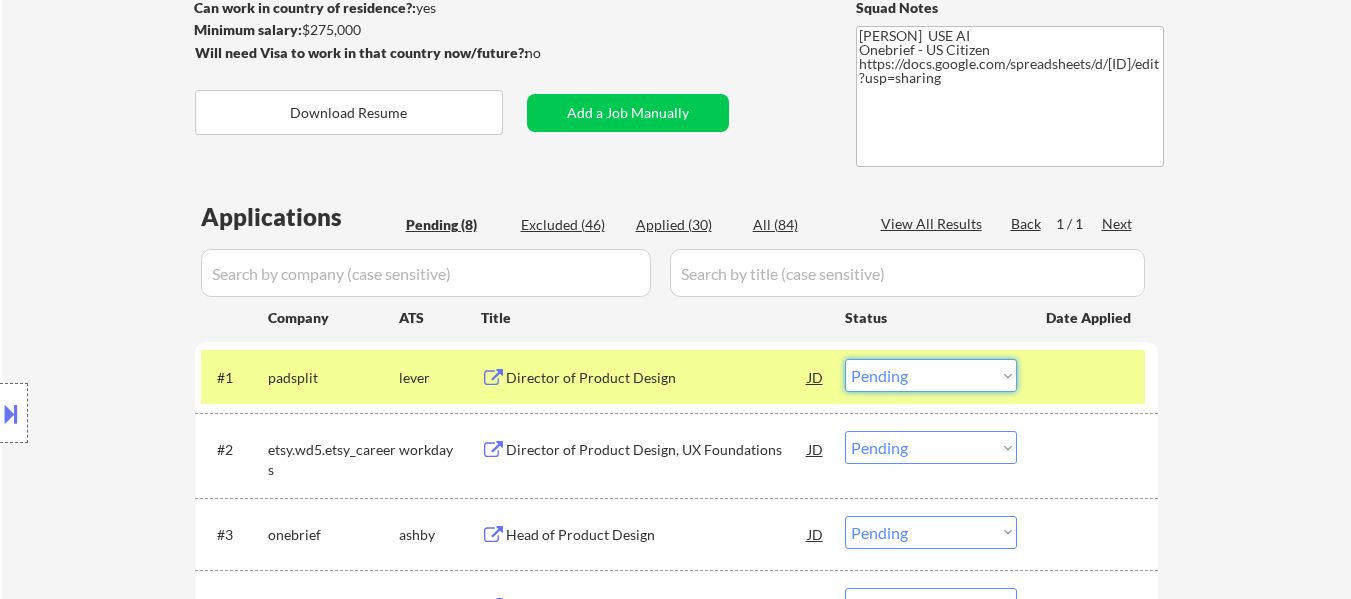 click on "Choose an option... Pending Applied Excluded (Questions) Excluded (Expired) Excluded (Location) Excluded (Bad Match) Excluded (Blocklist) Excluded (Salary) Excluded (Other)" at bounding box center [931, 375] 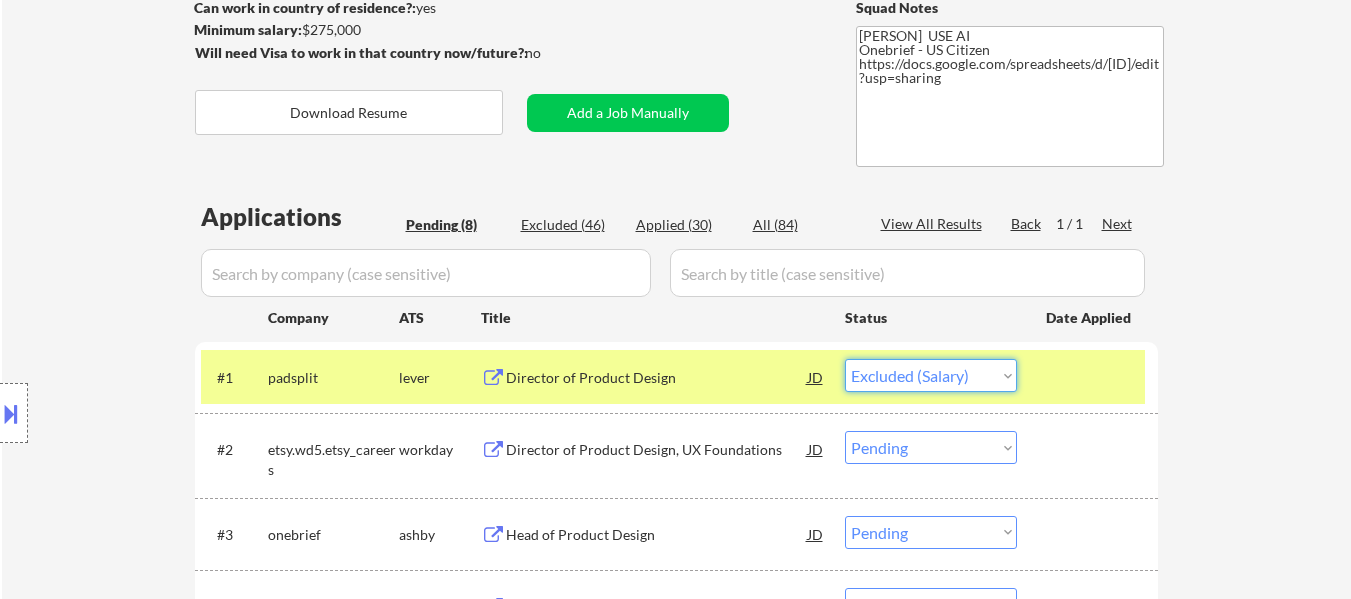 click on "Choose an option... Pending Applied Excluded (Questions) Excluded (Expired) Excluded (Location) Excluded (Bad Match) Excluded (Blocklist) Excluded (Salary) Excluded (Other)" at bounding box center [931, 375] 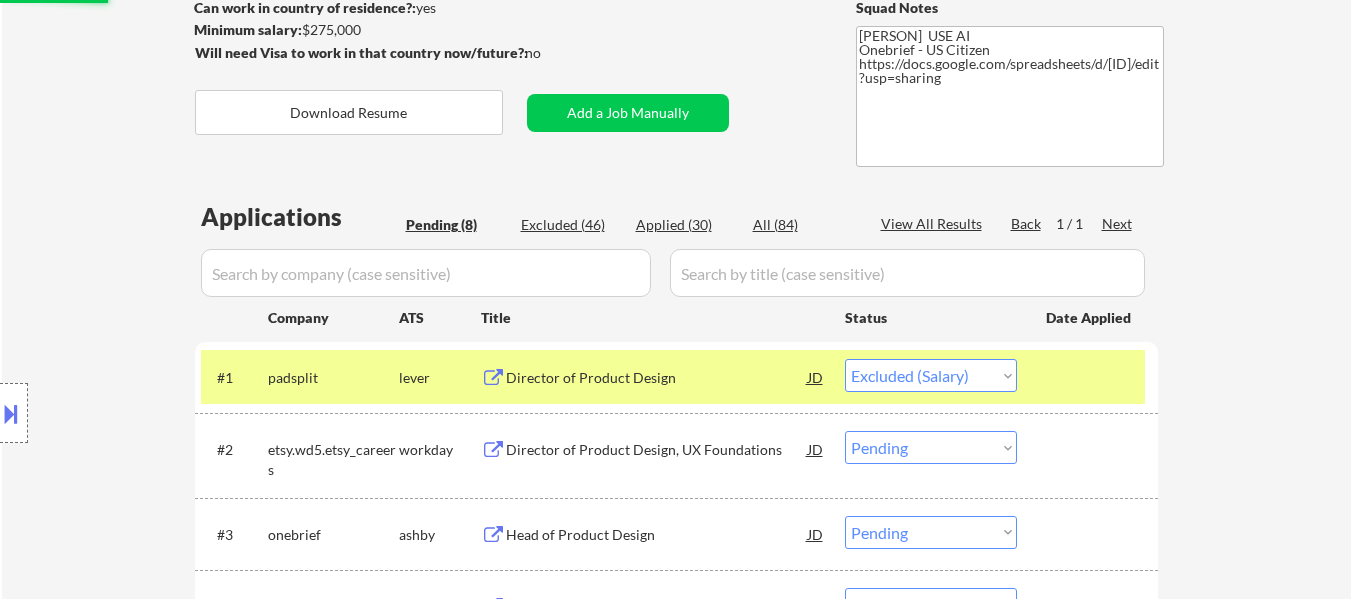 click on "Director of Product Design, UX Foundations" at bounding box center [657, 450] 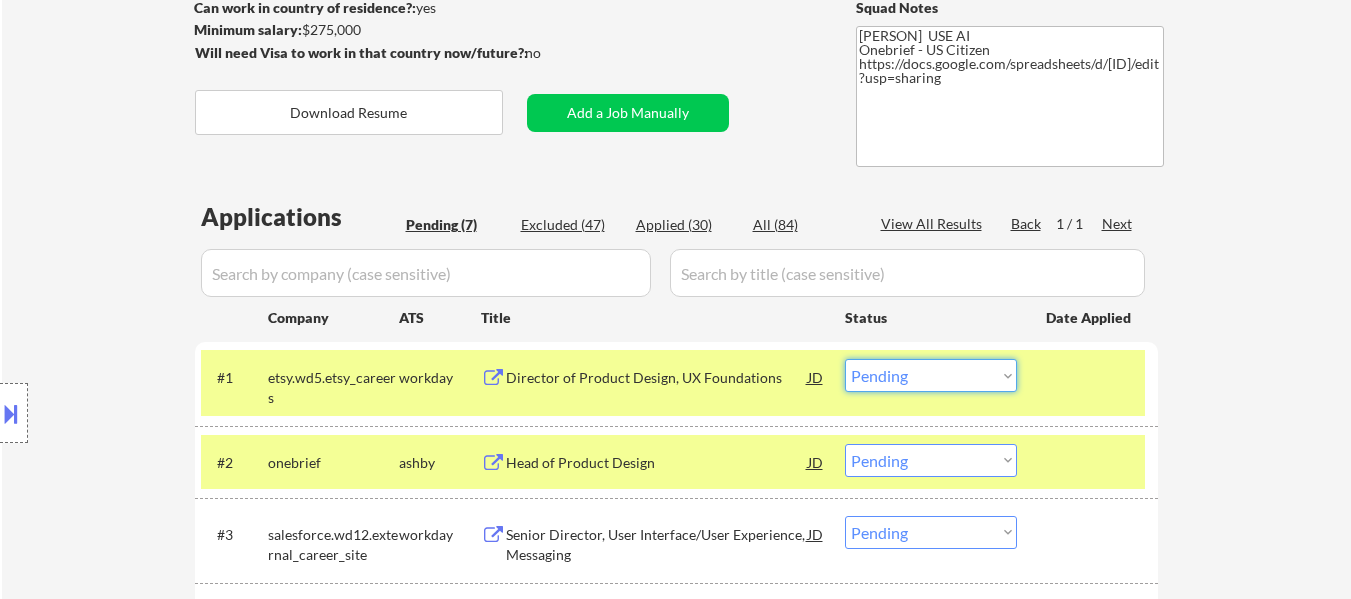 click on "Choose an option... Pending Applied Excluded (Questions) Excluded (Expired) Excluded (Location) Excluded (Bad Match) Excluded (Blocklist) Excluded (Salary) Excluded (Other)" at bounding box center [931, 375] 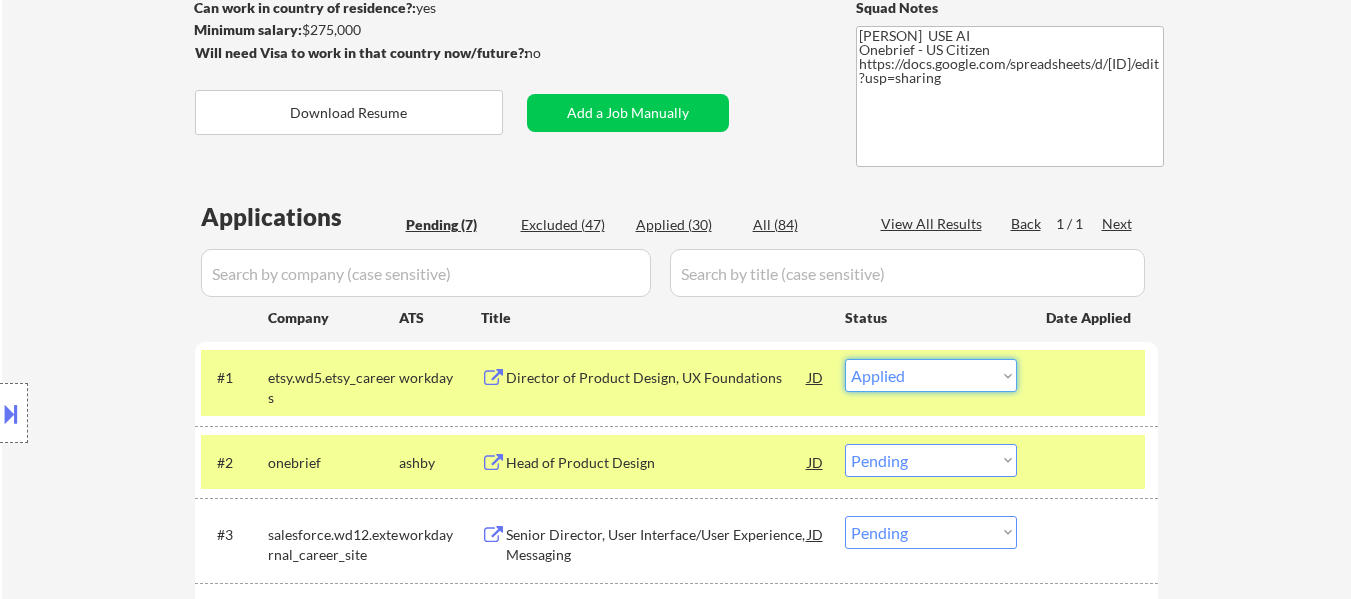 click on "Choose an option... Pending Applied Excluded (Questions) Excluded (Expired) Excluded (Location) Excluded (Bad Match) Excluded (Blocklist) Excluded (Salary) Excluded (Other)" at bounding box center (931, 375) 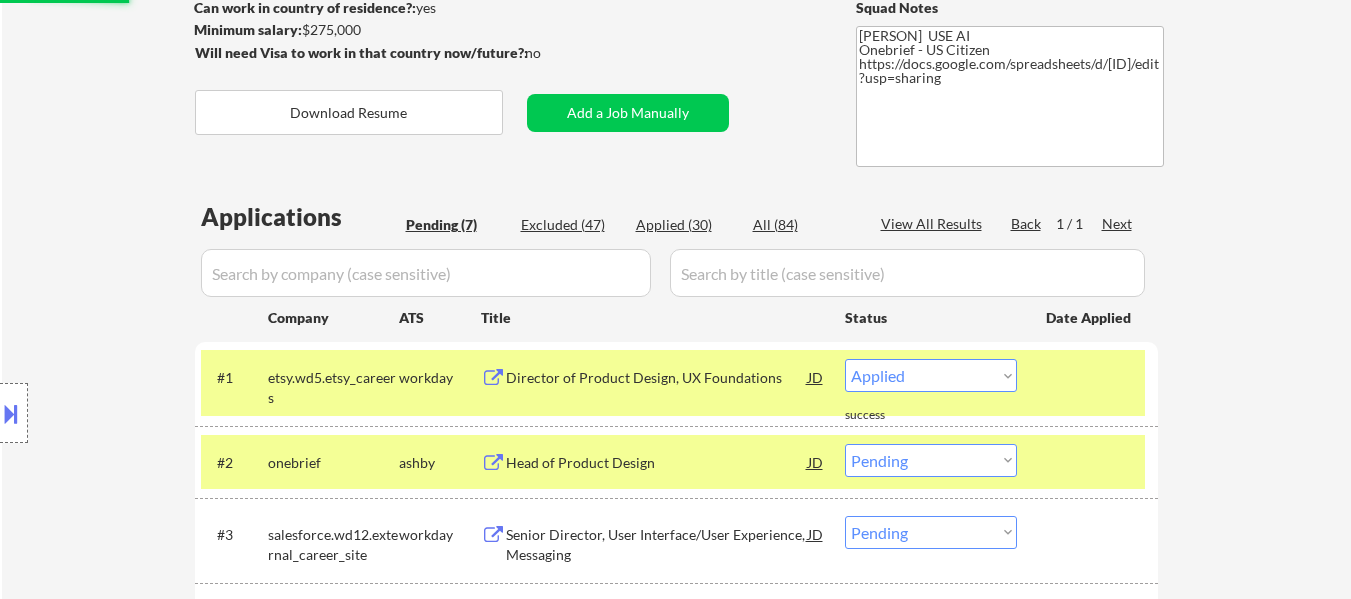 select on ""pending"" 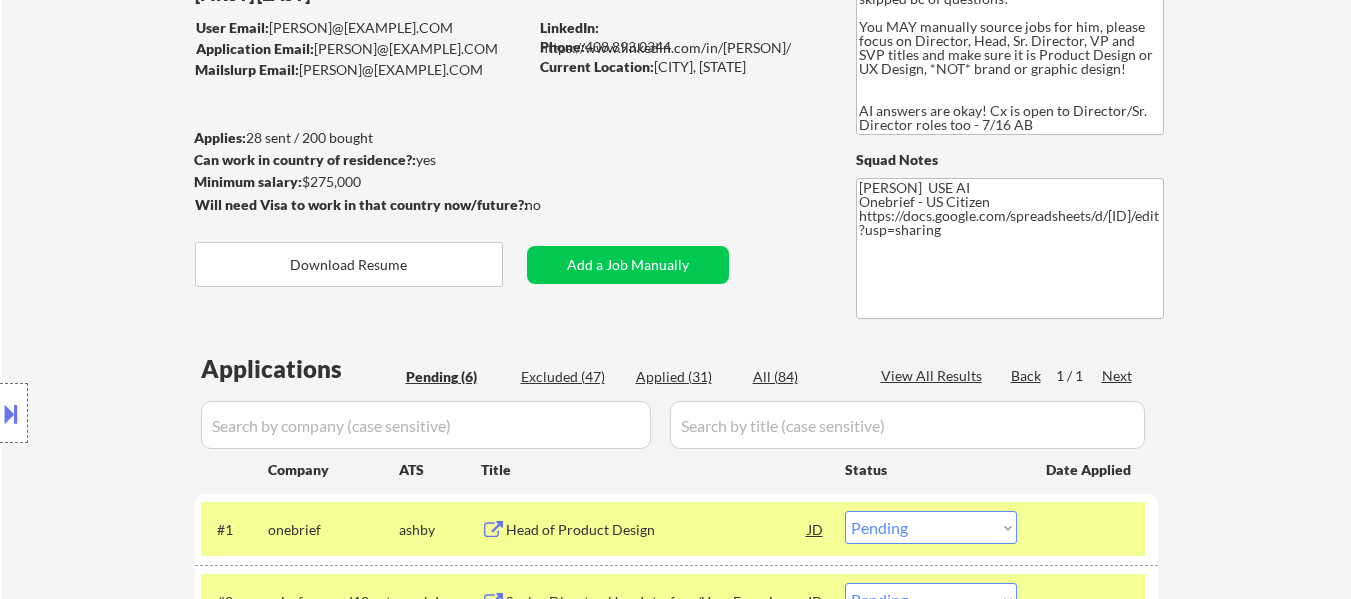 scroll, scrollTop: 500, scrollLeft: 0, axis: vertical 